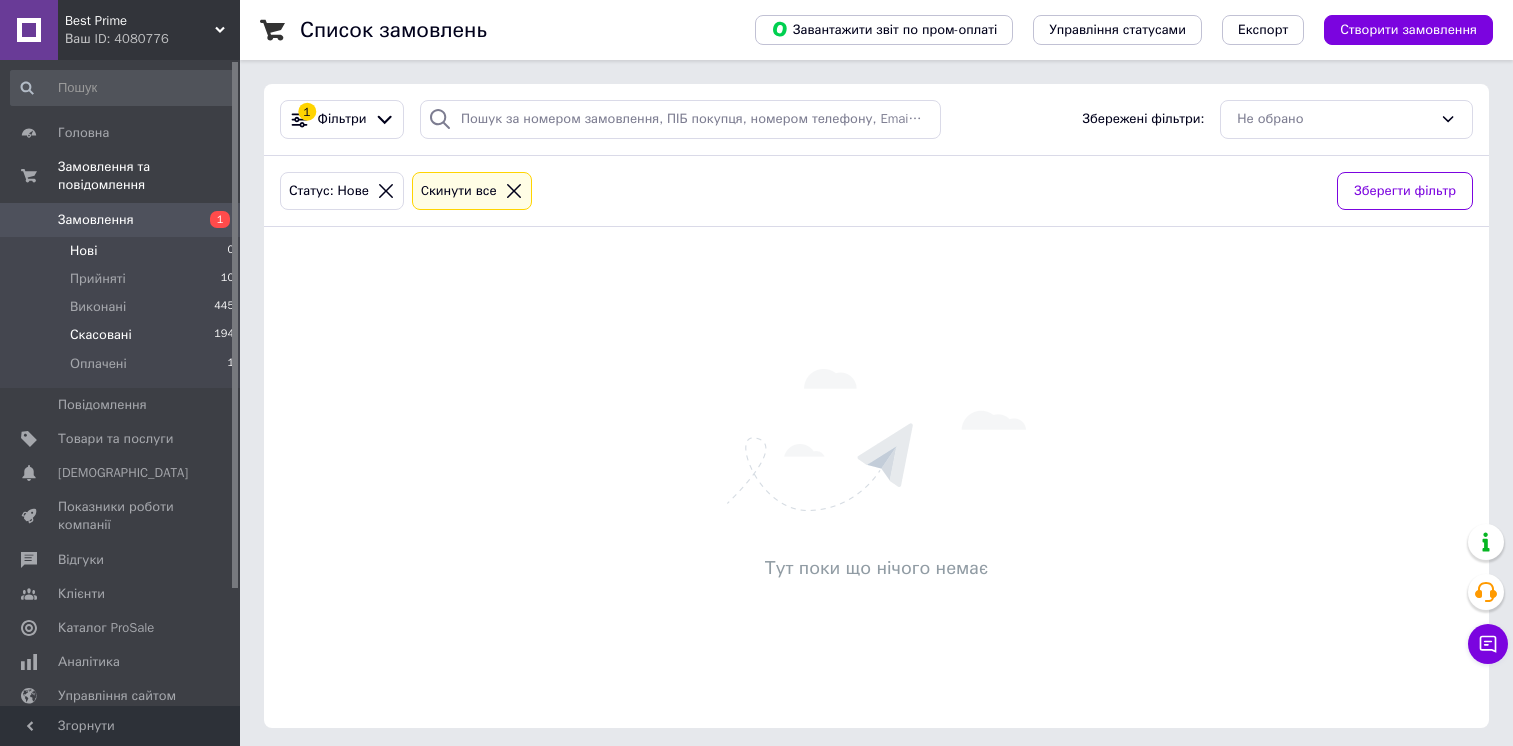scroll, scrollTop: 0, scrollLeft: 0, axis: both 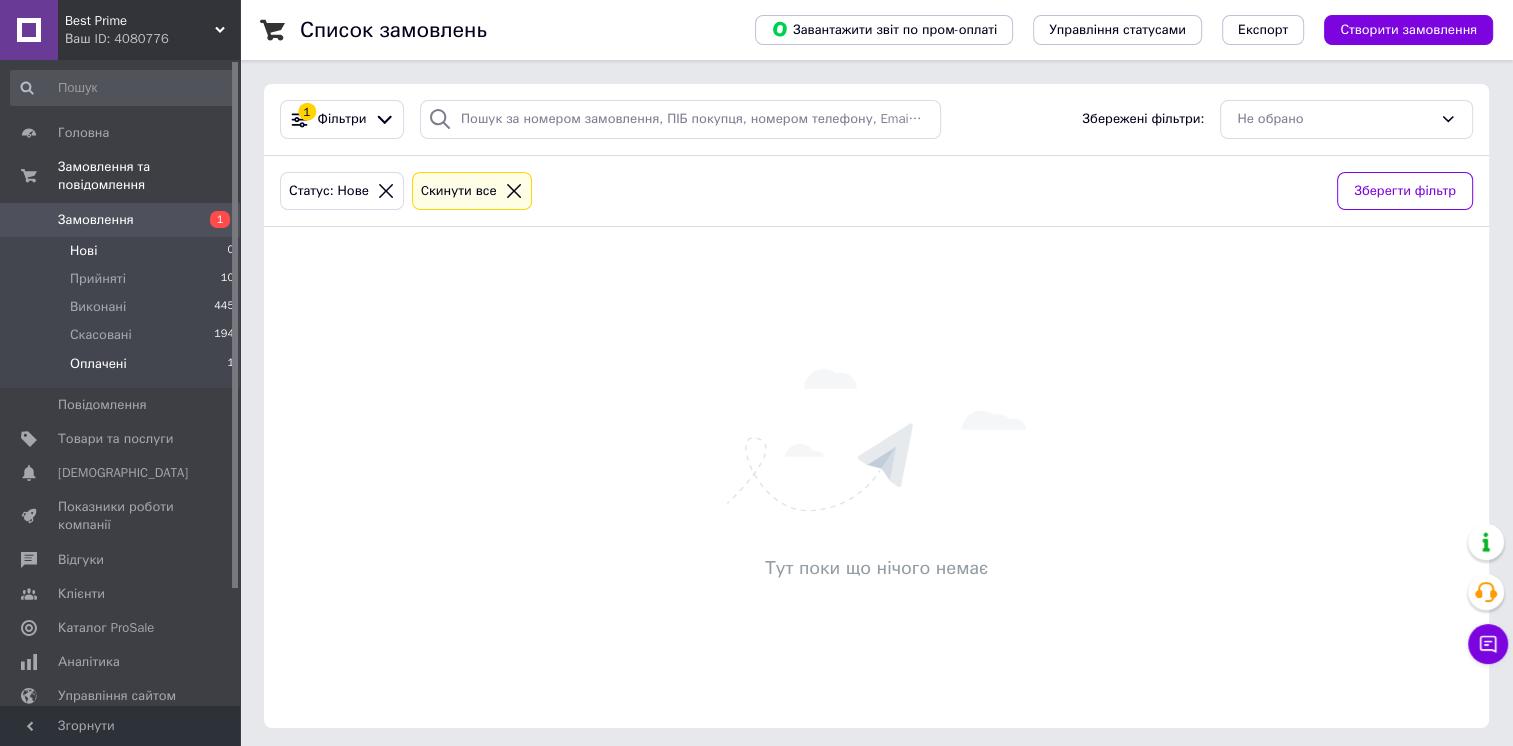 click on "Оплачені 1" at bounding box center (123, 369) 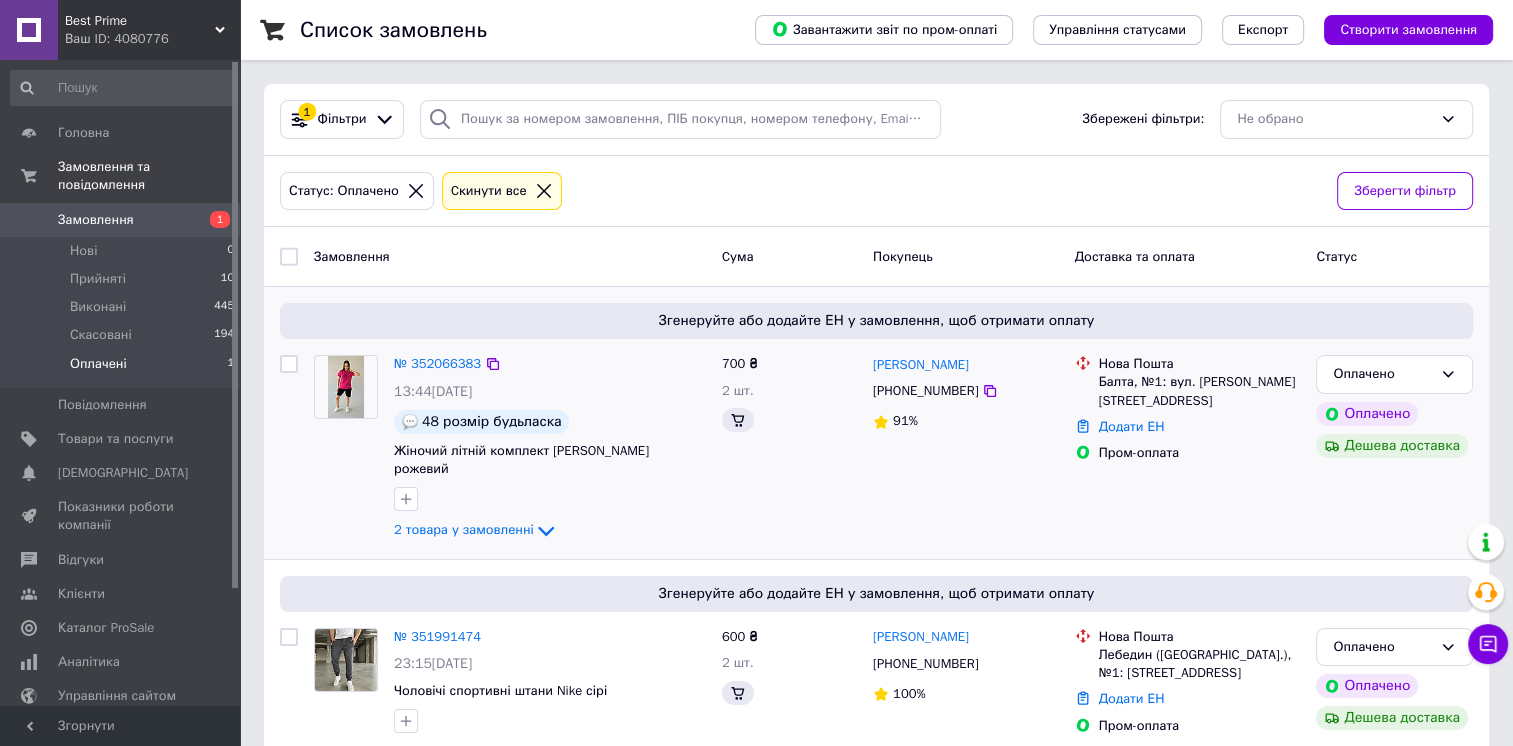 scroll, scrollTop: 38, scrollLeft: 0, axis: vertical 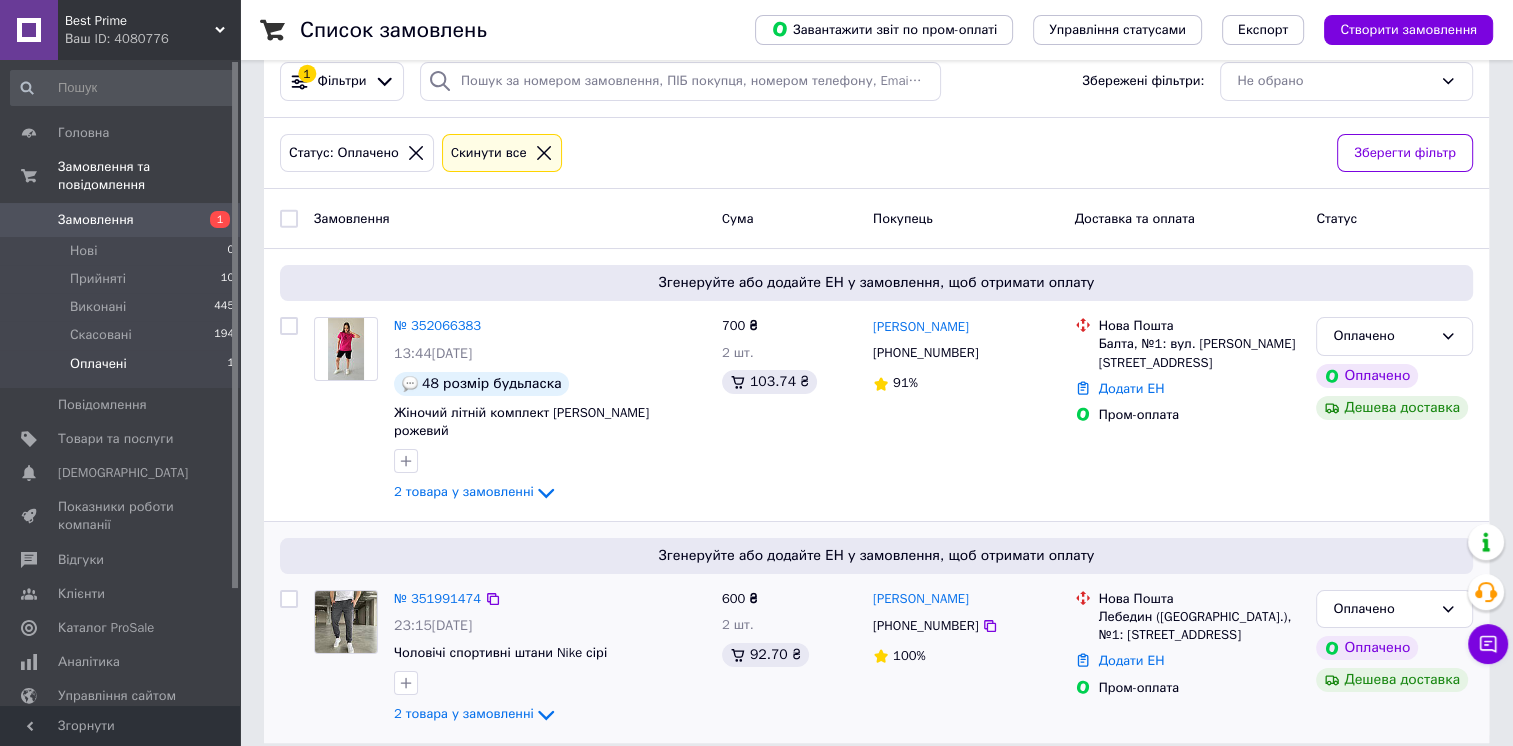 click at bounding box center (346, 622) 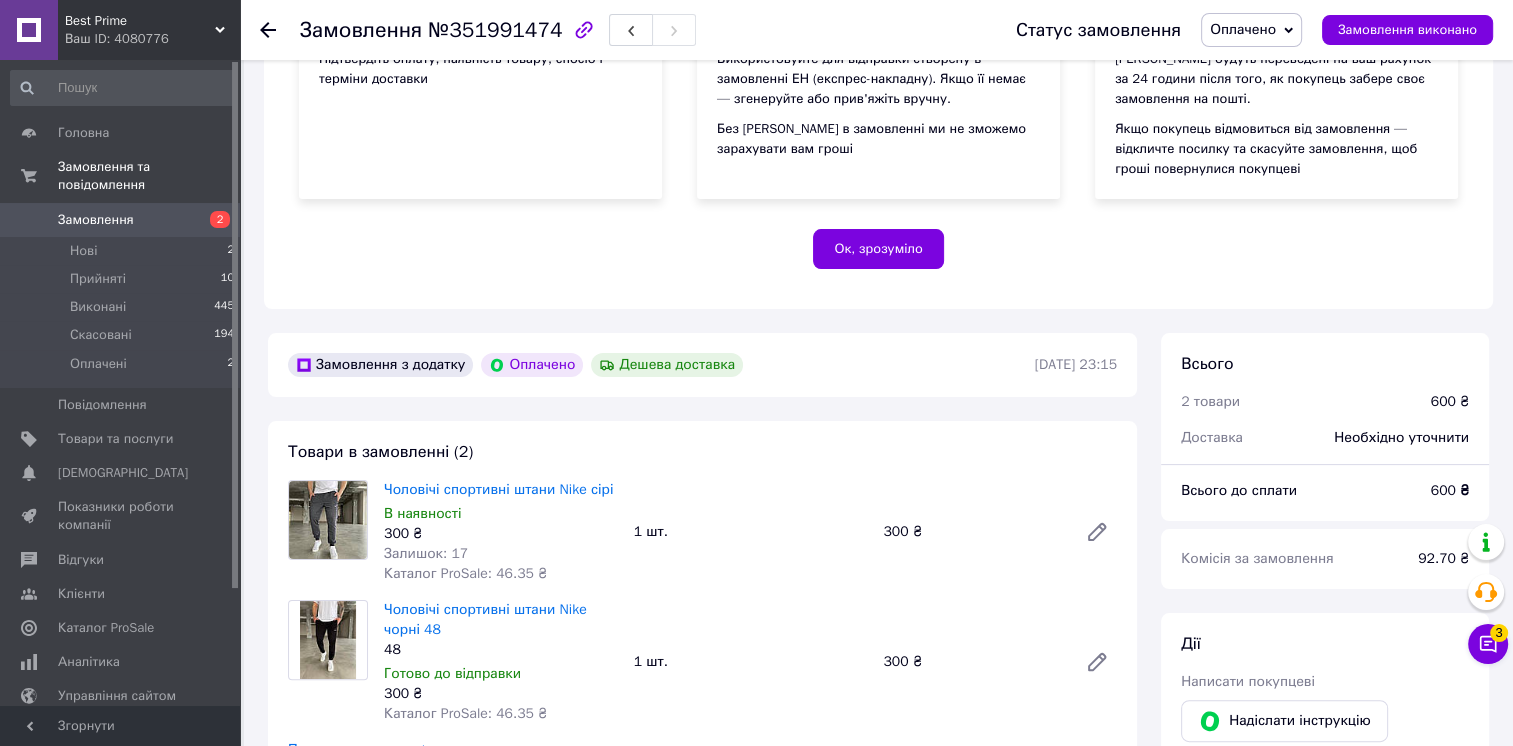 scroll, scrollTop: 500, scrollLeft: 0, axis: vertical 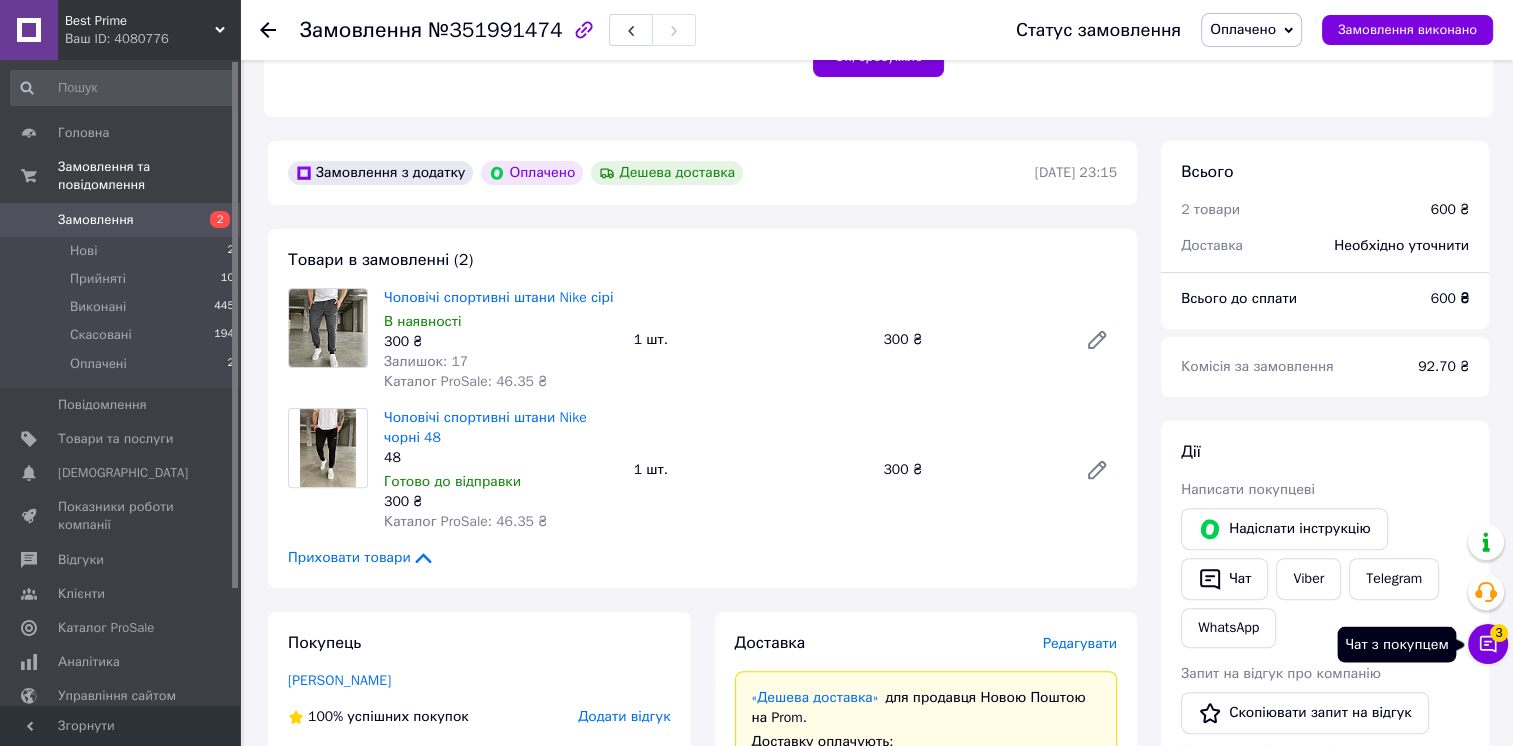 click 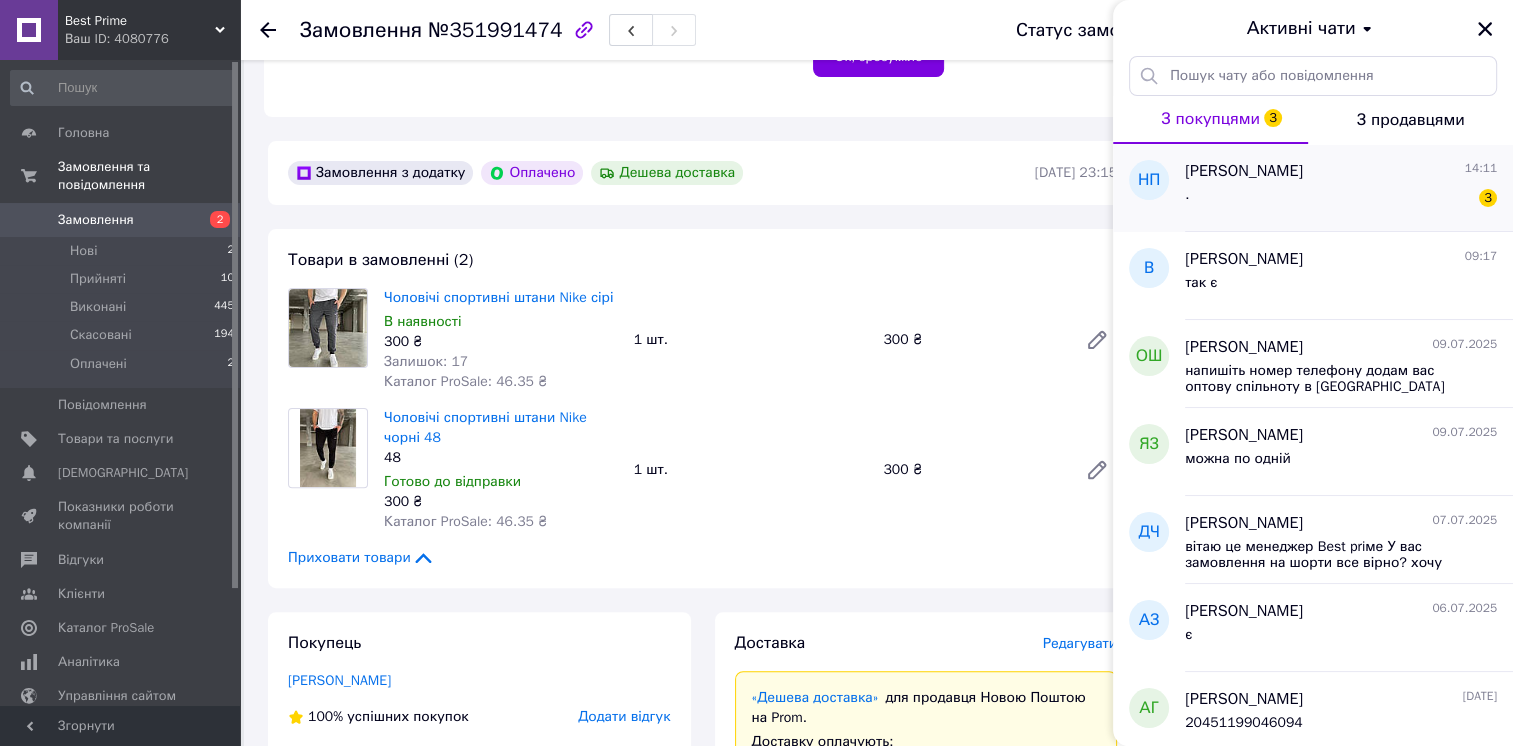 click on ". 3" at bounding box center (1341, 199) 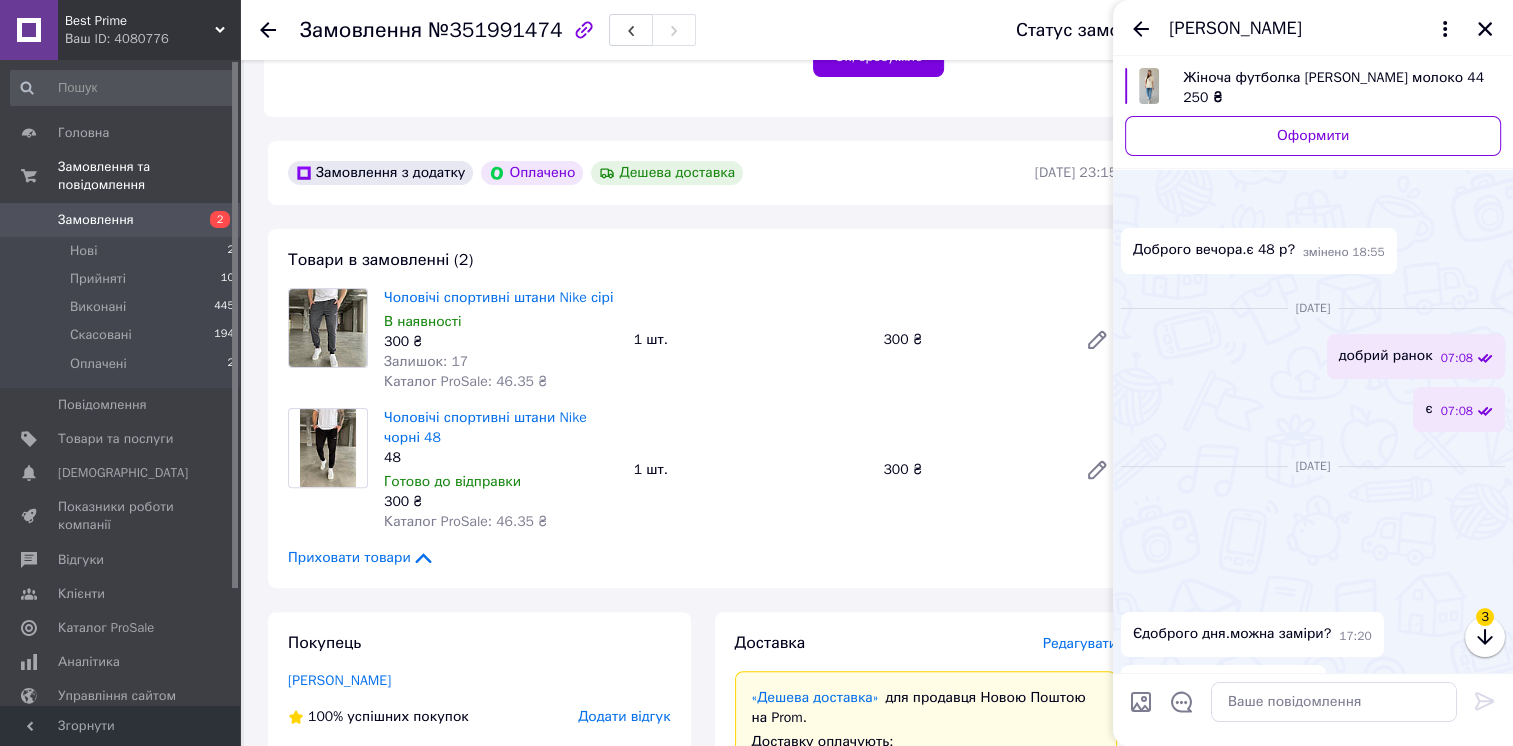 scroll, scrollTop: 1469, scrollLeft: 0, axis: vertical 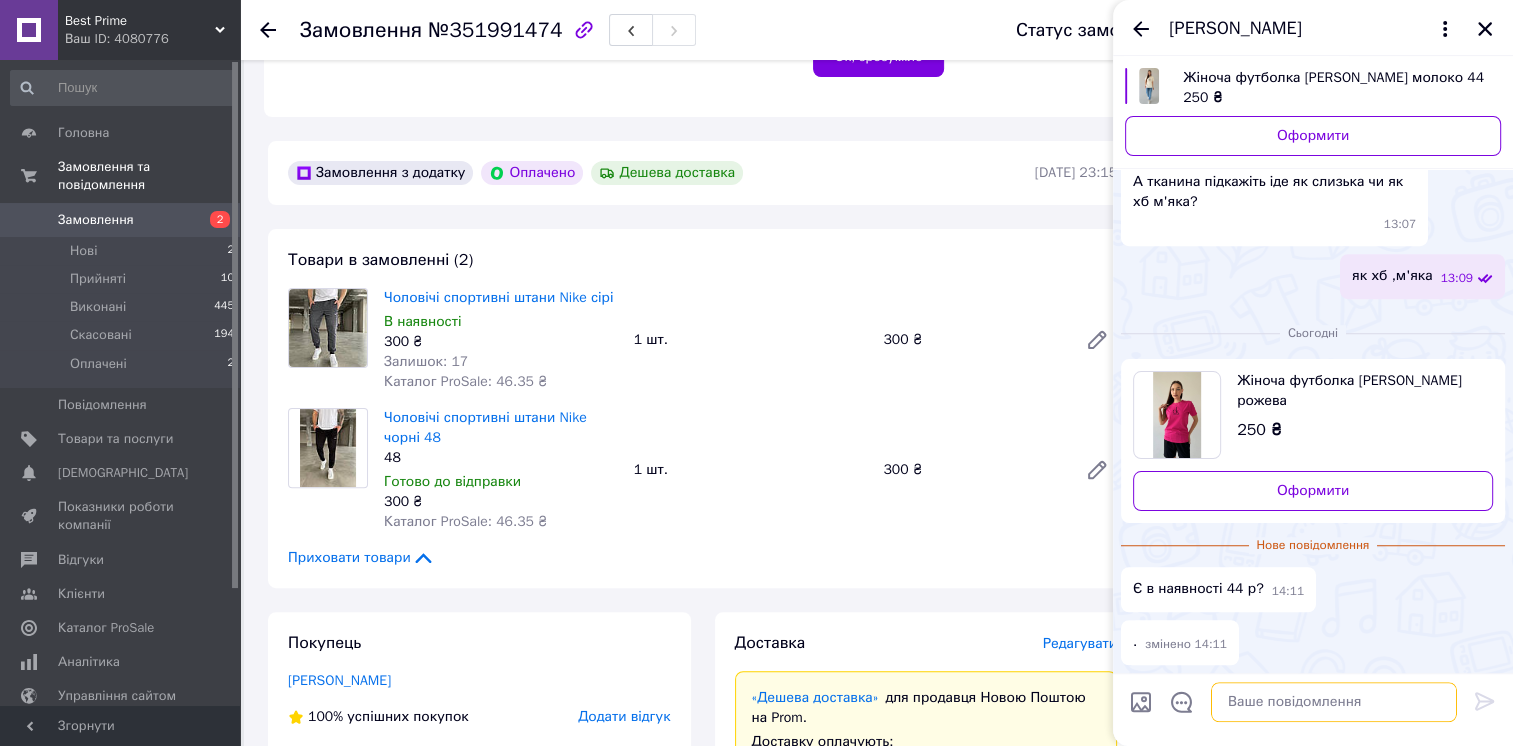 click at bounding box center (1334, 702) 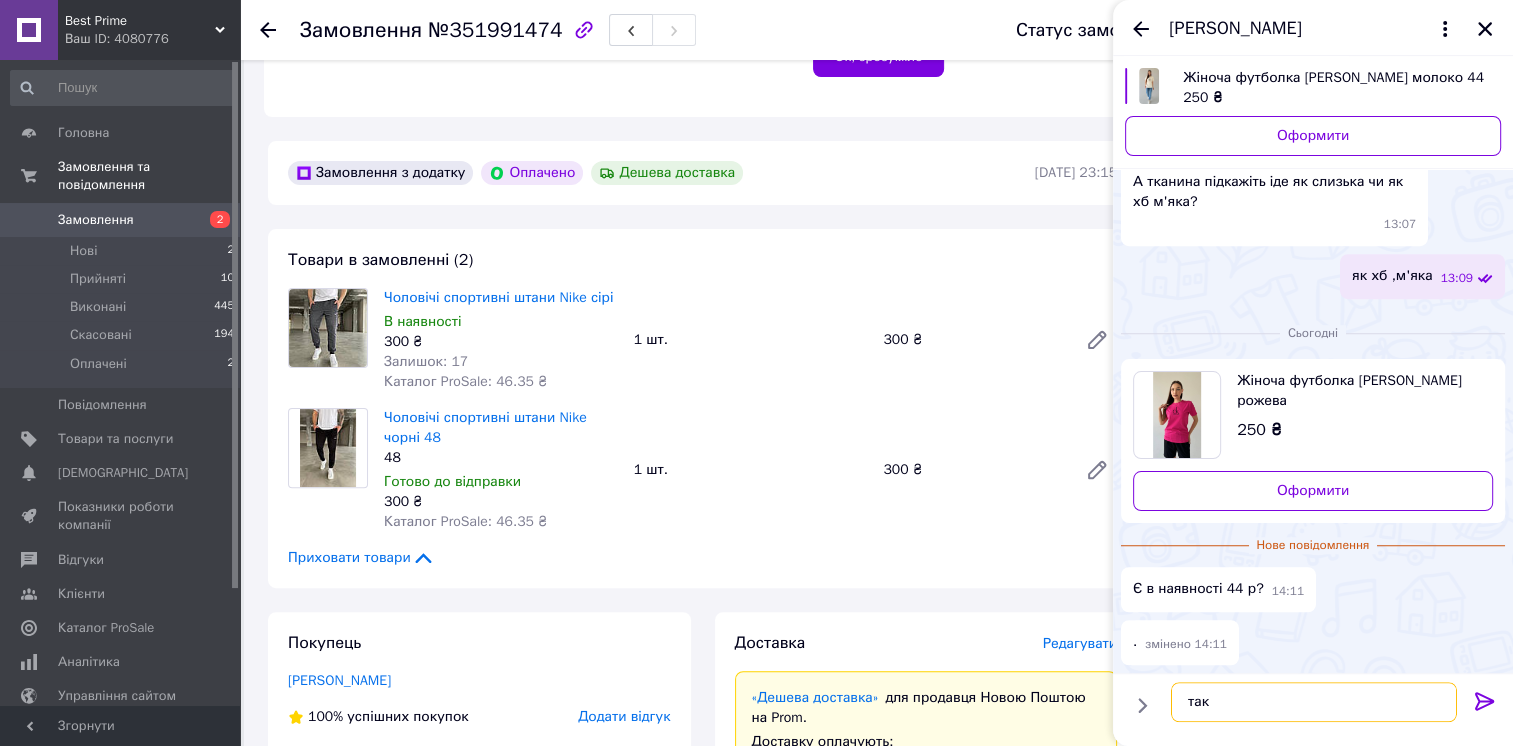 type on "так є" 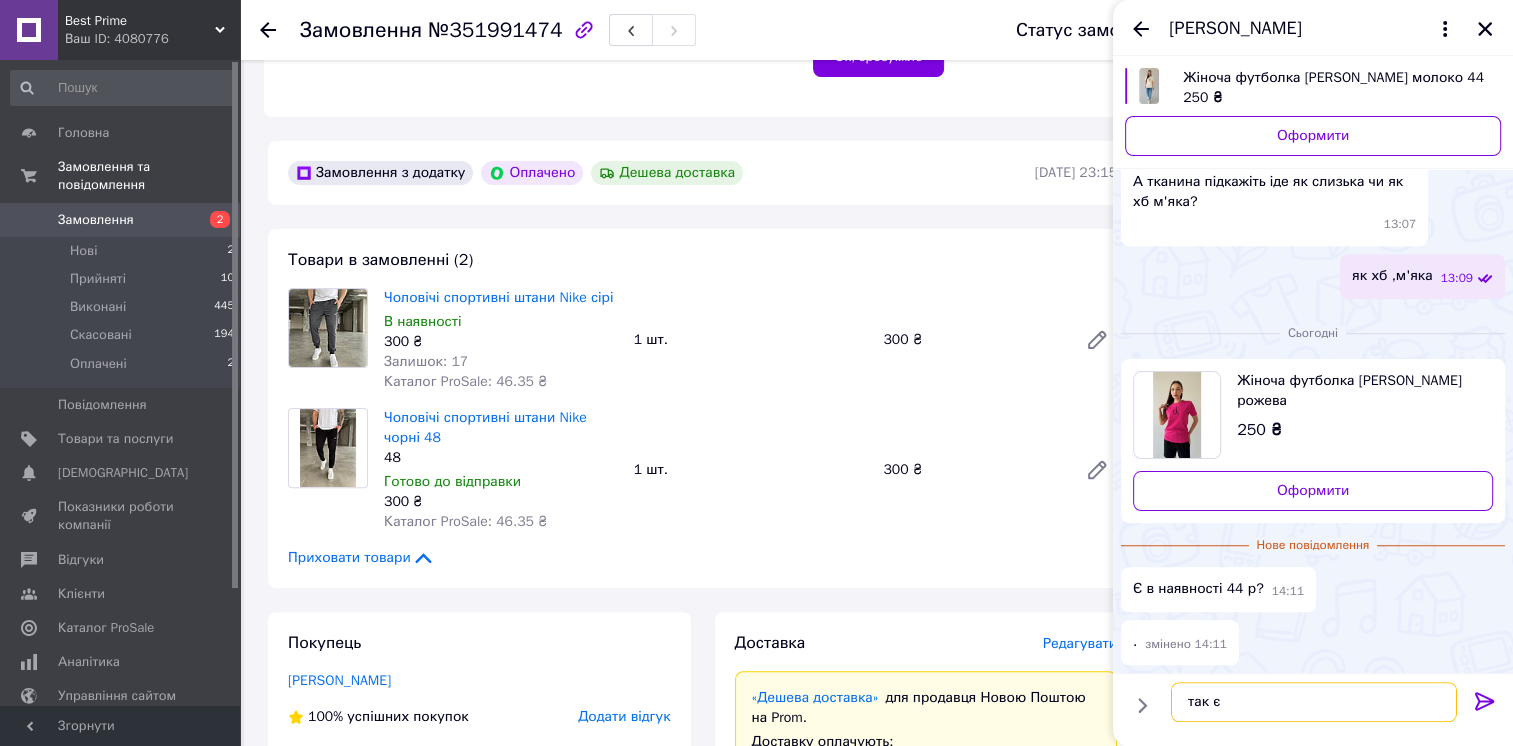 type 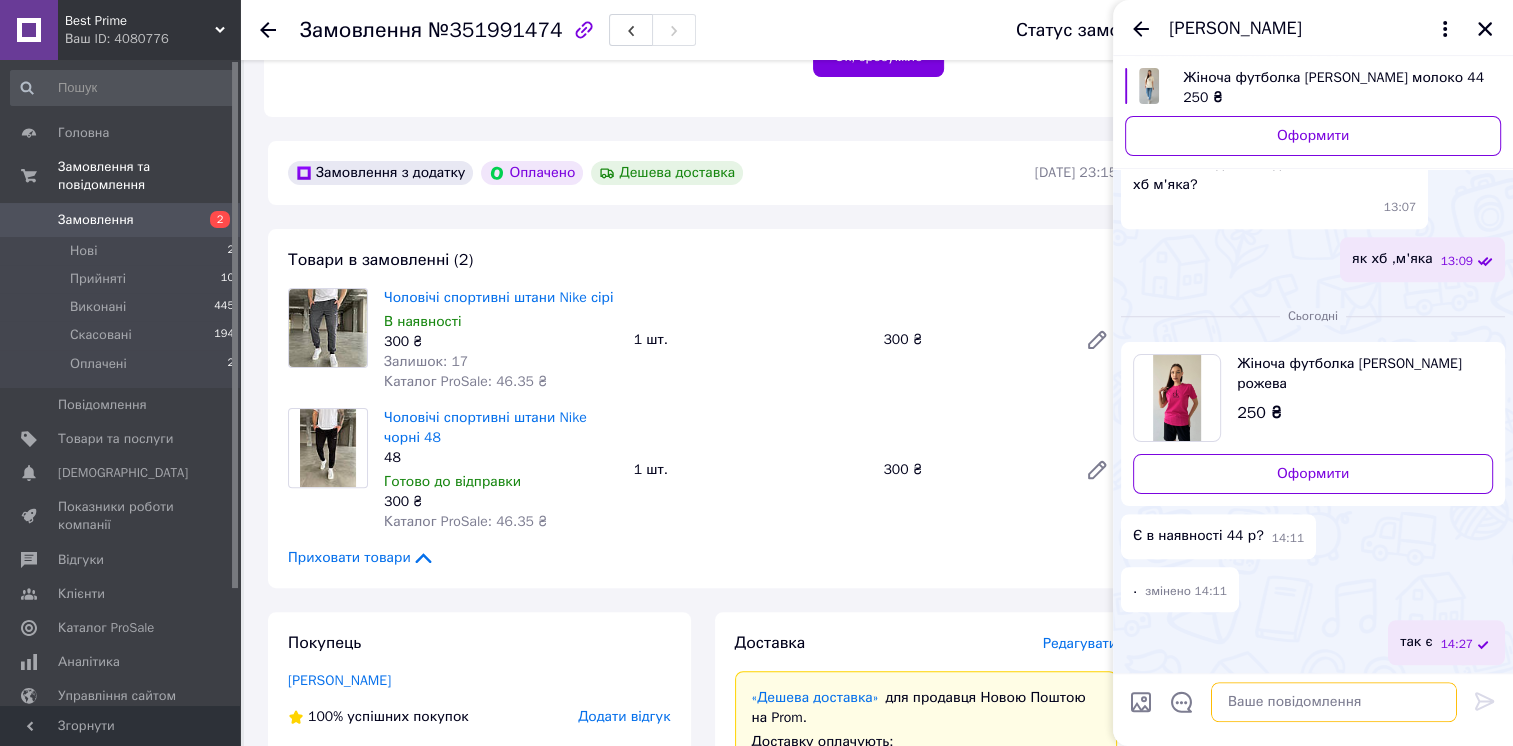 scroll, scrollTop: 1486, scrollLeft: 0, axis: vertical 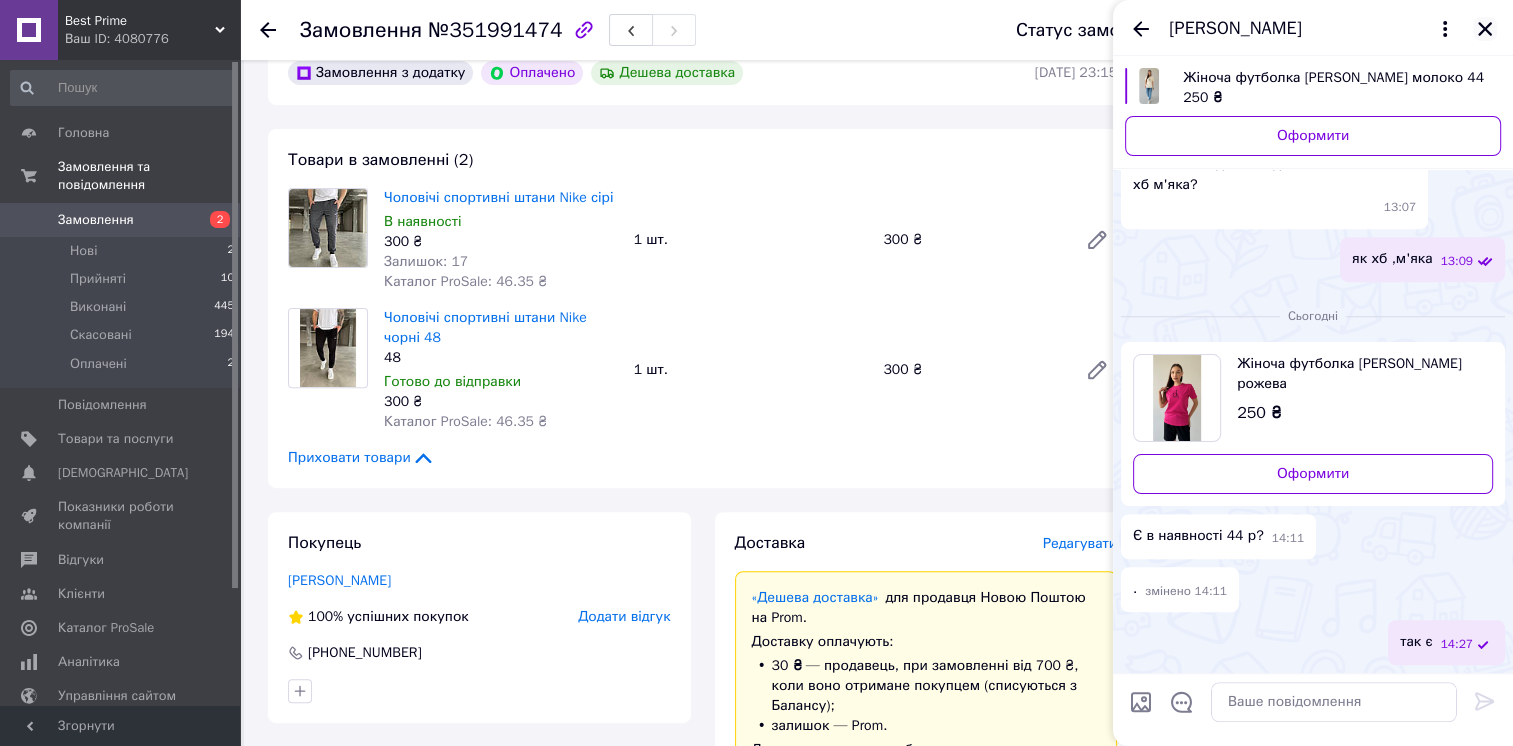 click 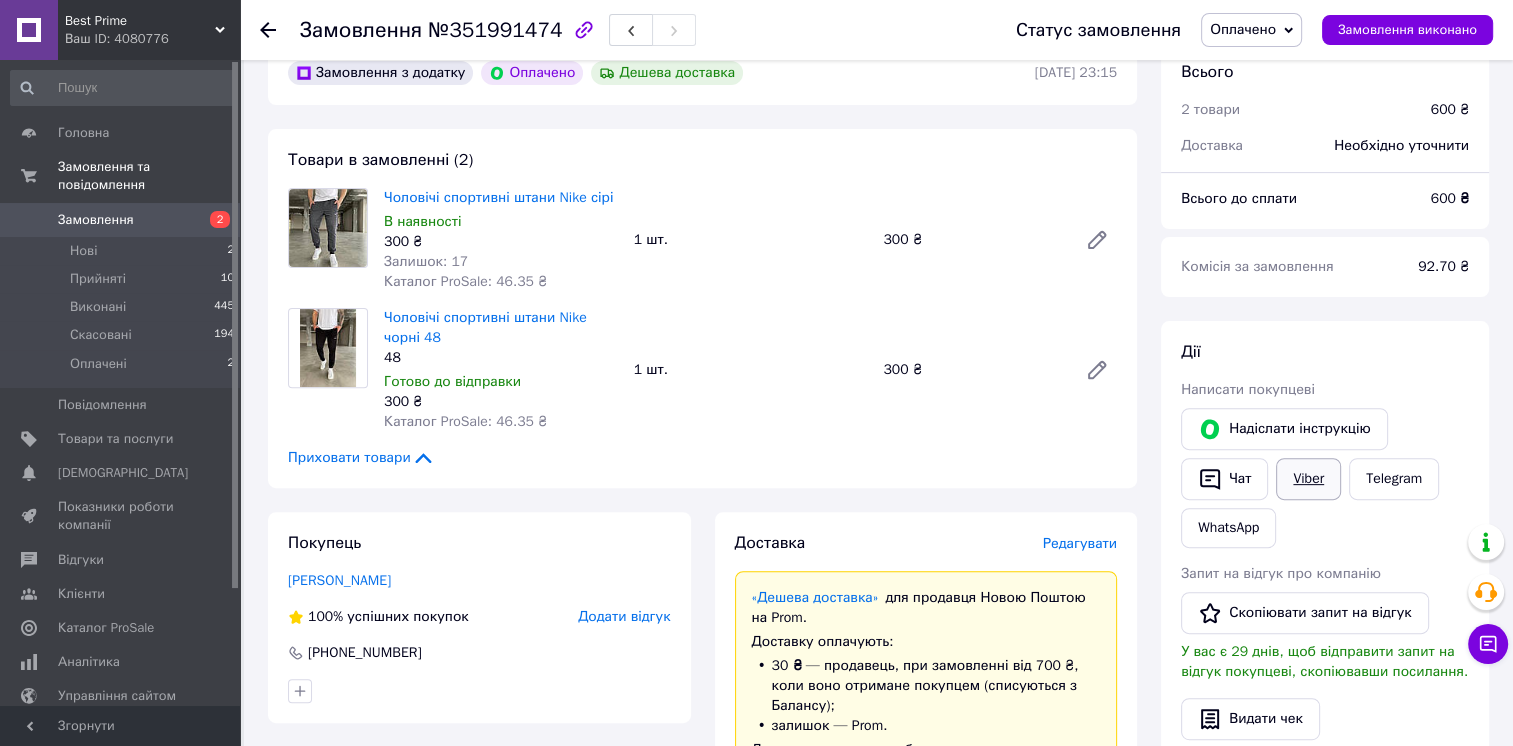 click on "Viber" at bounding box center (1308, 479) 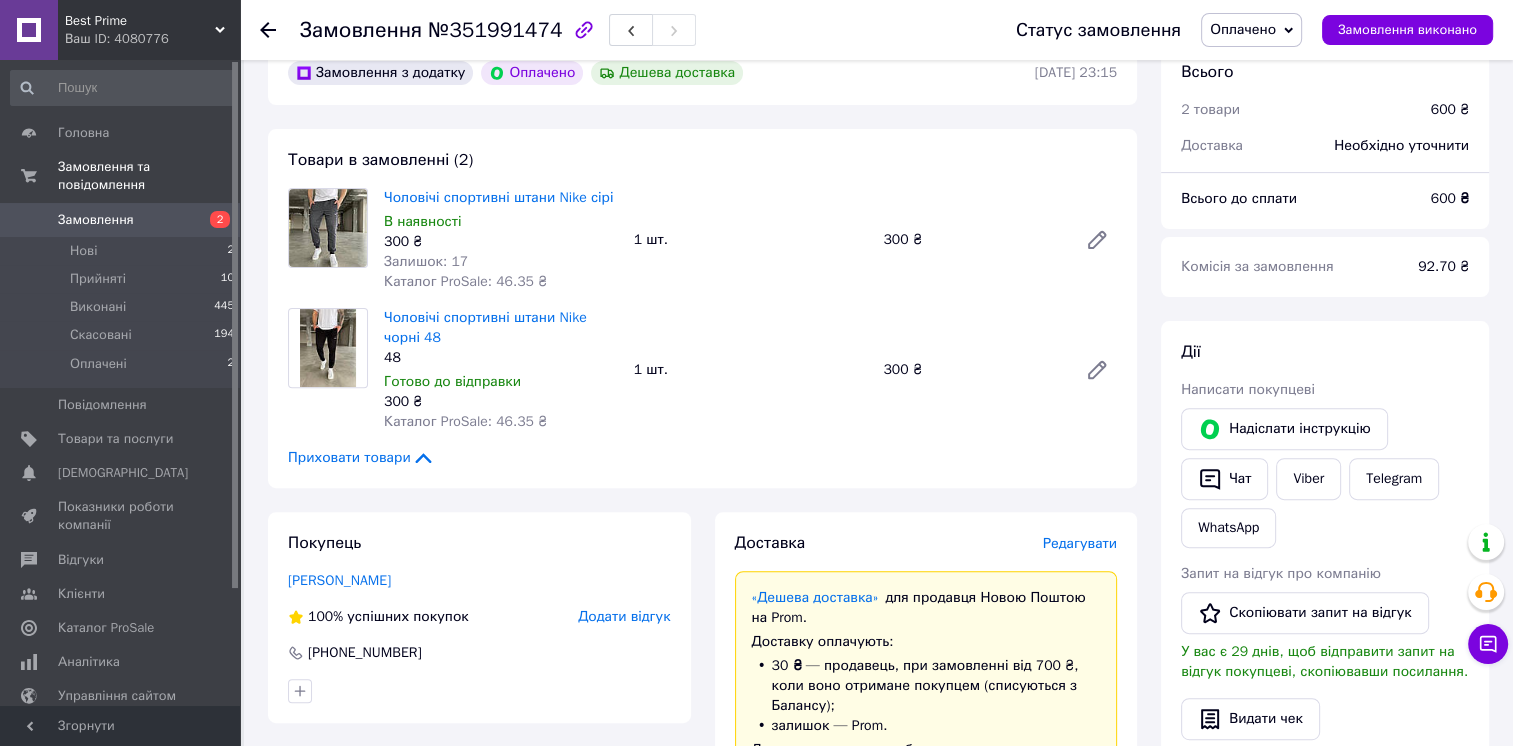 drag, startPoint x: 248, startPoint y: 627, endPoint x: 235, endPoint y: 562, distance: 66.287254 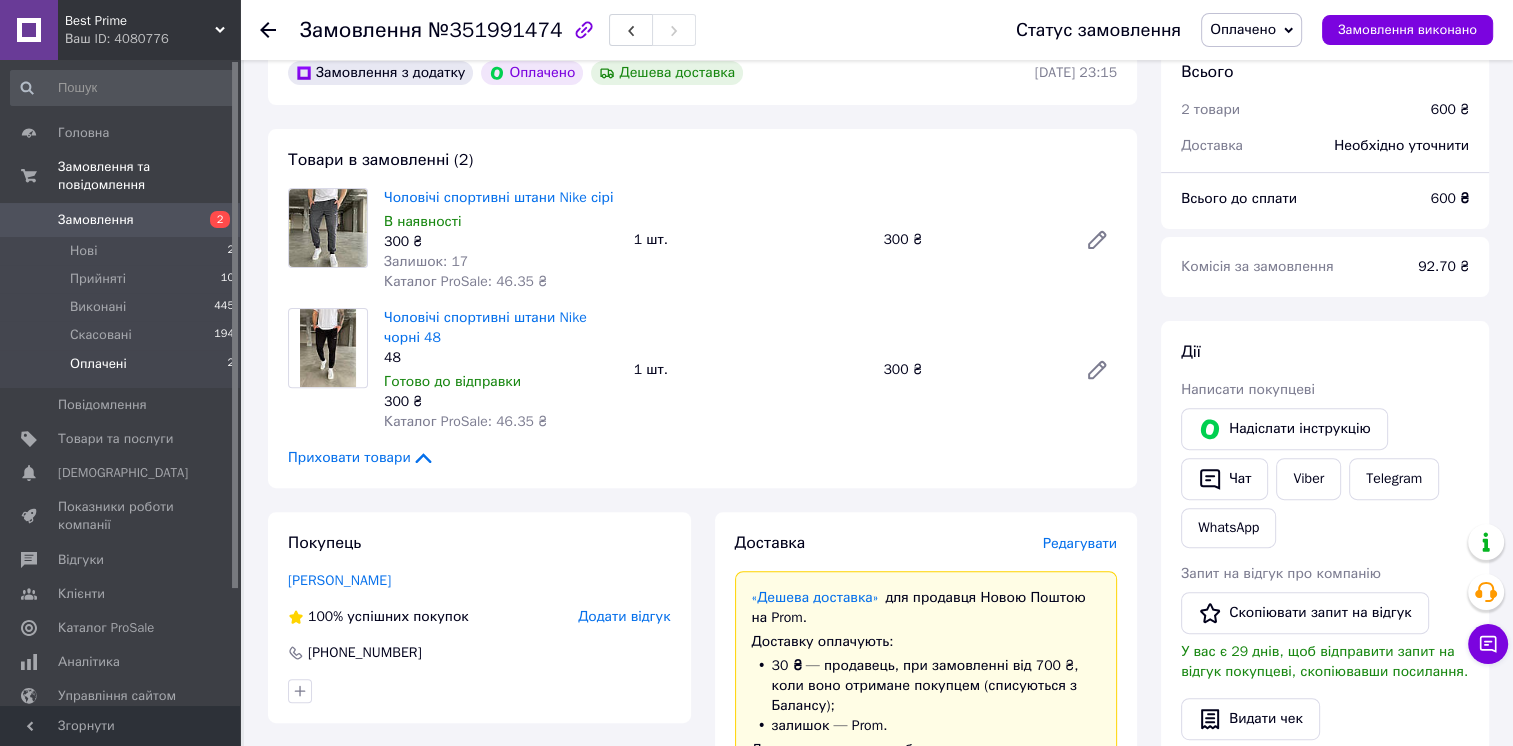 click on "Оплачені" at bounding box center [98, 364] 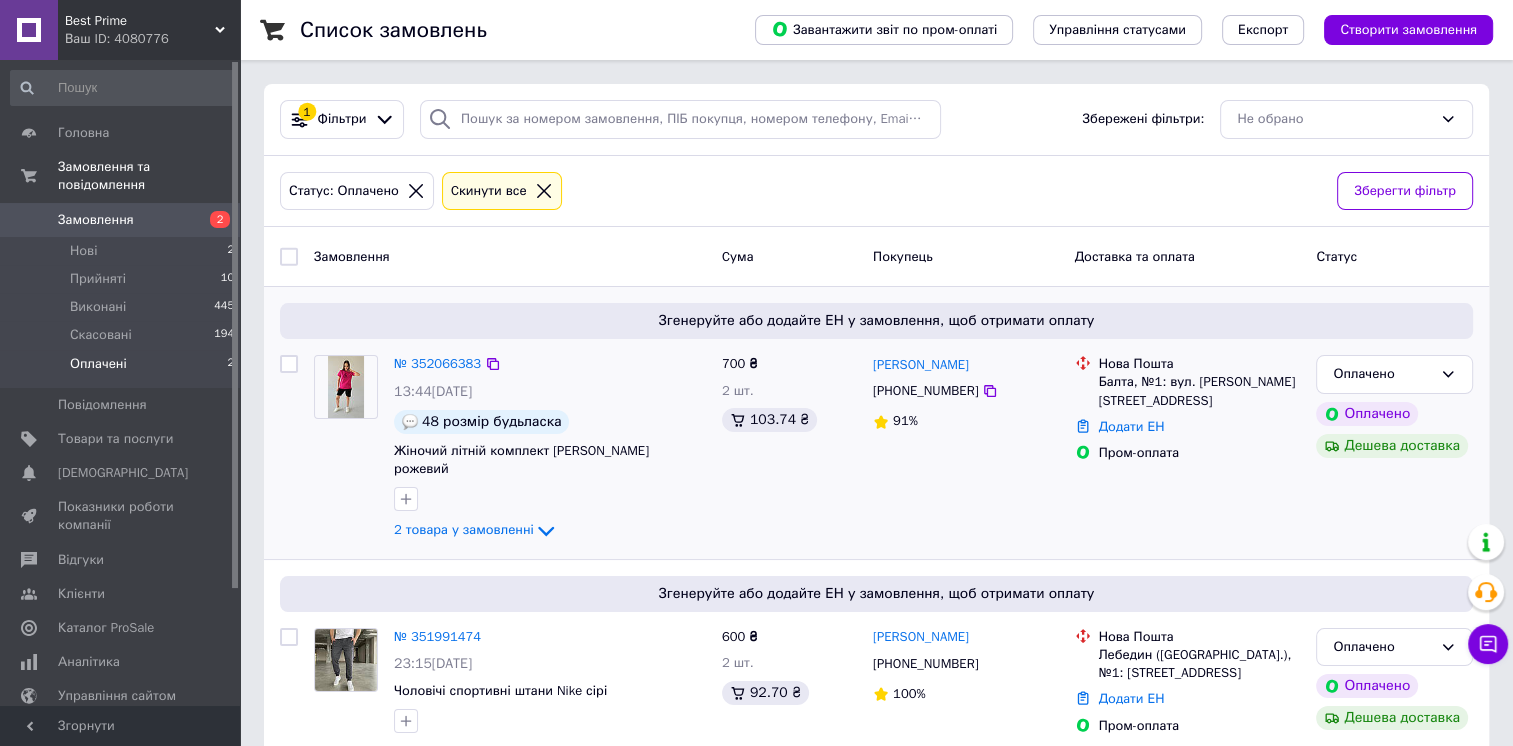 click at bounding box center (345, 387) 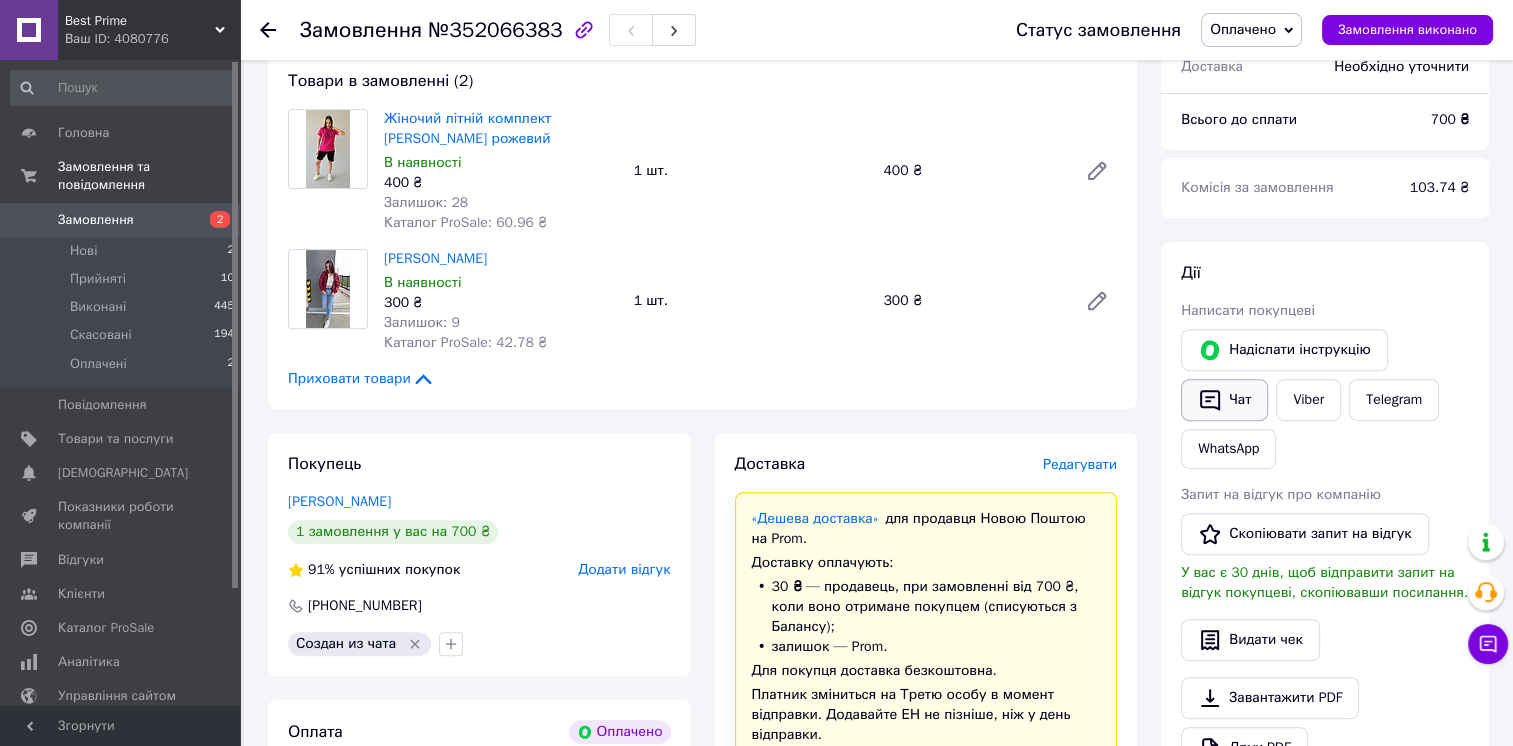scroll, scrollTop: 700, scrollLeft: 0, axis: vertical 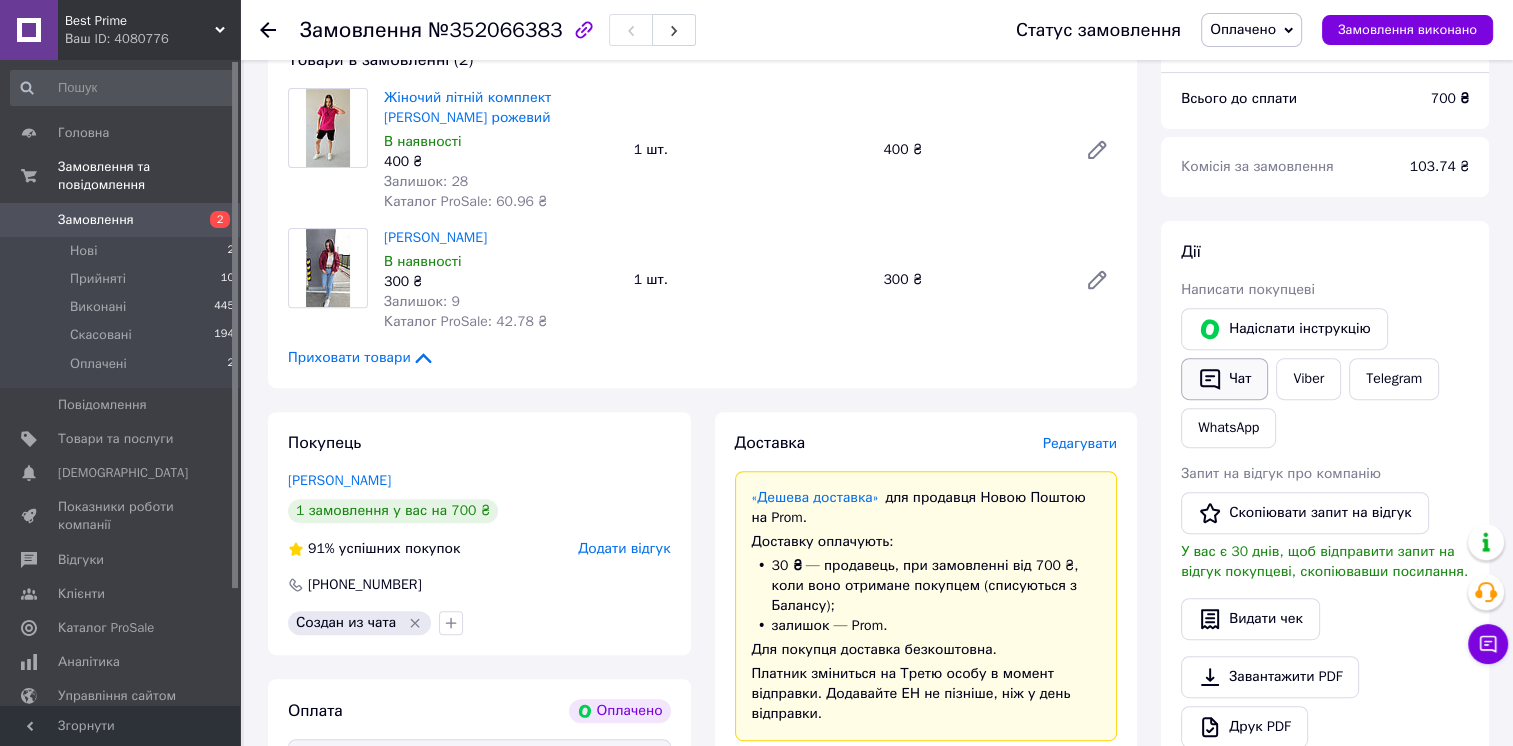 click on "Чат" at bounding box center (1224, 379) 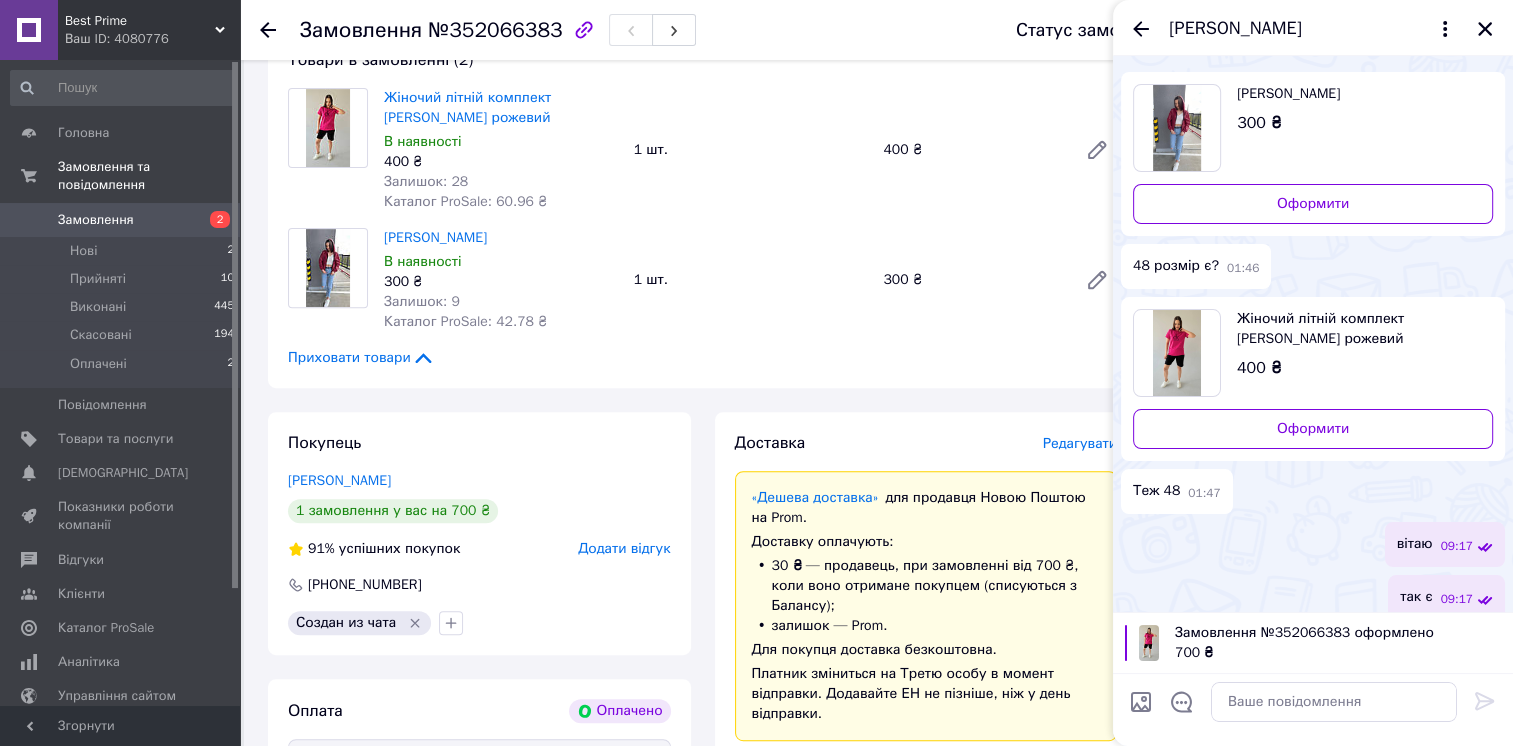 scroll, scrollTop: 51, scrollLeft: 0, axis: vertical 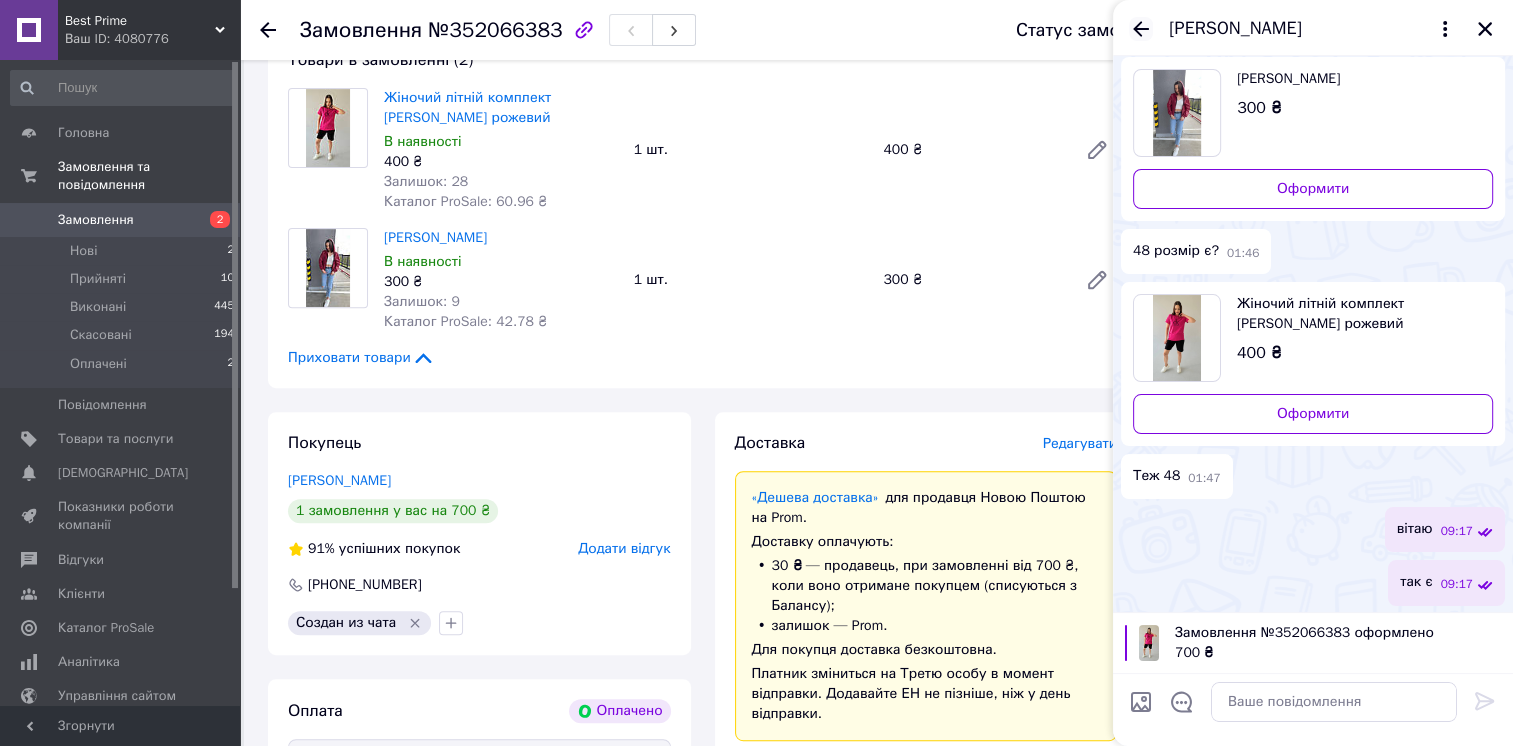 click 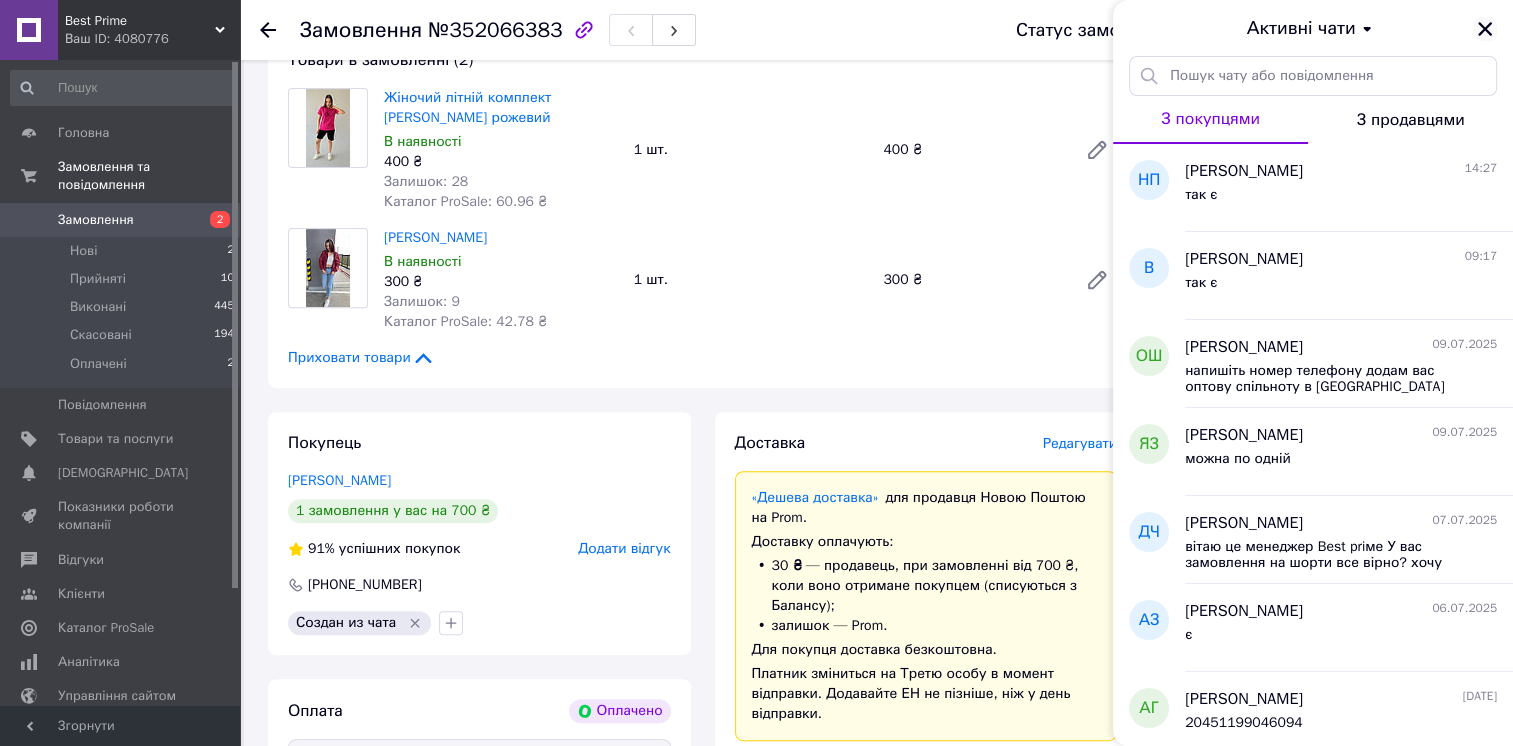 click 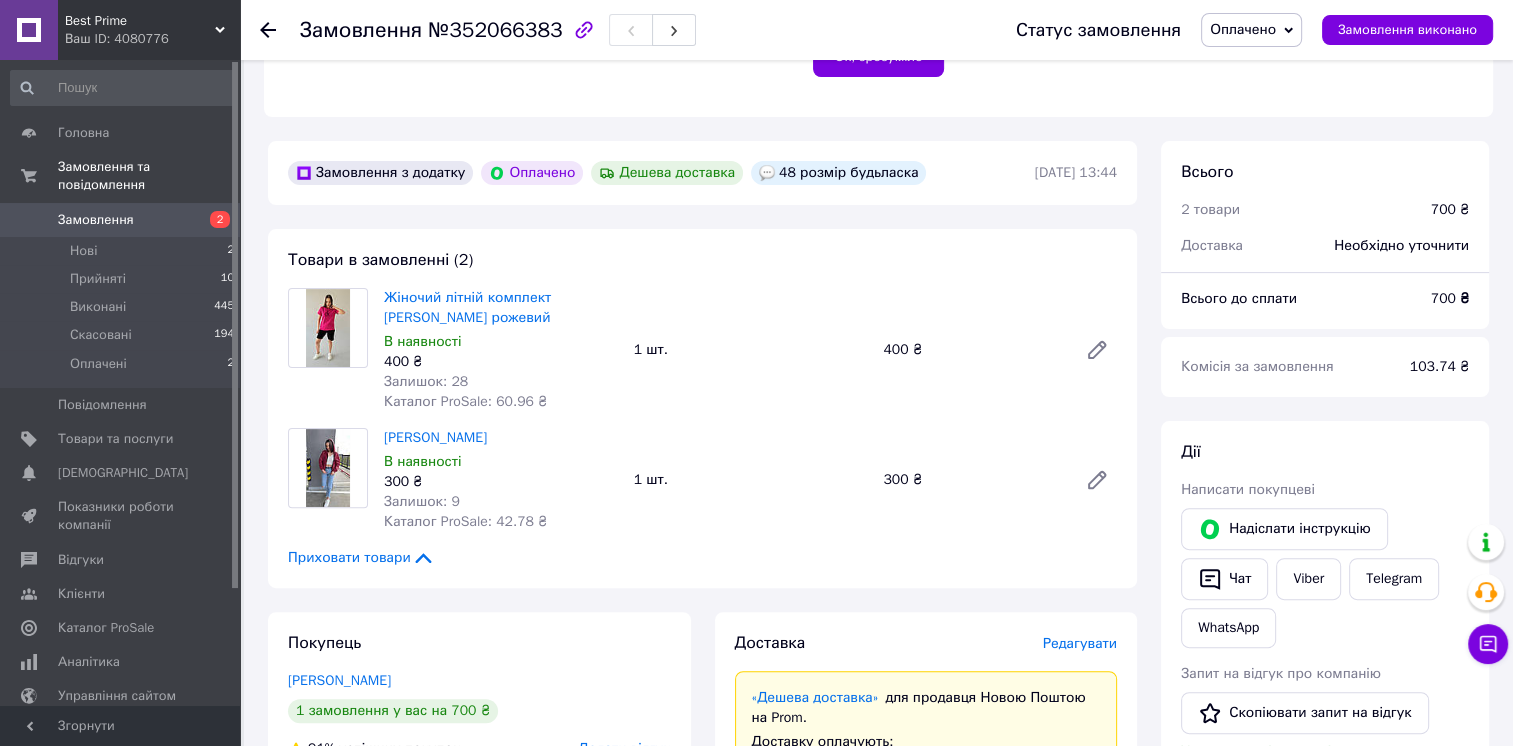 scroll, scrollTop: 400, scrollLeft: 0, axis: vertical 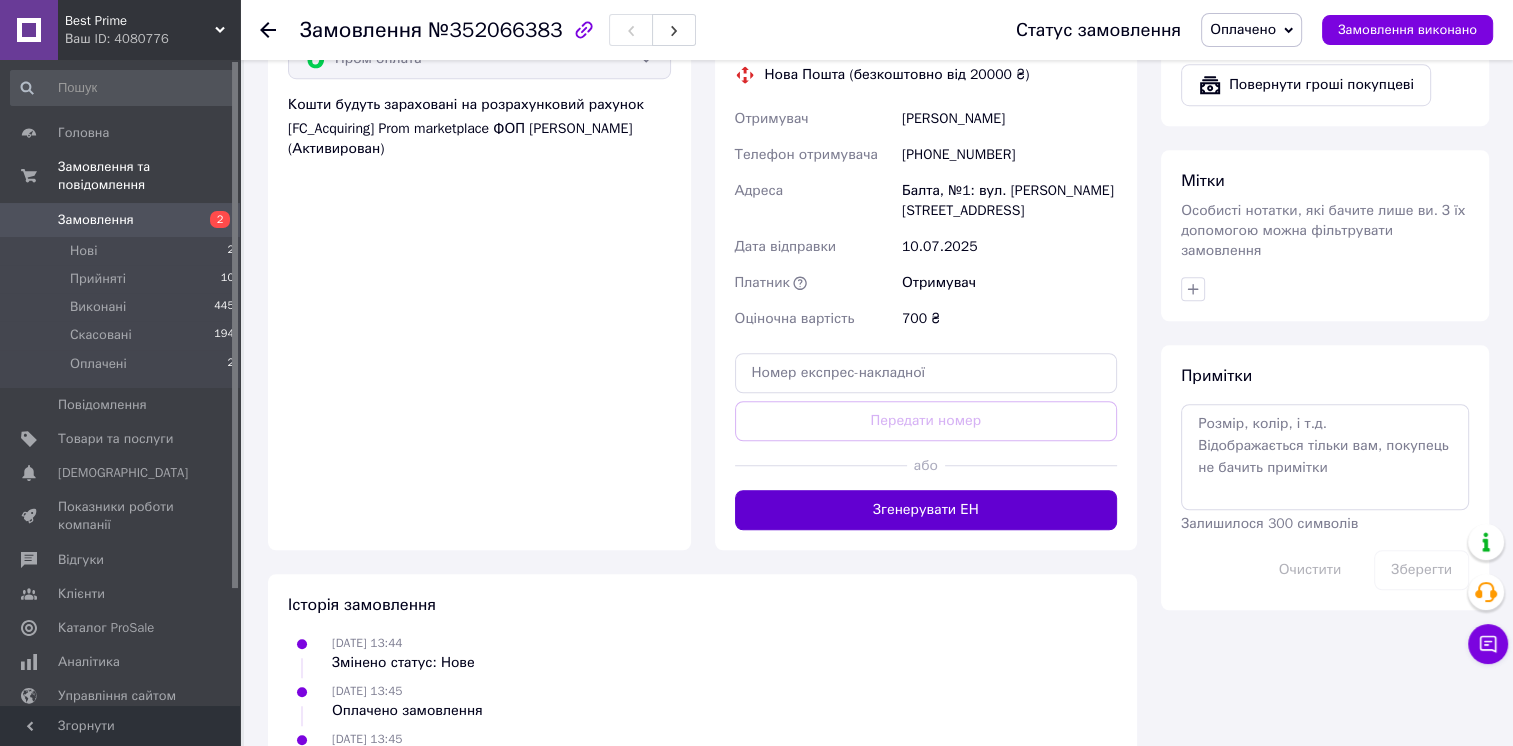 click on "Згенерувати ЕН" at bounding box center [926, 510] 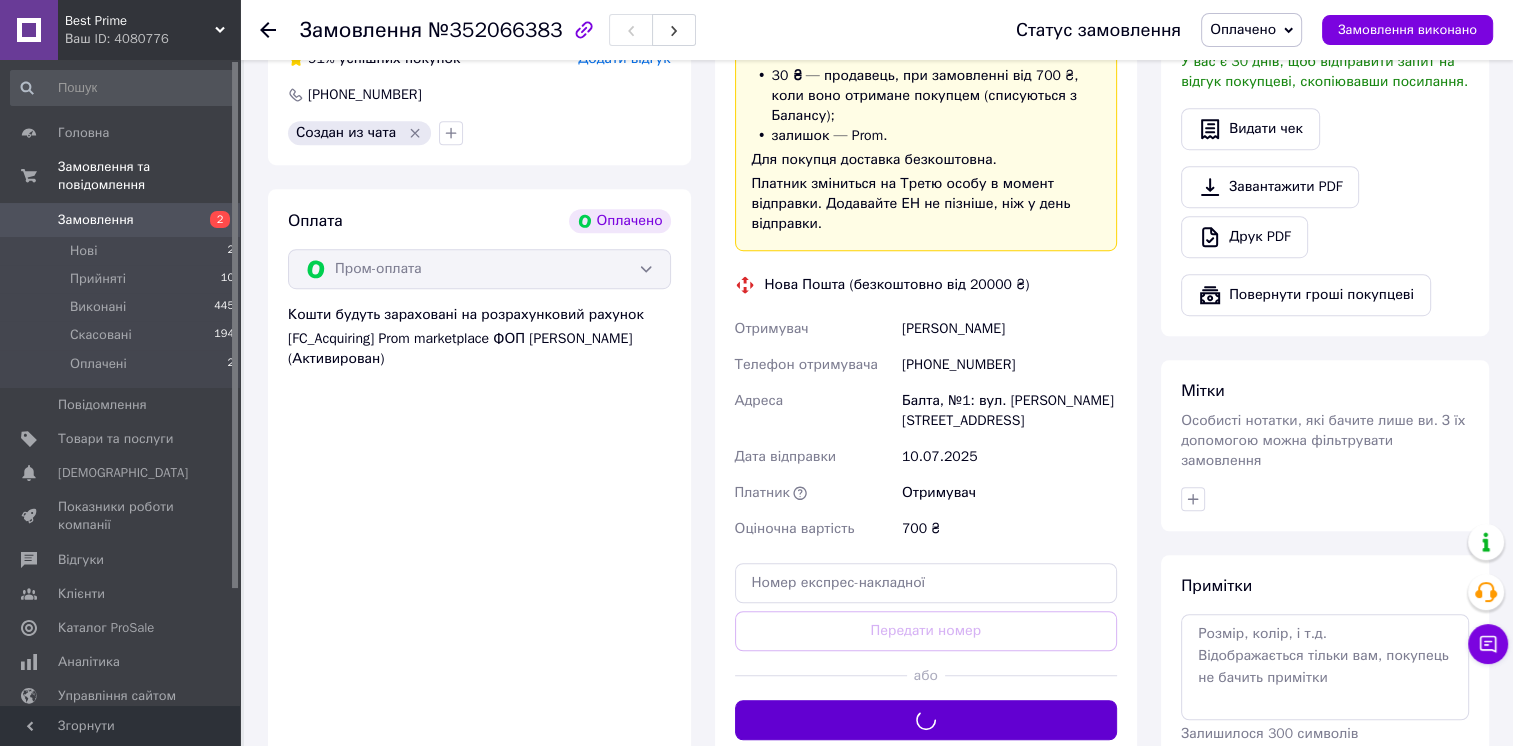 scroll, scrollTop: 1100, scrollLeft: 0, axis: vertical 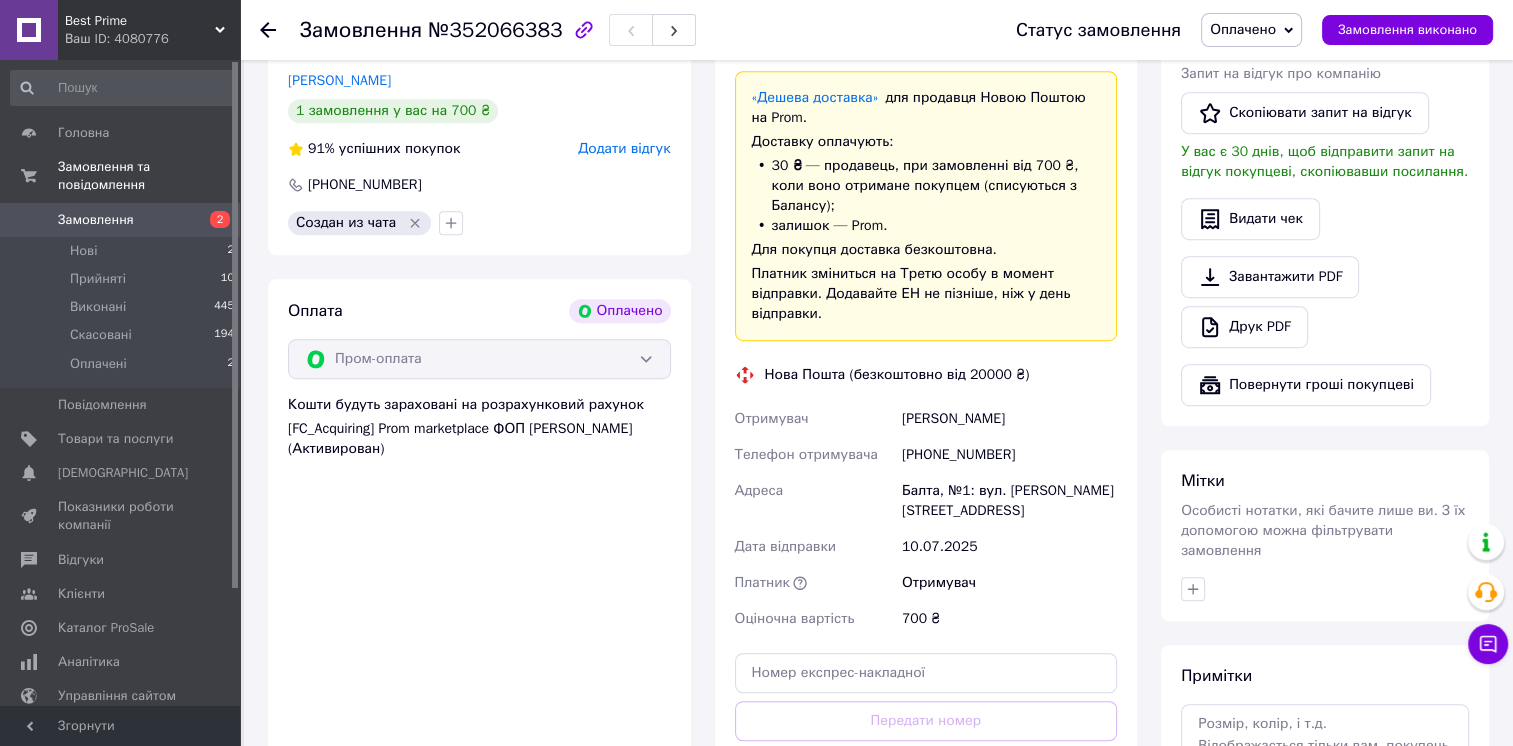 click on "Оплачено" at bounding box center [1243, 29] 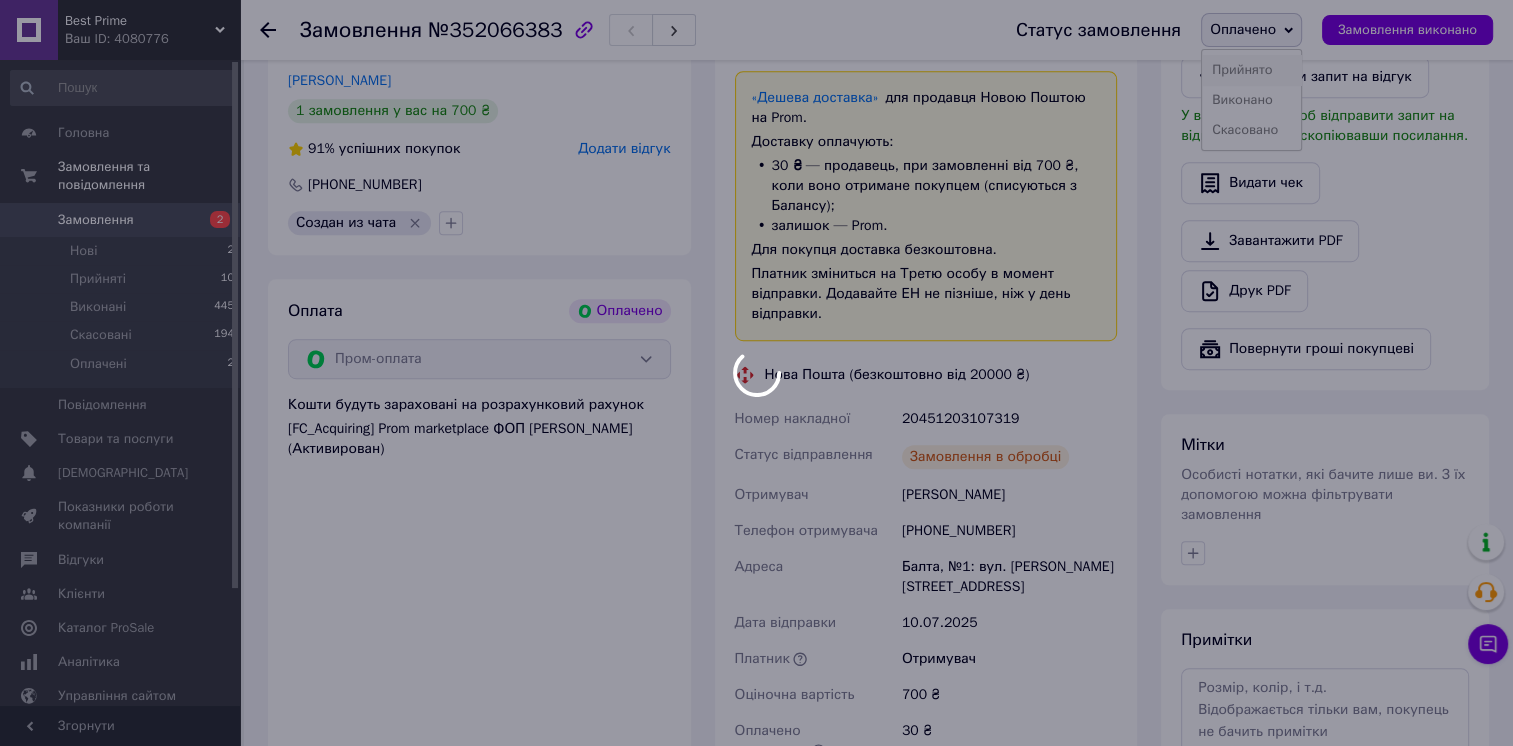 click on "Прийнято" at bounding box center [1251, 70] 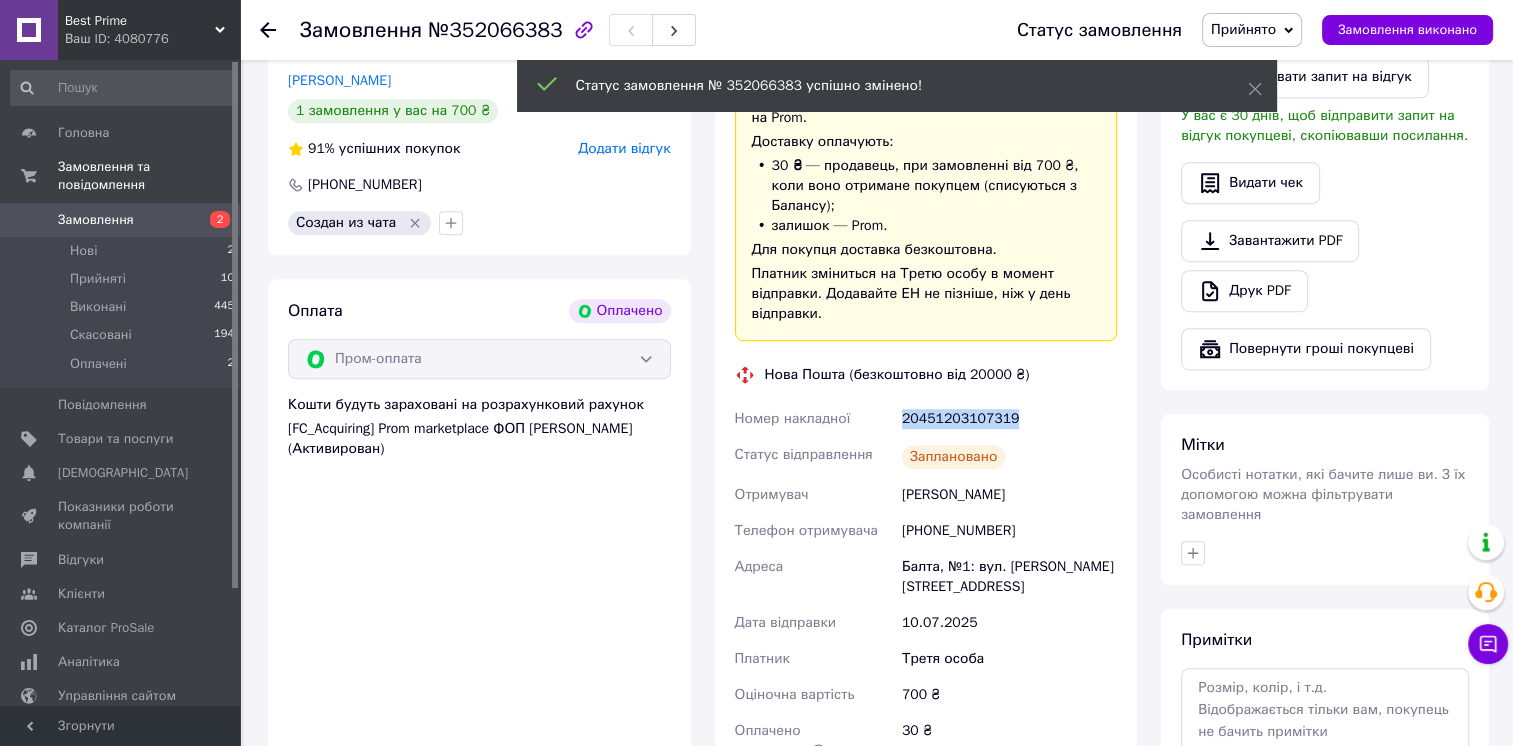 drag, startPoint x: 1022, startPoint y: 422, endPoint x: 850, endPoint y: 418, distance: 172.04651 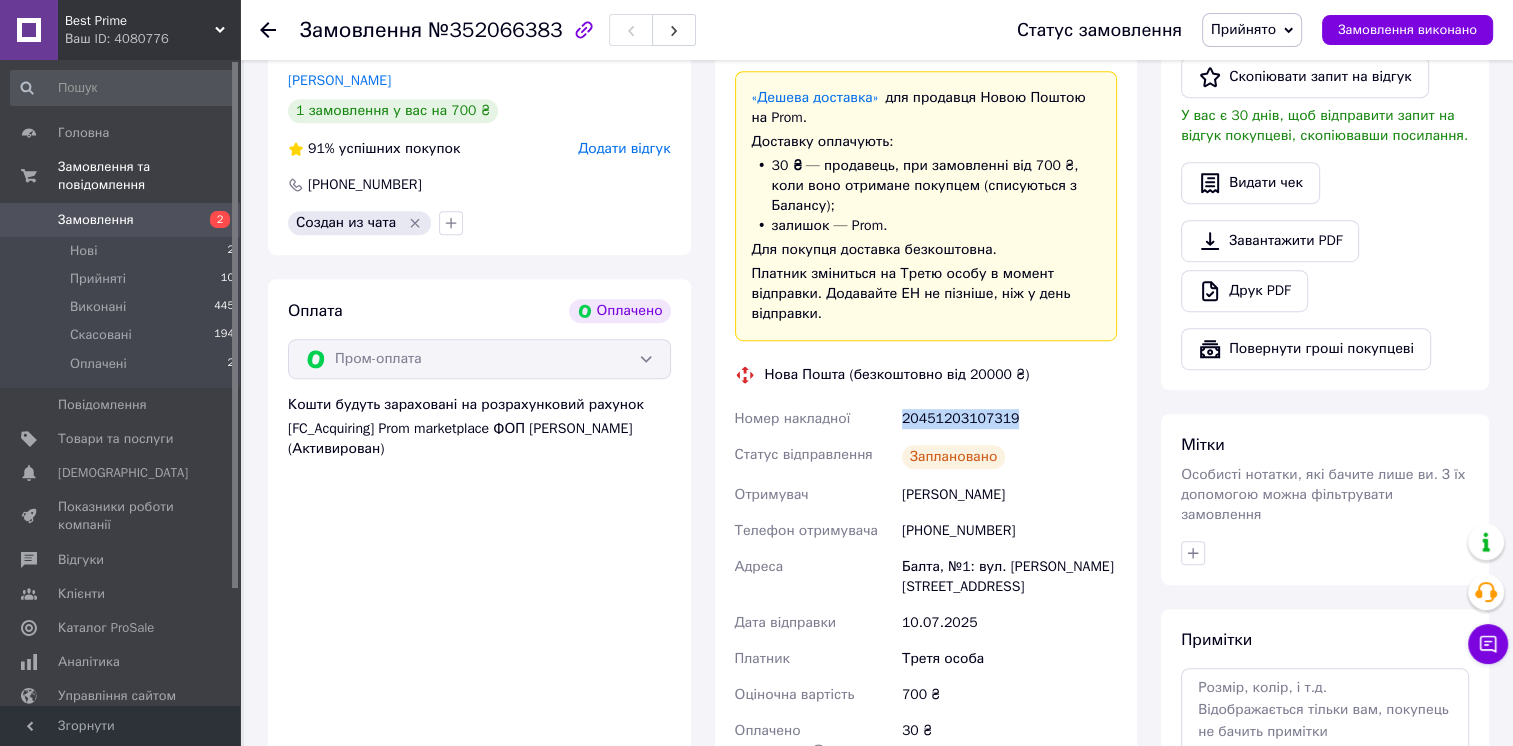 copy on "Номер накладної 20451203107319" 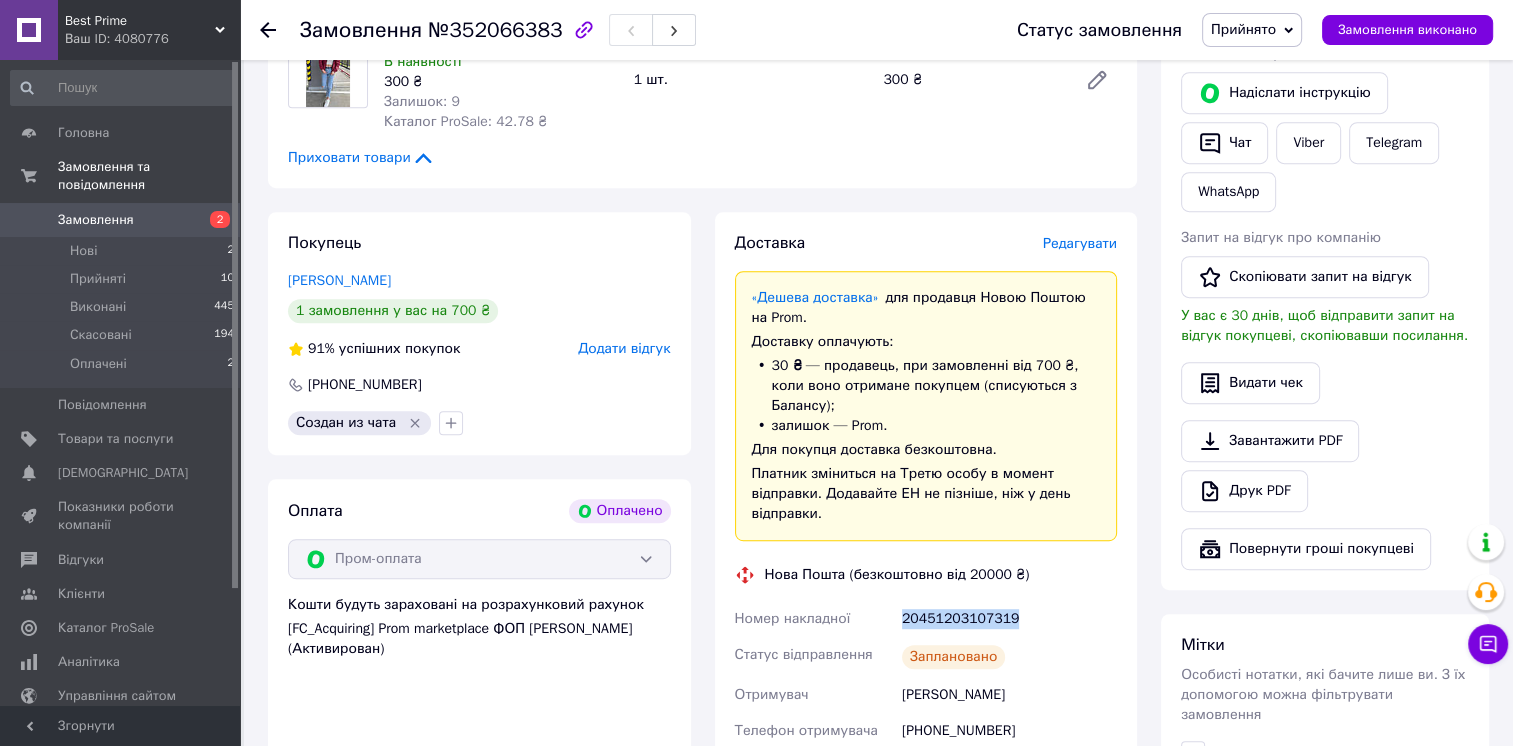 scroll, scrollTop: 700, scrollLeft: 0, axis: vertical 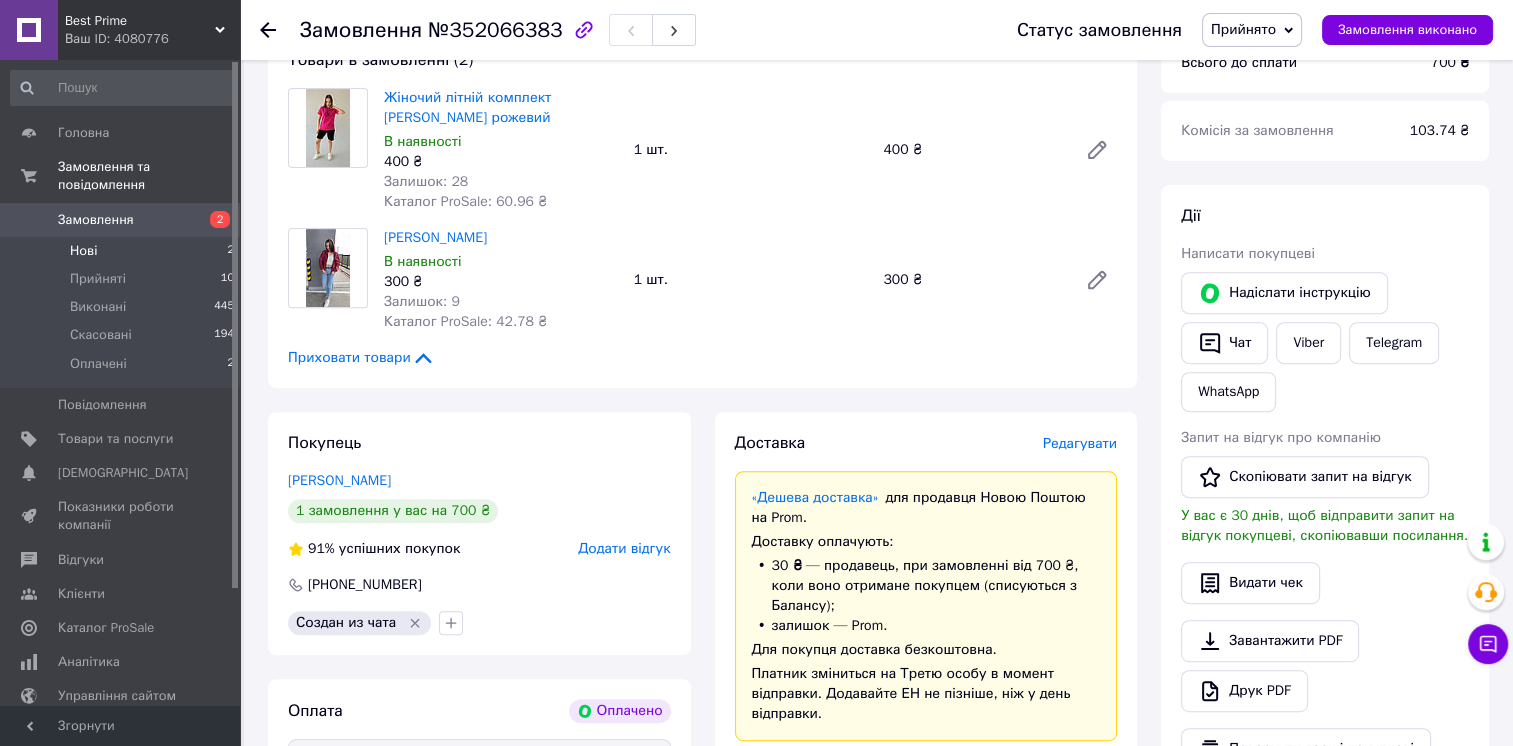 click on "Нові 2" at bounding box center (123, 251) 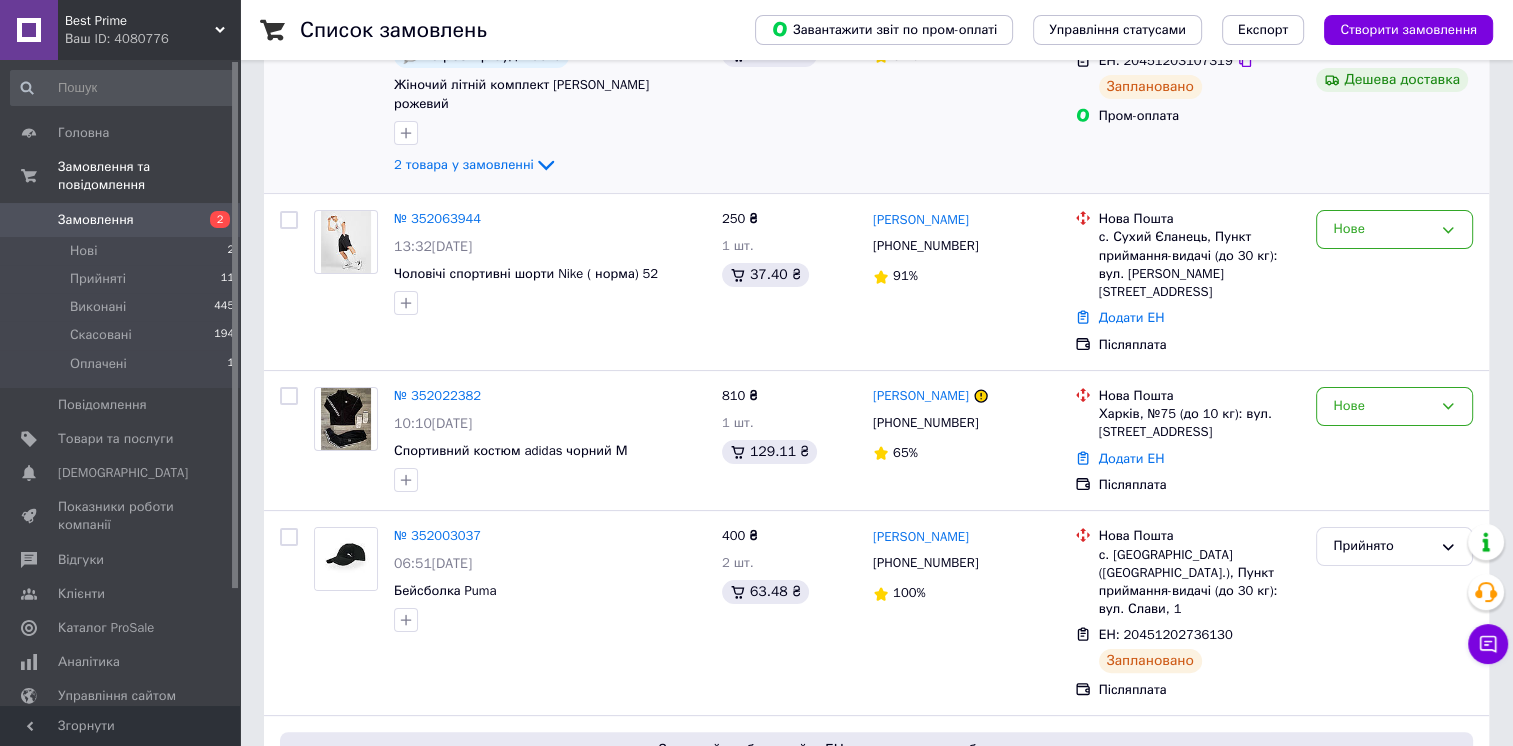 scroll, scrollTop: 200, scrollLeft: 0, axis: vertical 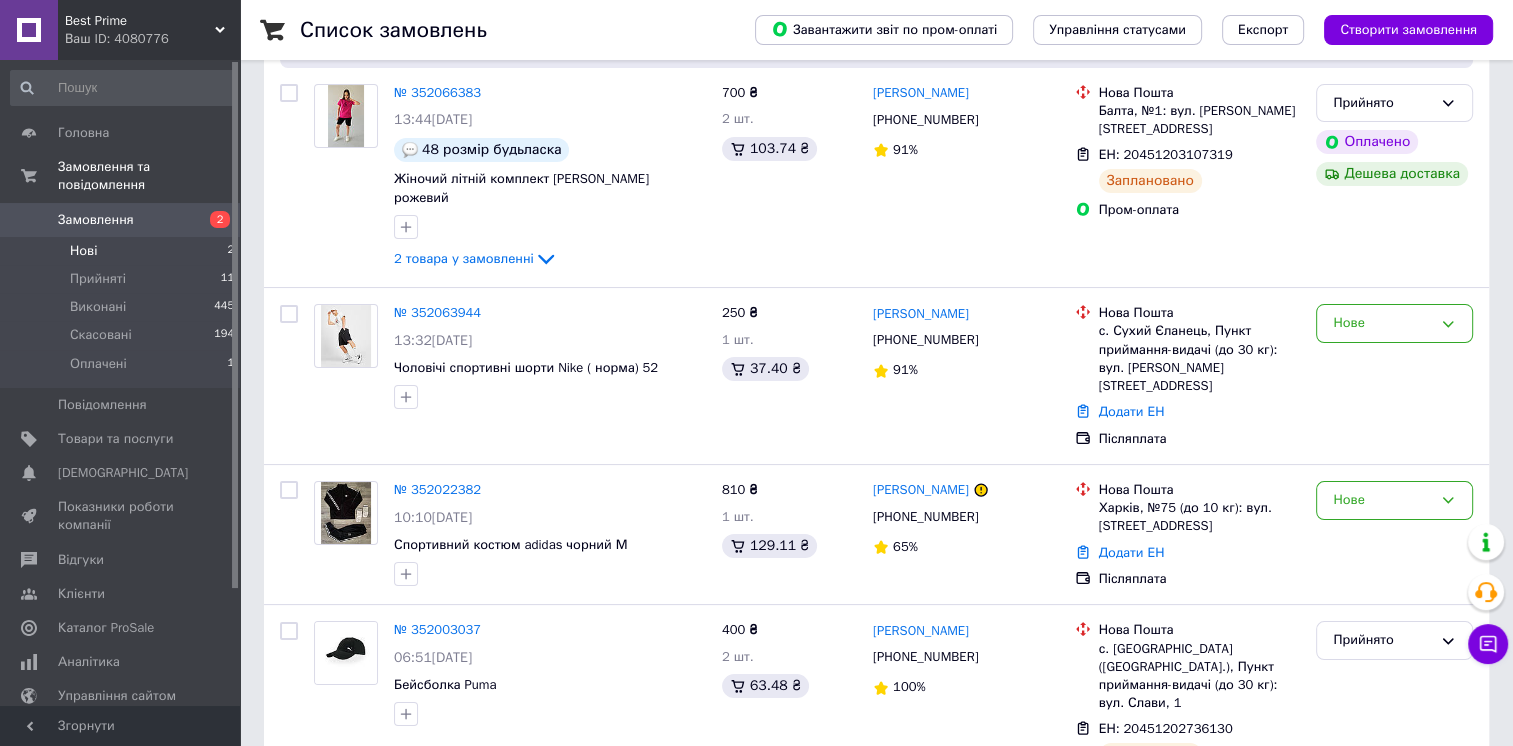 click on "Нові" at bounding box center [83, 251] 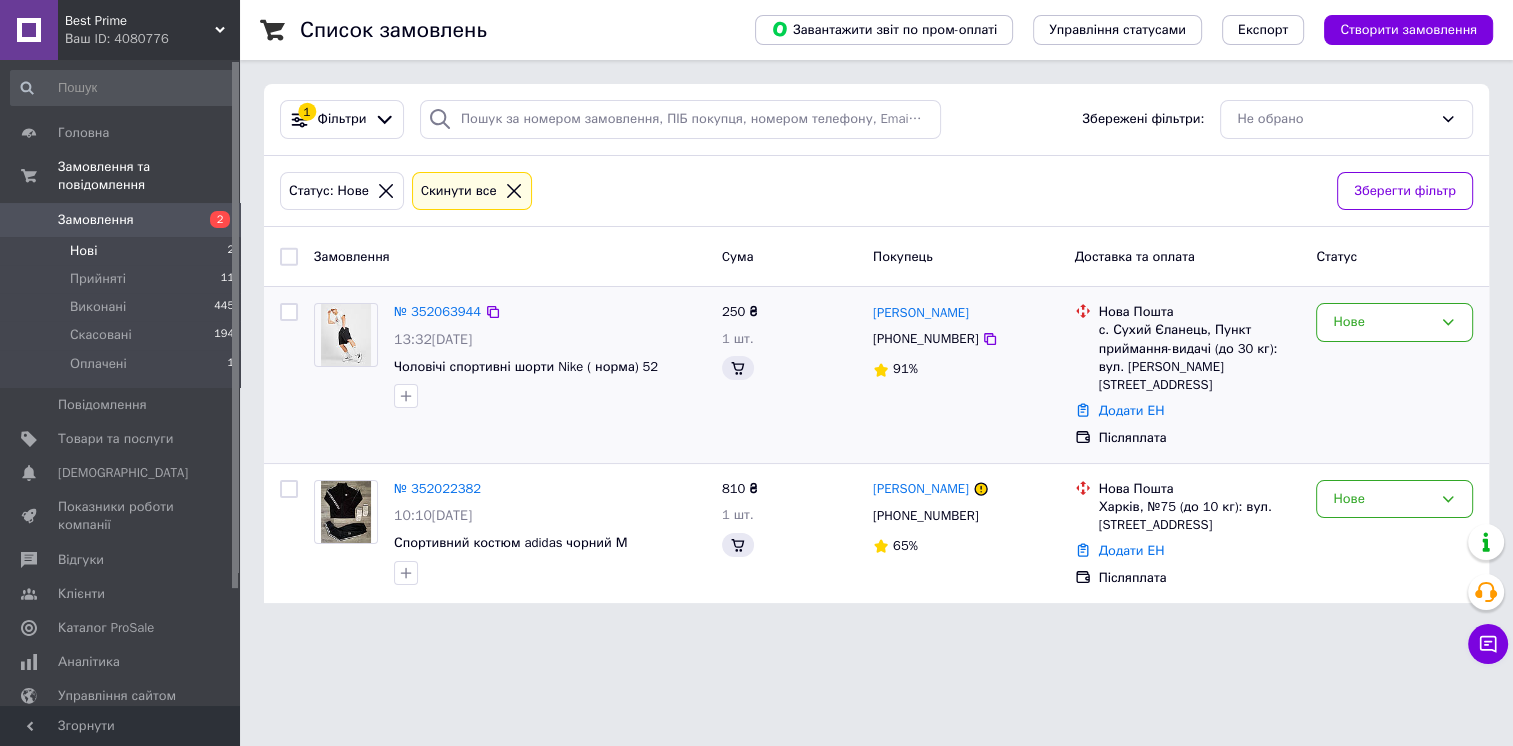 scroll, scrollTop: 0, scrollLeft: 0, axis: both 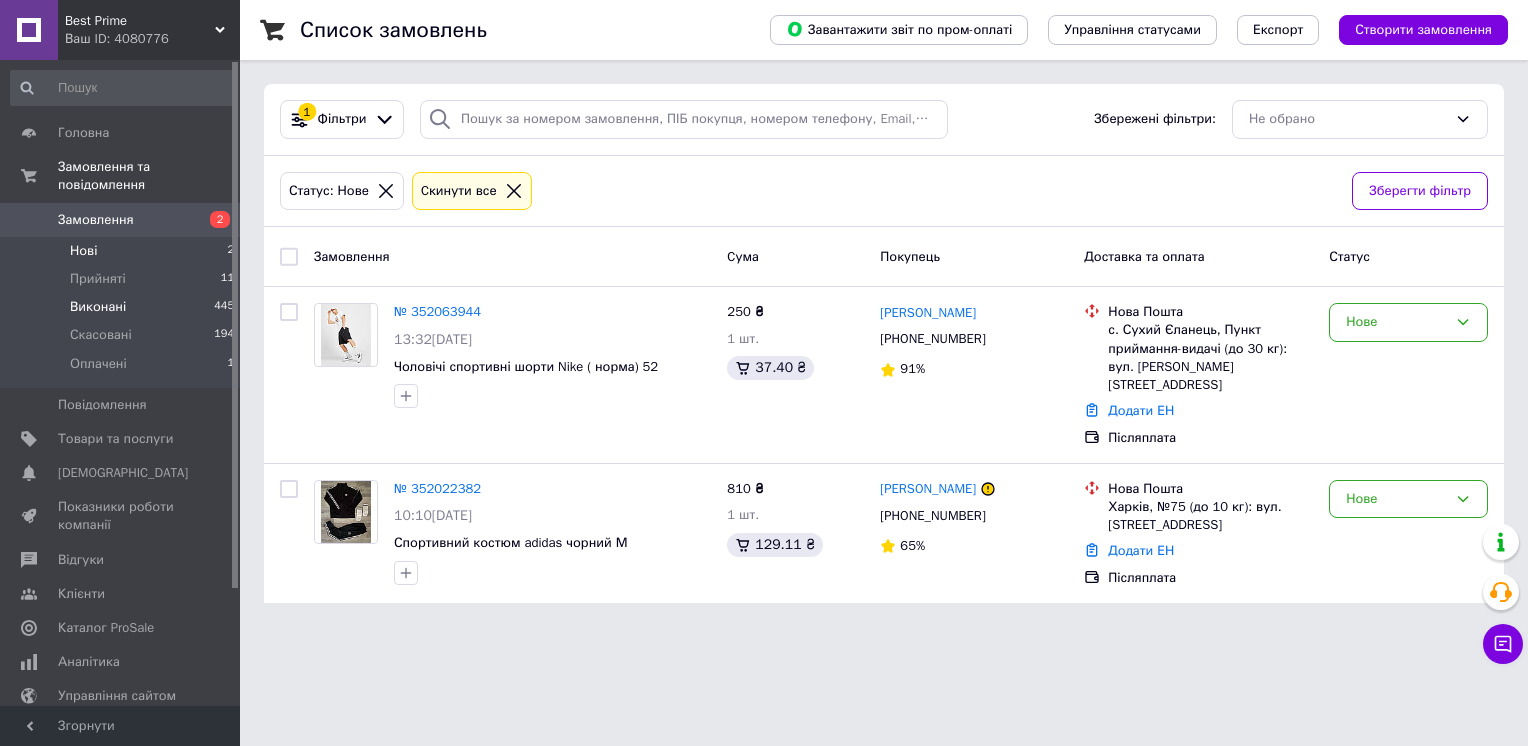 click on "Виконані" at bounding box center (98, 307) 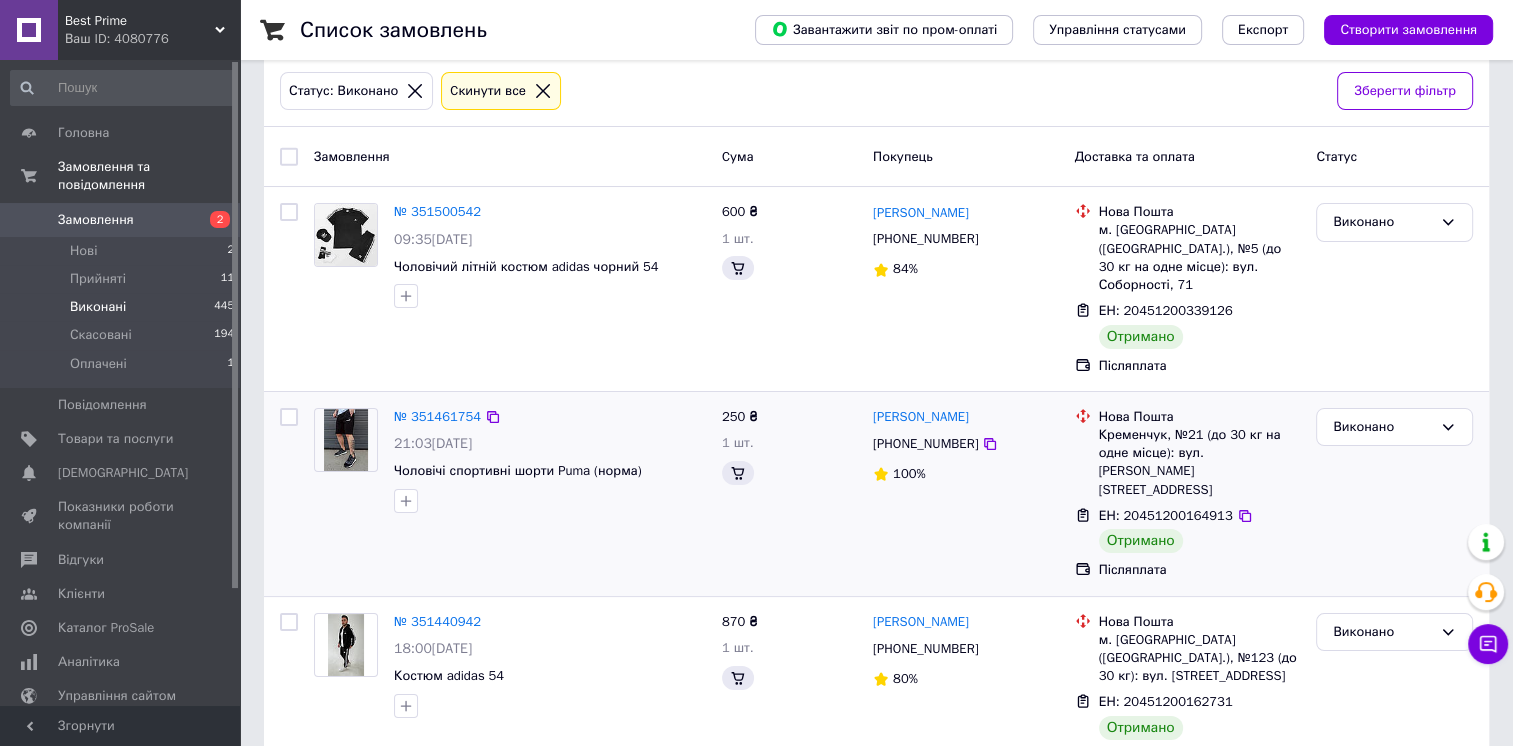 scroll, scrollTop: 0, scrollLeft: 0, axis: both 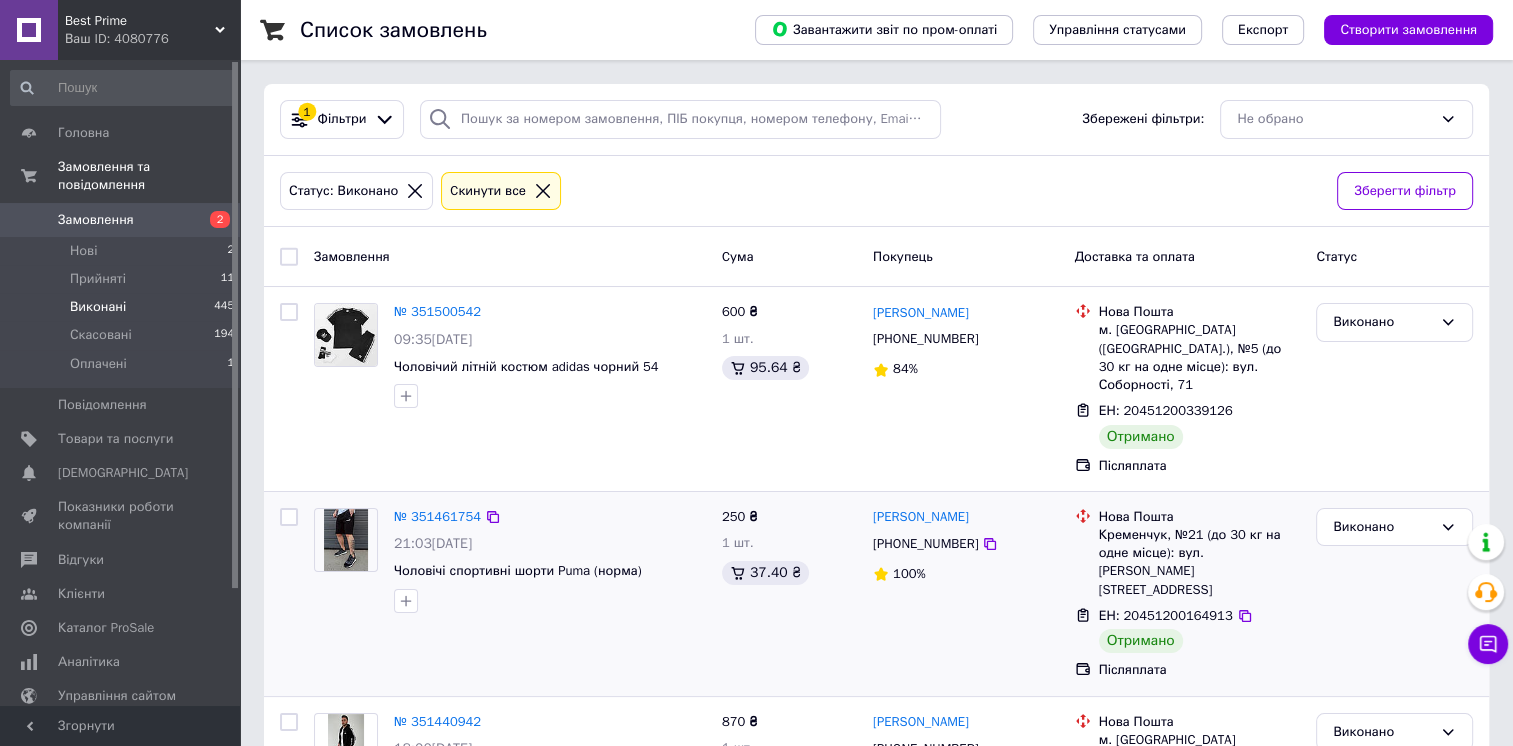 click at bounding box center (345, 540) 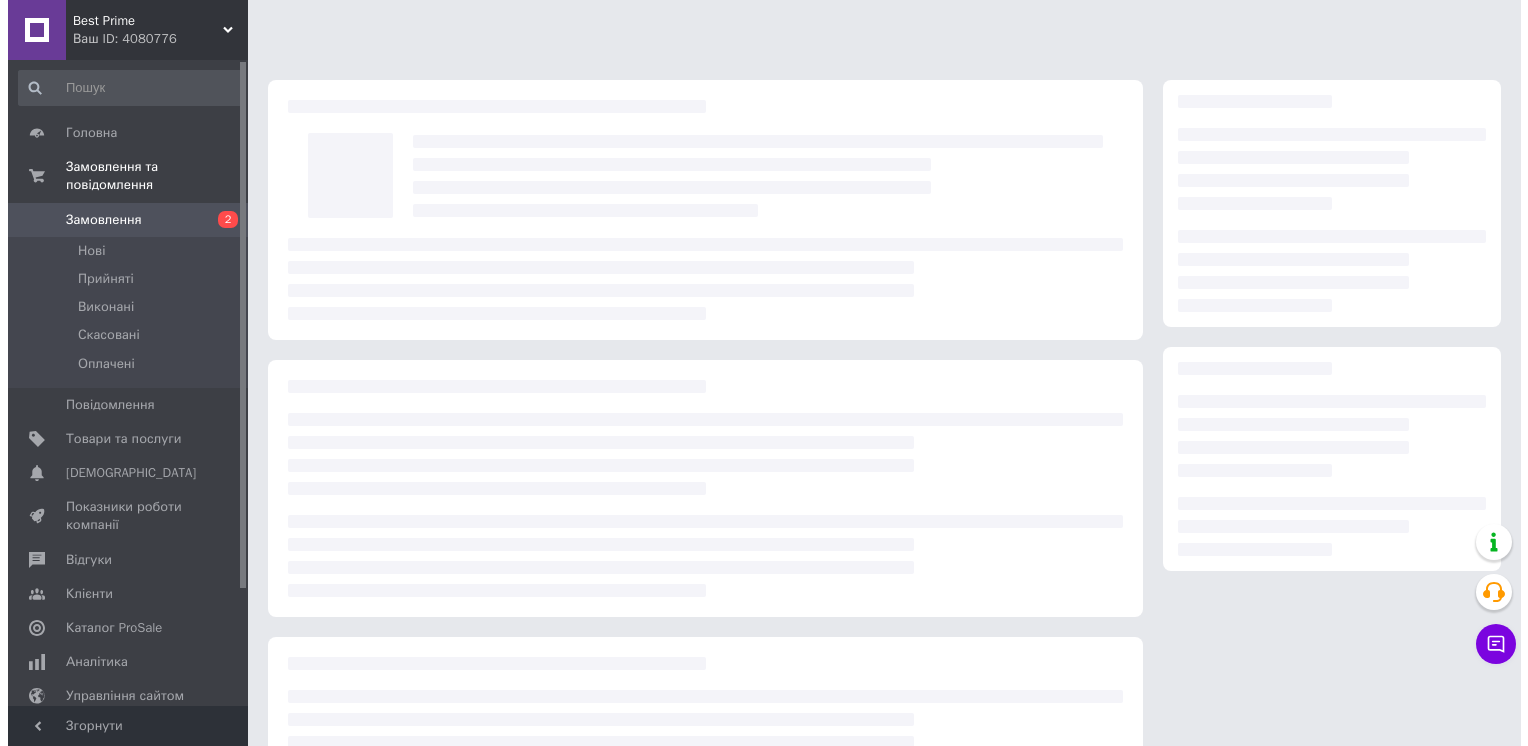 scroll, scrollTop: 0, scrollLeft: 0, axis: both 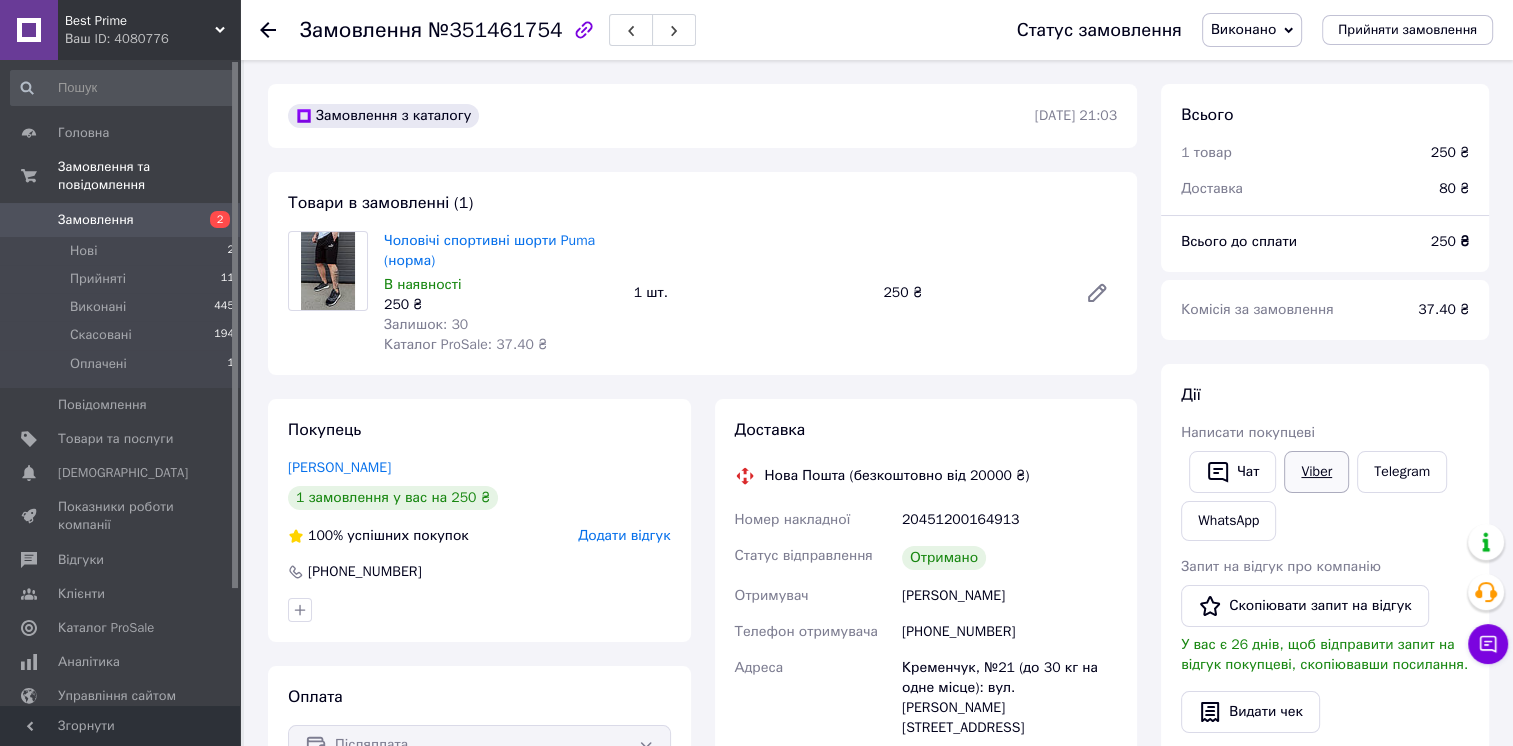 click on "Viber" at bounding box center [1316, 472] 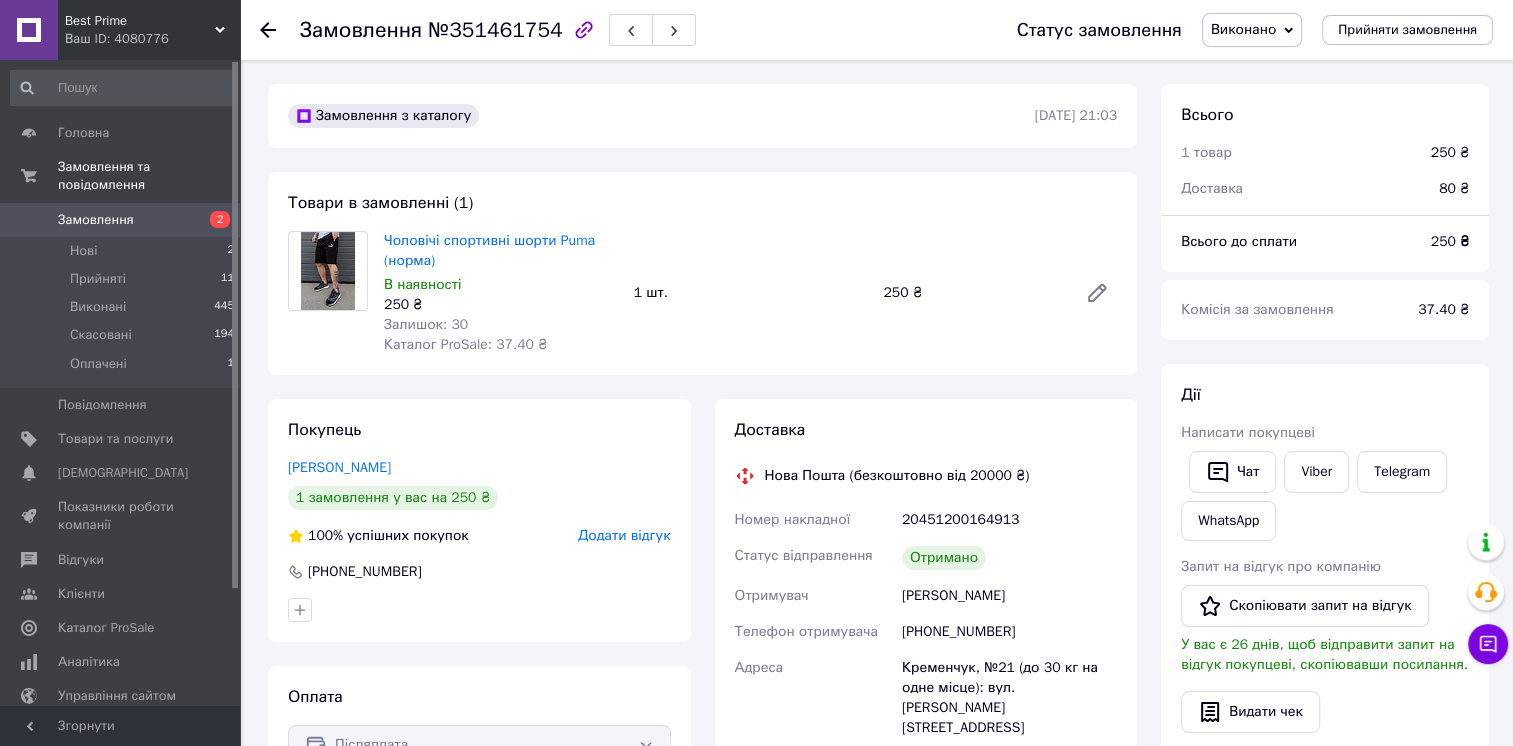 drag, startPoint x: 263, startPoint y: 651, endPoint x: 265, endPoint y: 637, distance: 14.142136 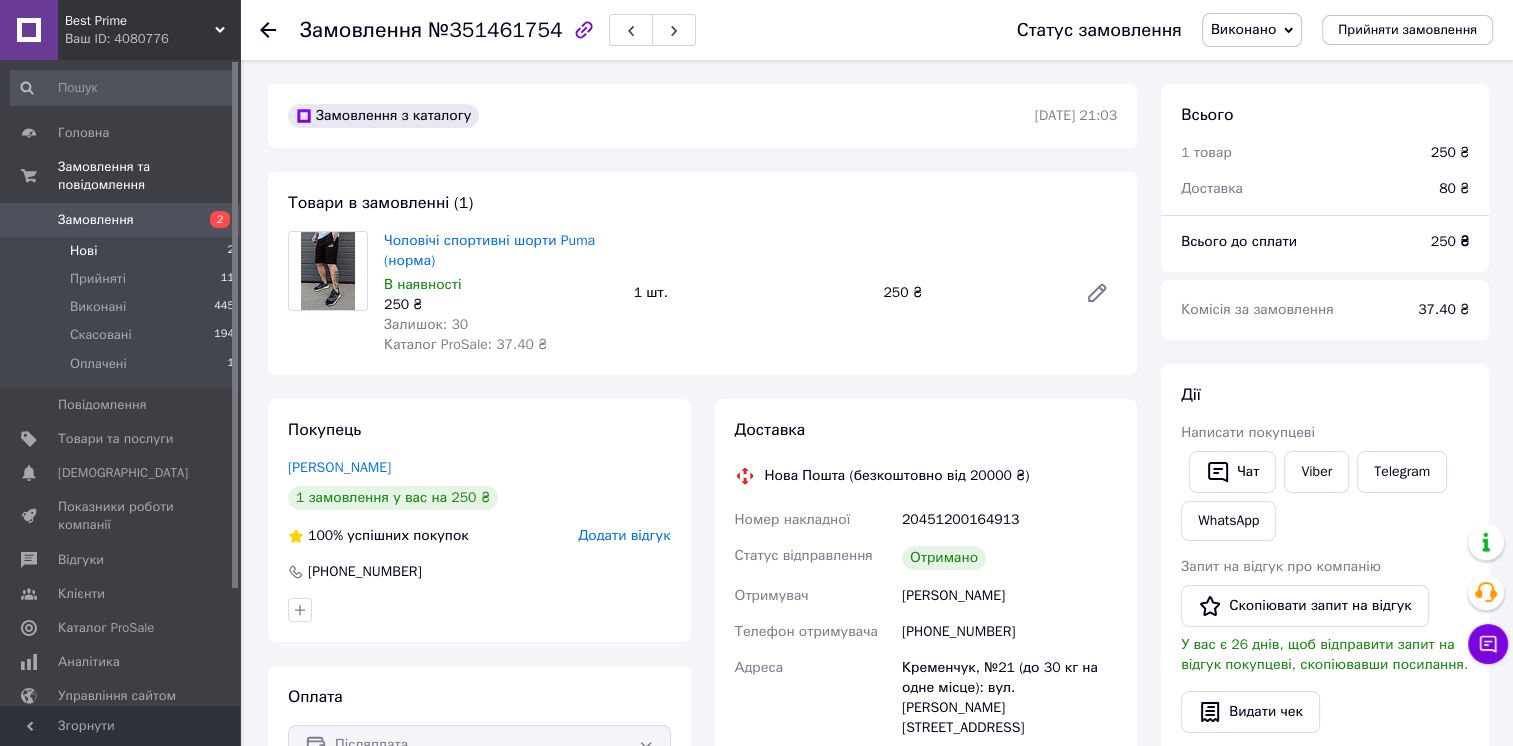 click on "Нові 2" at bounding box center [123, 251] 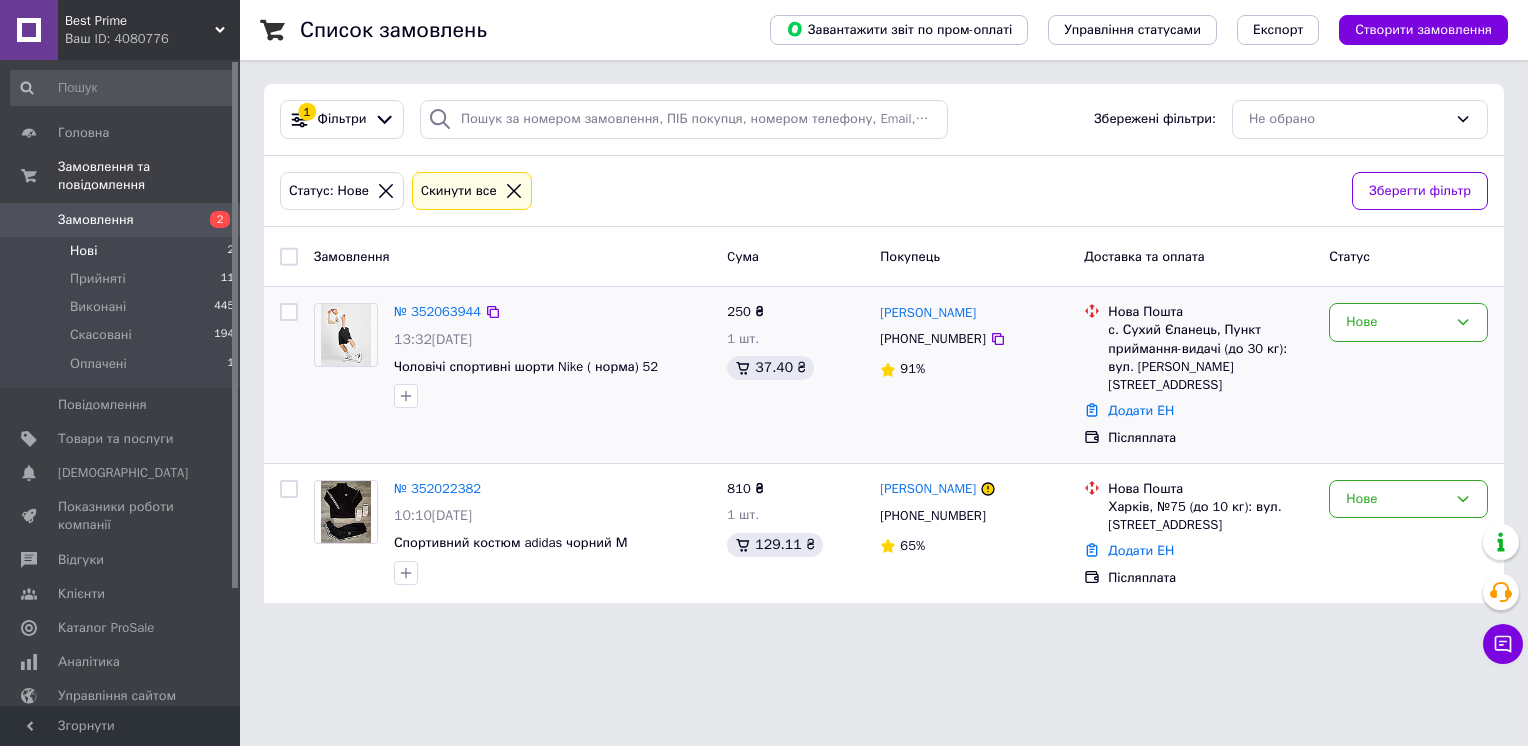 click at bounding box center [346, 335] 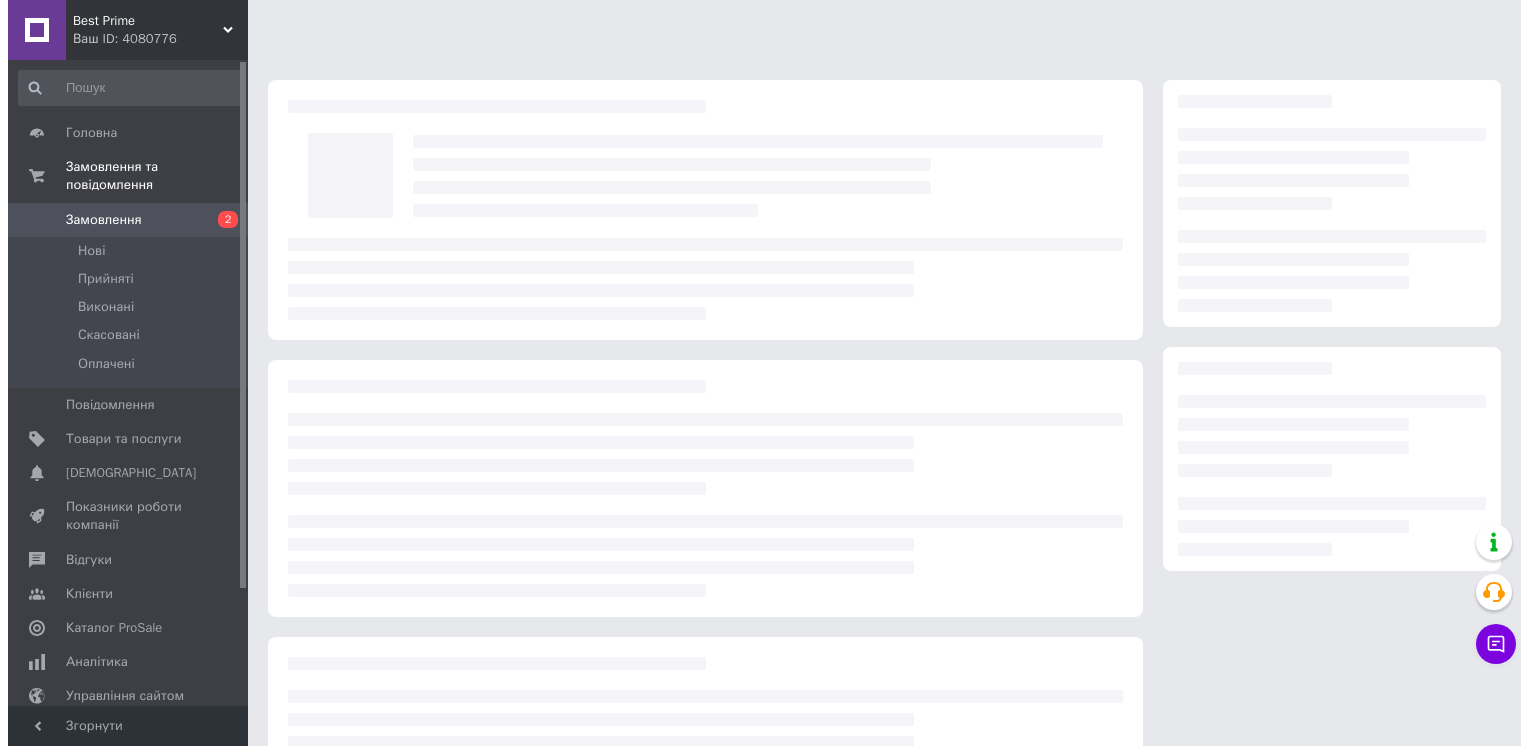 scroll, scrollTop: 0, scrollLeft: 0, axis: both 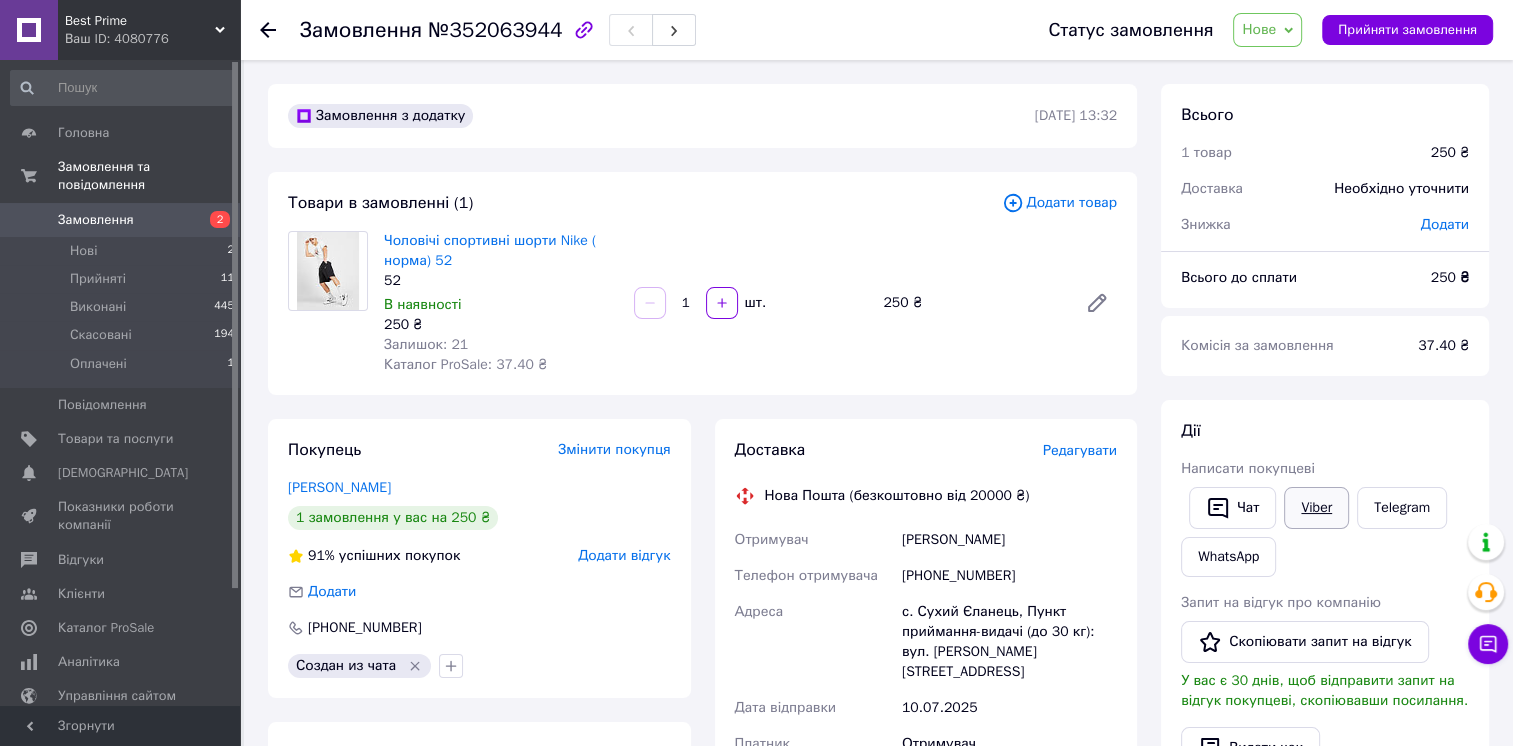 click on "Viber" at bounding box center (1316, 508) 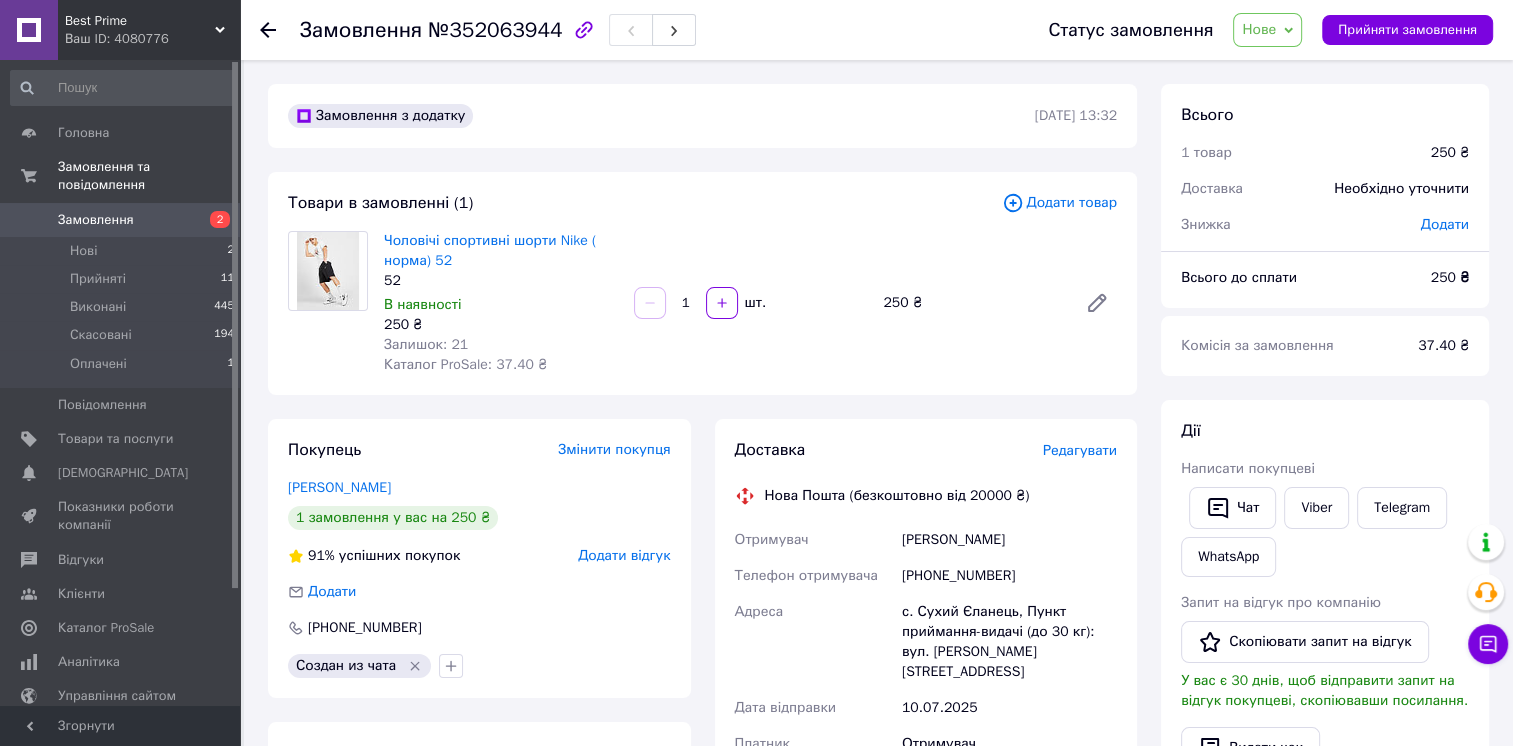 click on "Покупець Змінити покупця [PERSON_NAME] 1 замовлення у вас на 250 ₴ 91%   успішних покупок Додати відгук Додати [PHONE_NUMBER] Создан из чата   Оплата Післяплата" at bounding box center (479, 779) 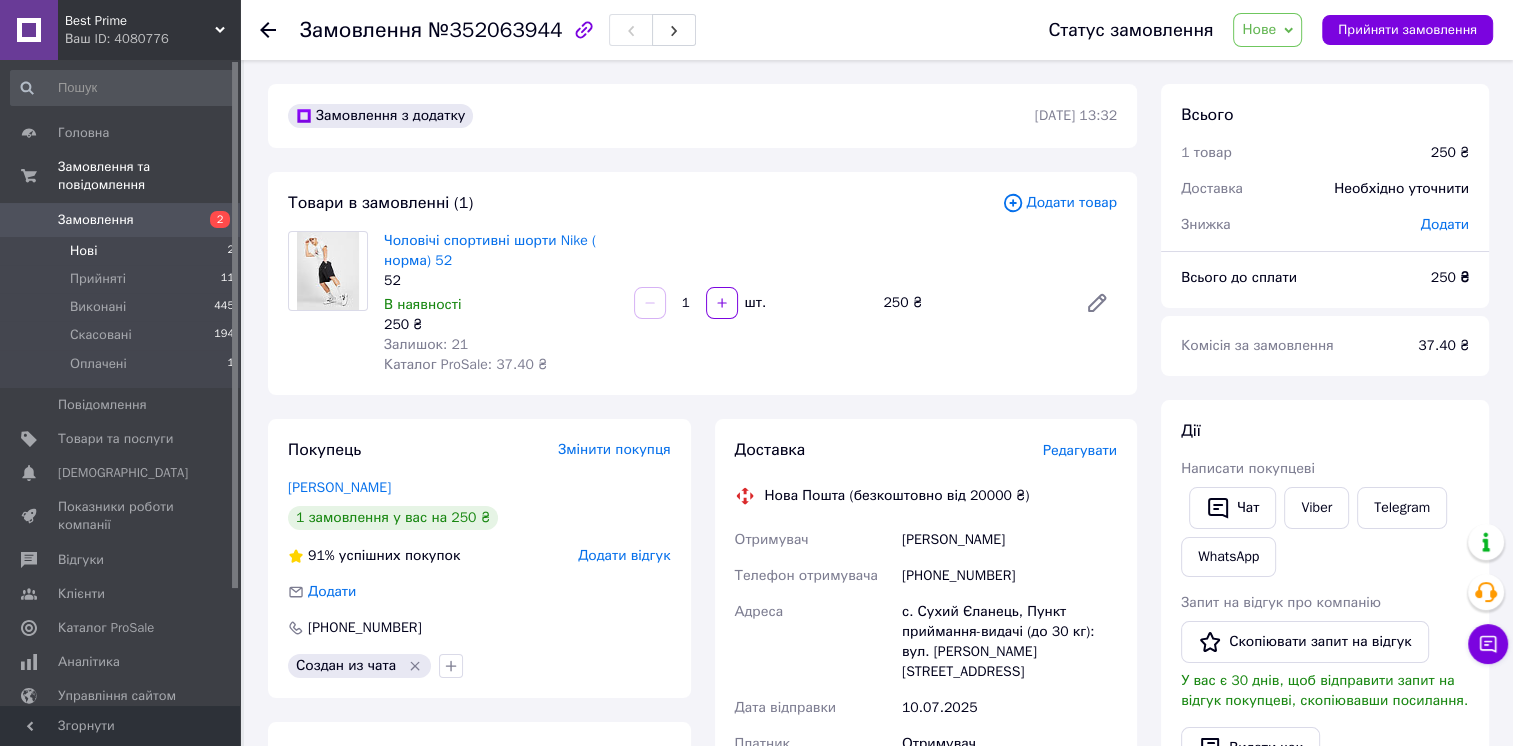click on "Нові 2" at bounding box center (123, 251) 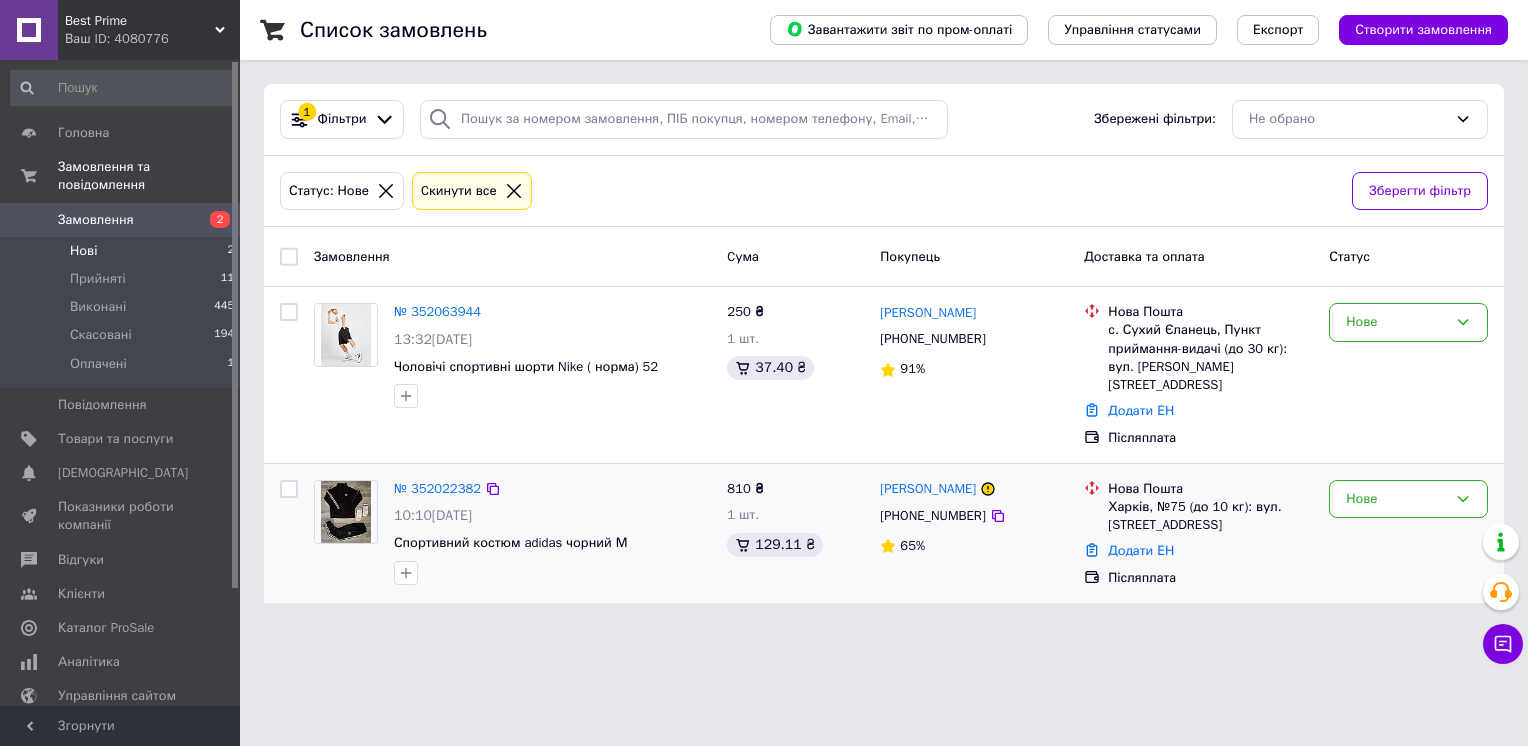 click at bounding box center (346, 512) 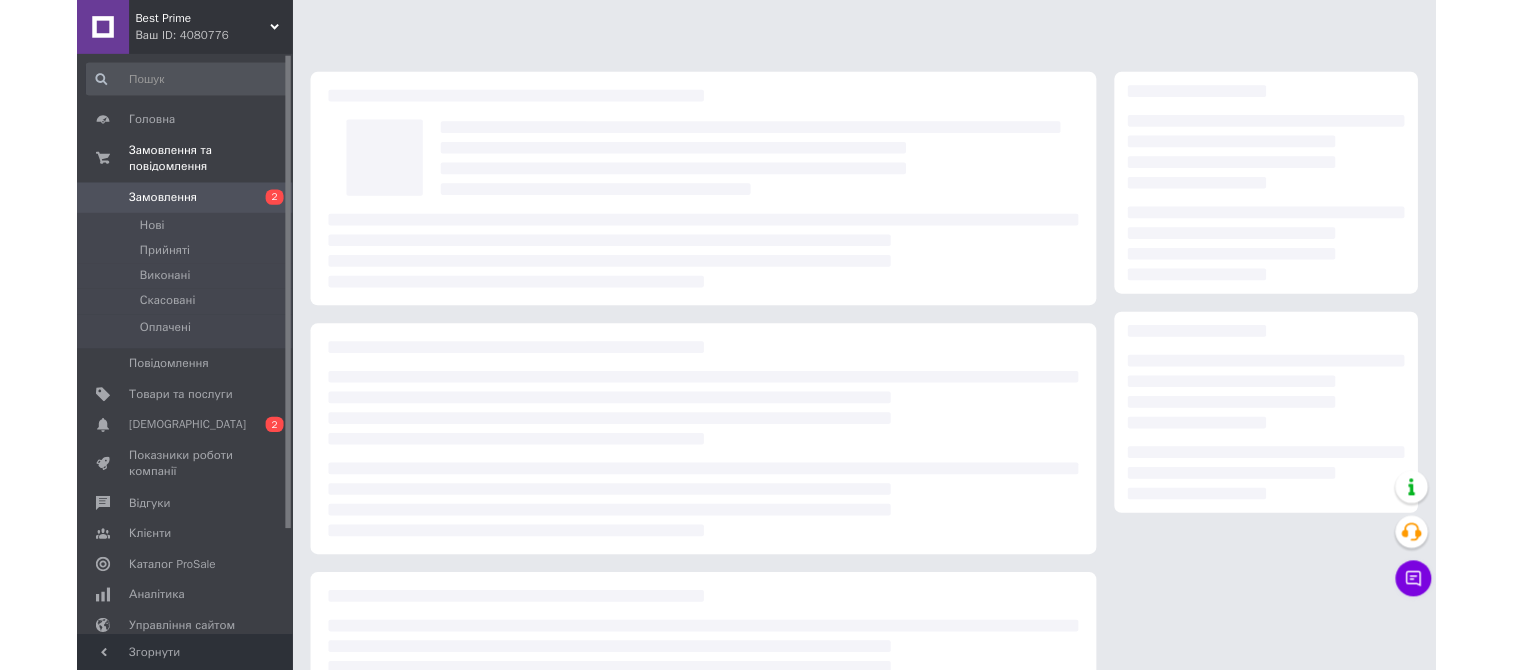 scroll, scrollTop: 0, scrollLeft: 0, axis: both 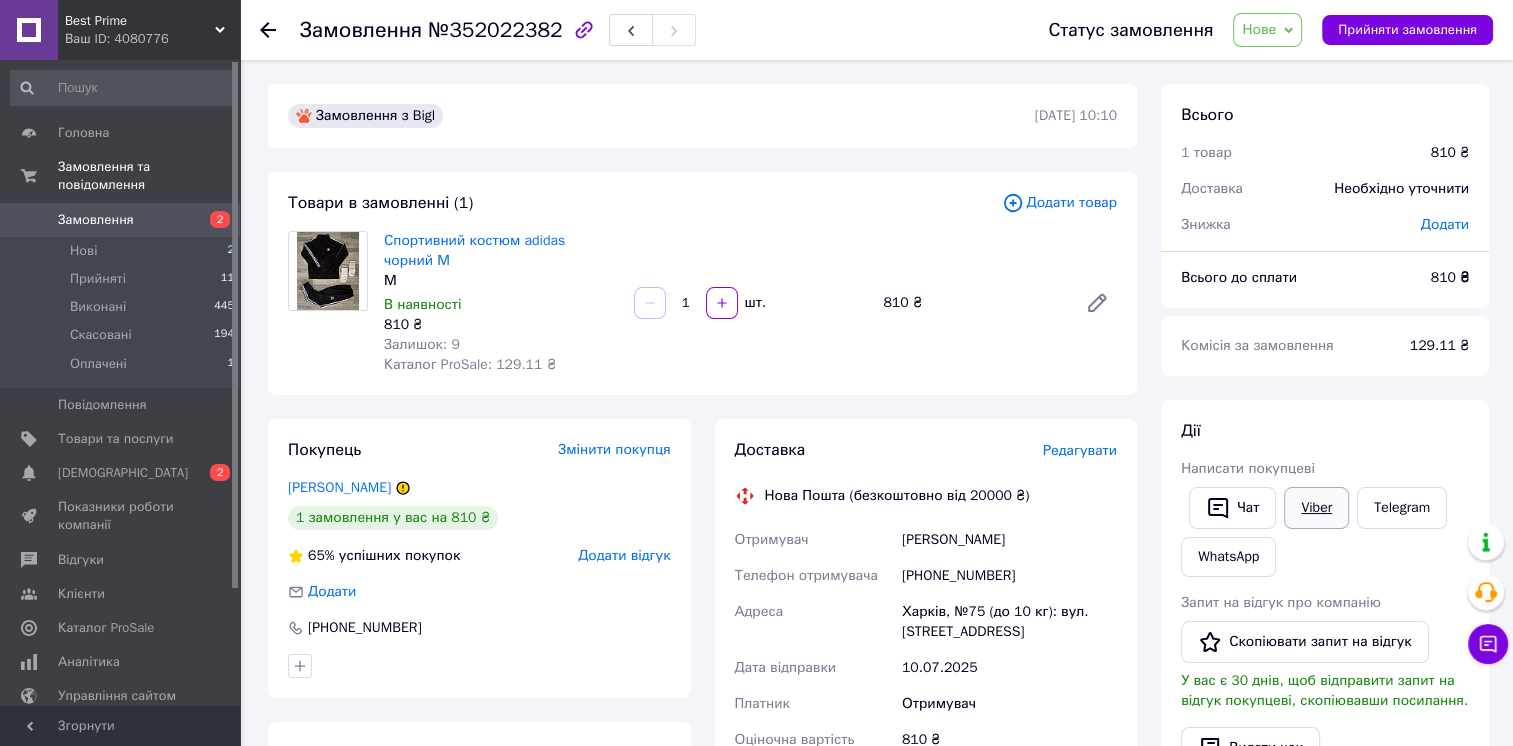 click on "Viber" at bounding box center [1316, 508] 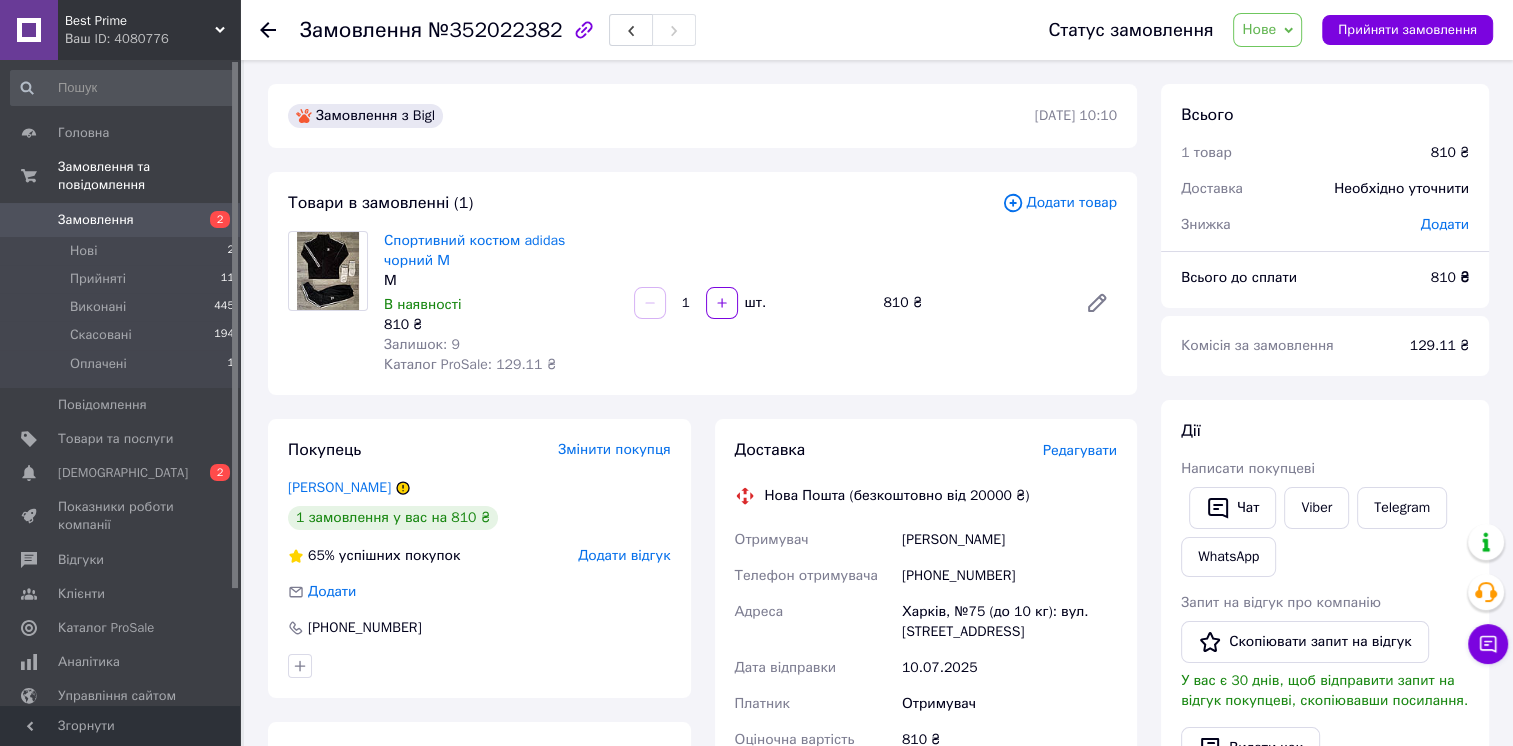 click on "Покупець Змінити покупця [PERSON_NAME] 1 замовлення у вас на 810 ₴ 65%   успішних покупок Додати відгук Додати [PHONE_NUMBER] Оплата Післяплата" at bounding box center (479, 759) 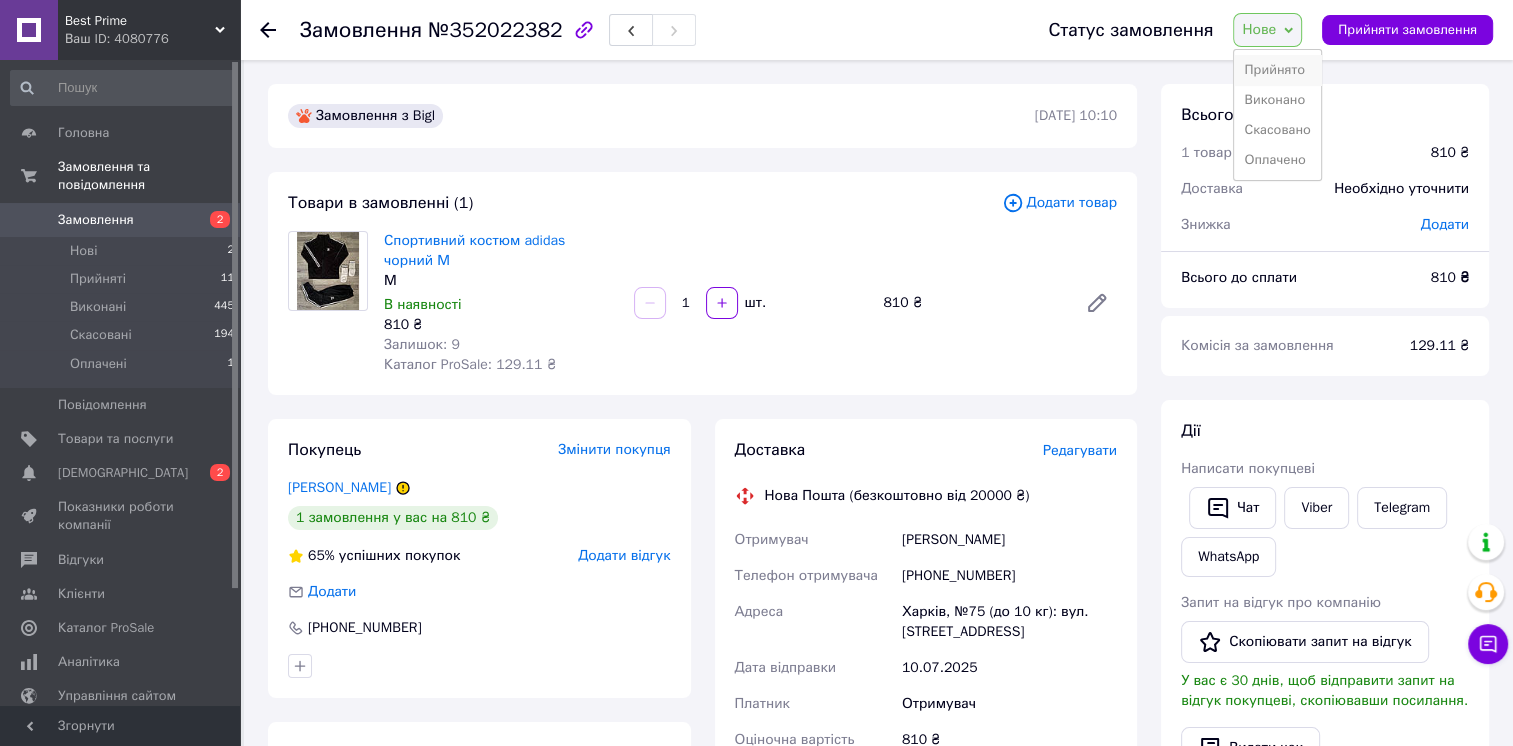 click on "Прийнято" at bounding box center (1277, 70) 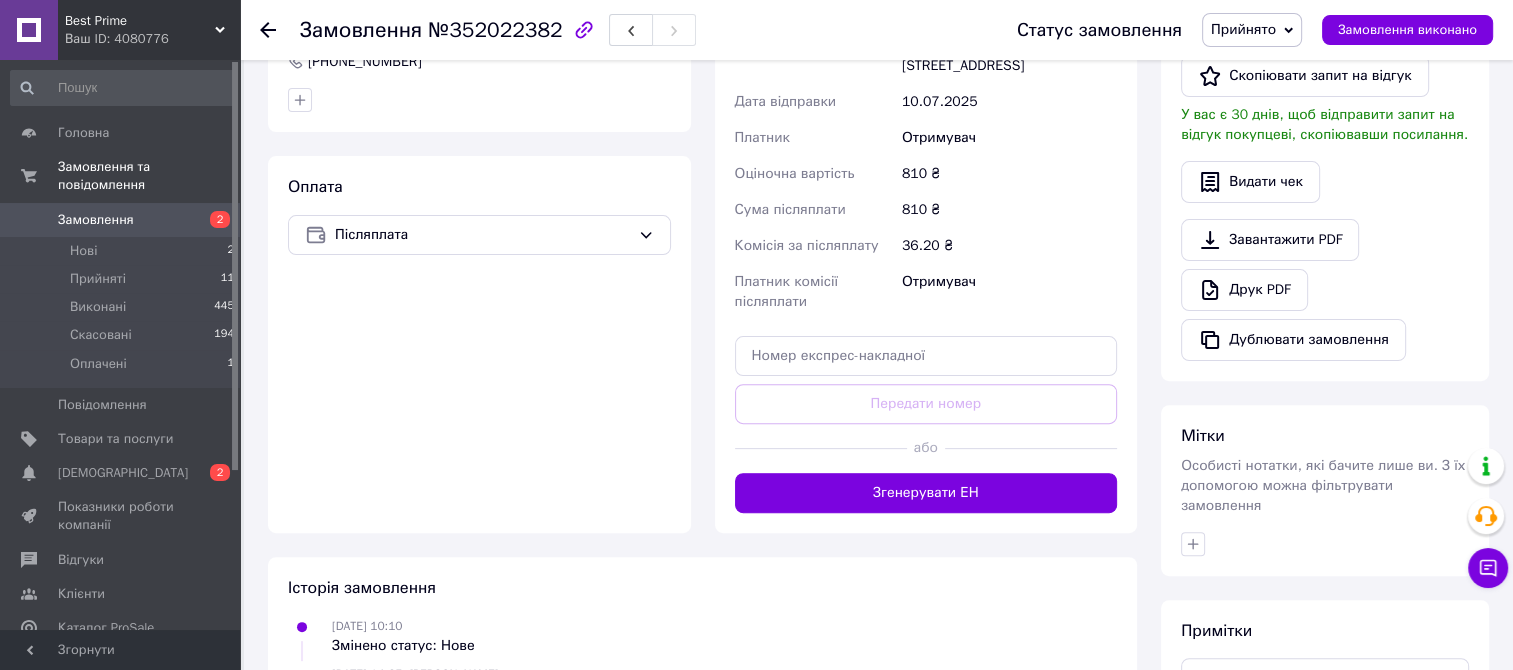 scroll, scrollTop: 700, scrollLeft: 0, axis: vertical 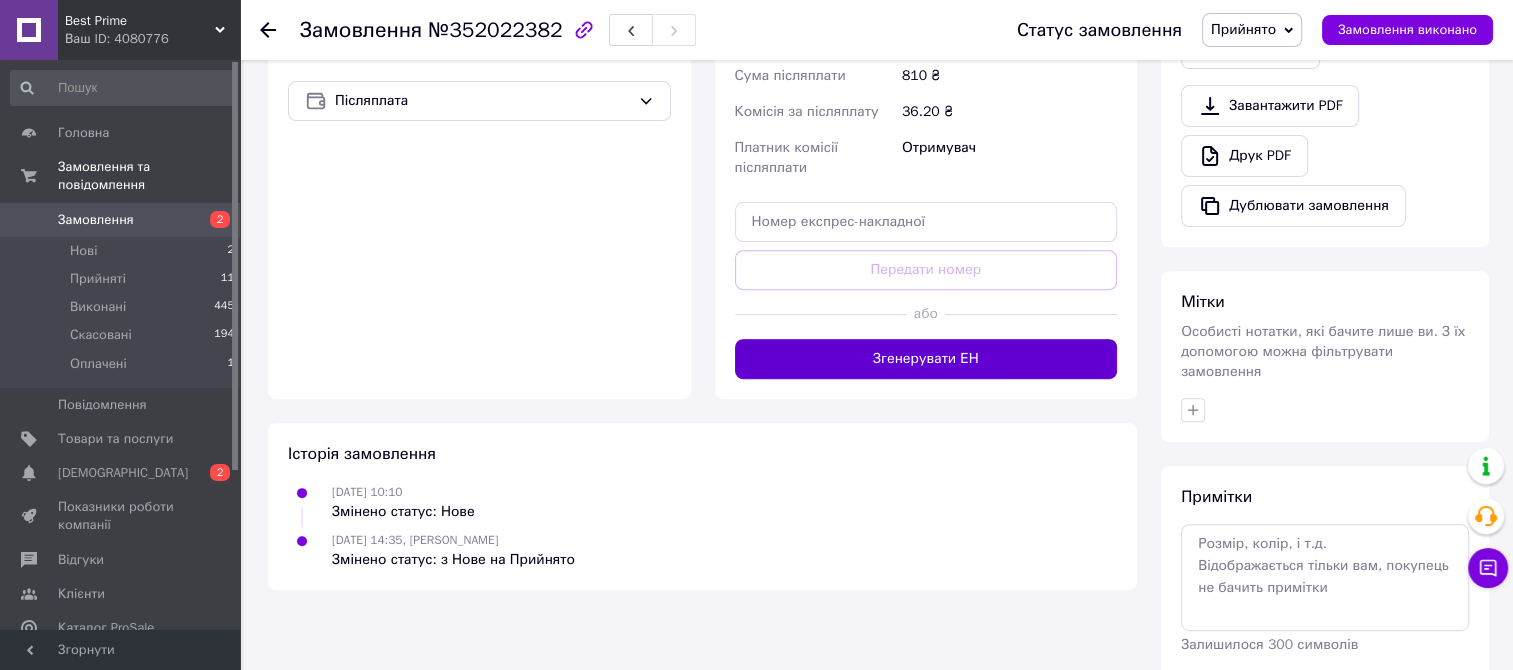 click on "Згенерувати ЕН" at bounding box center [926, 359] 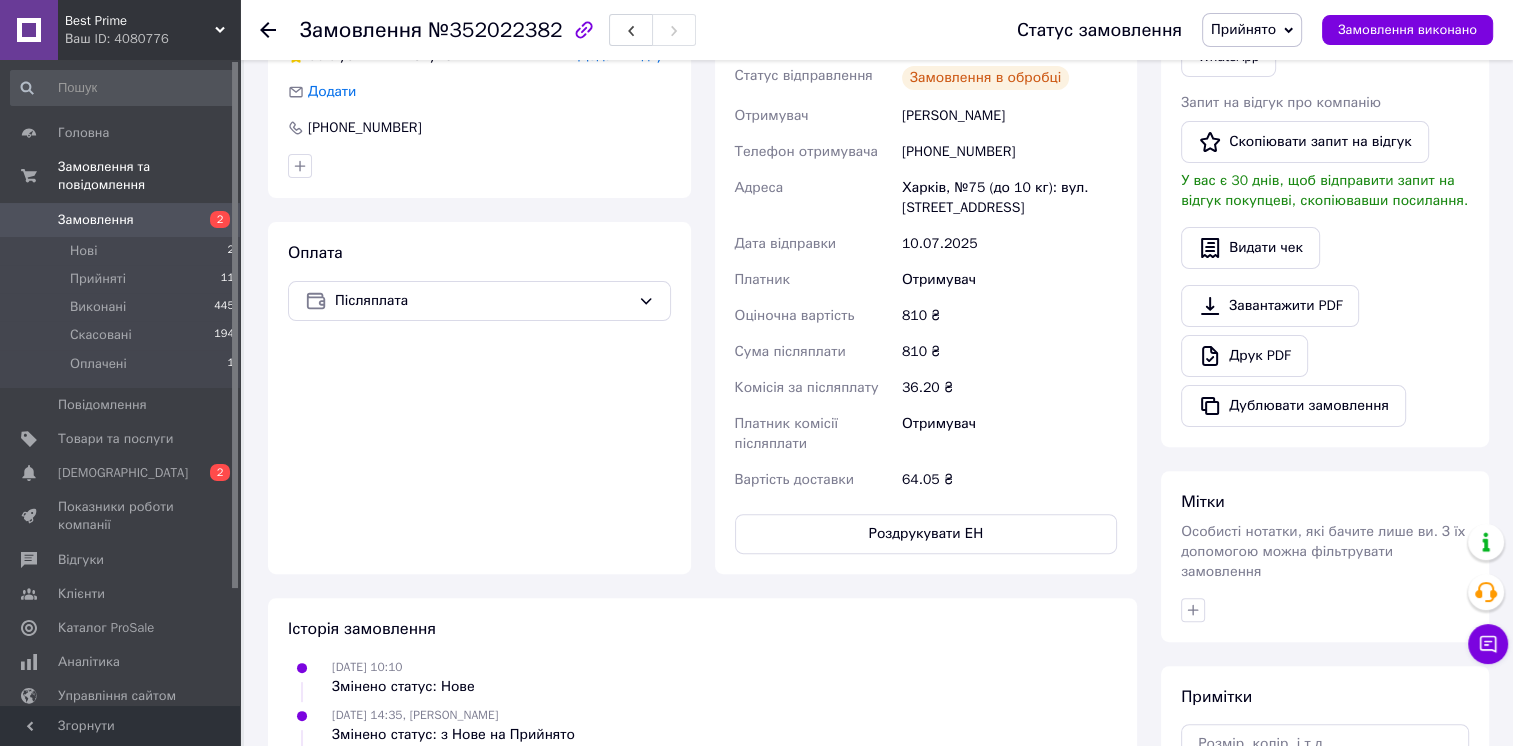 scroll, scrollTop: 300, scrollLeft: 0, axis: vertical 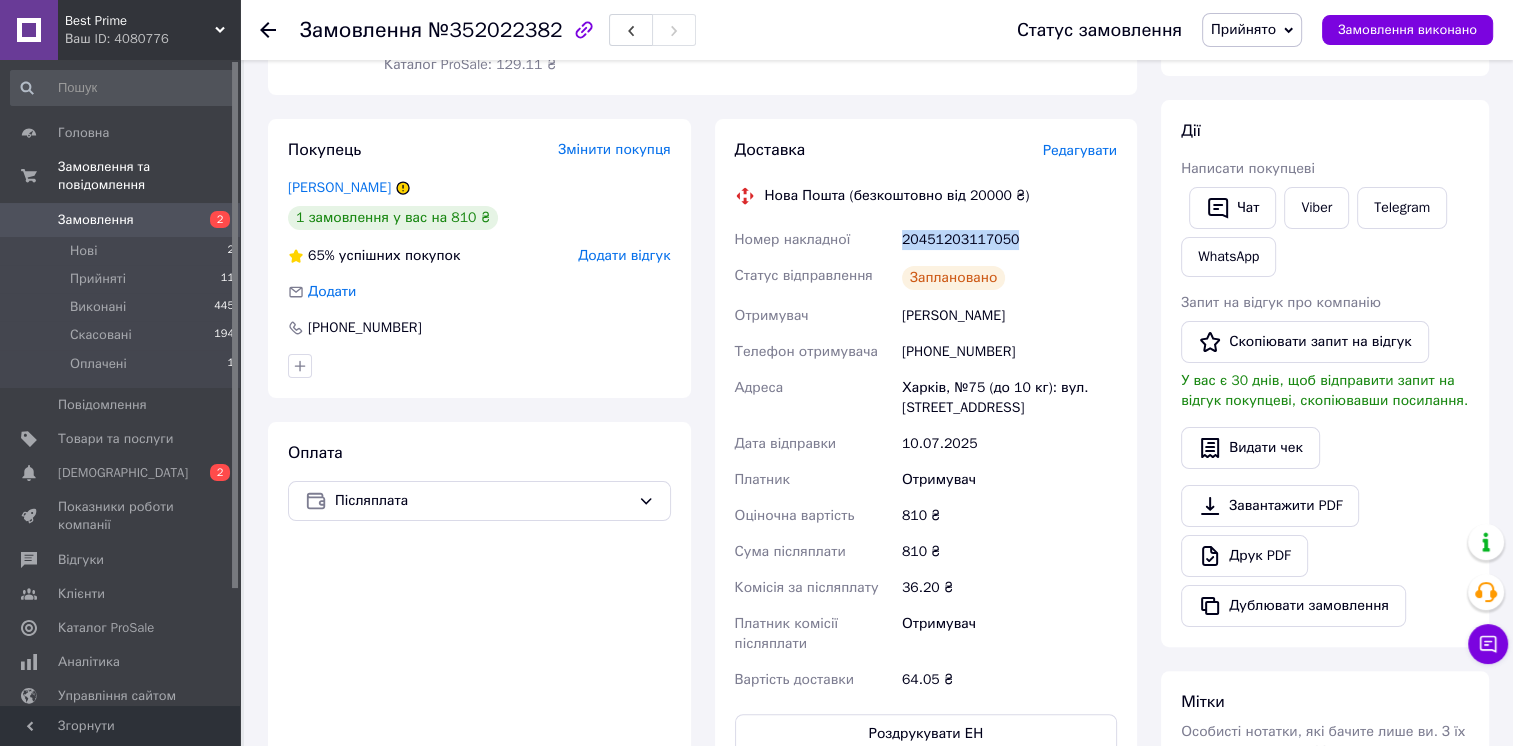 drag, startPoint x: 1016, startPoint y: 231, endPoint x: 888, endPoint y: 241, distance: 128.39003 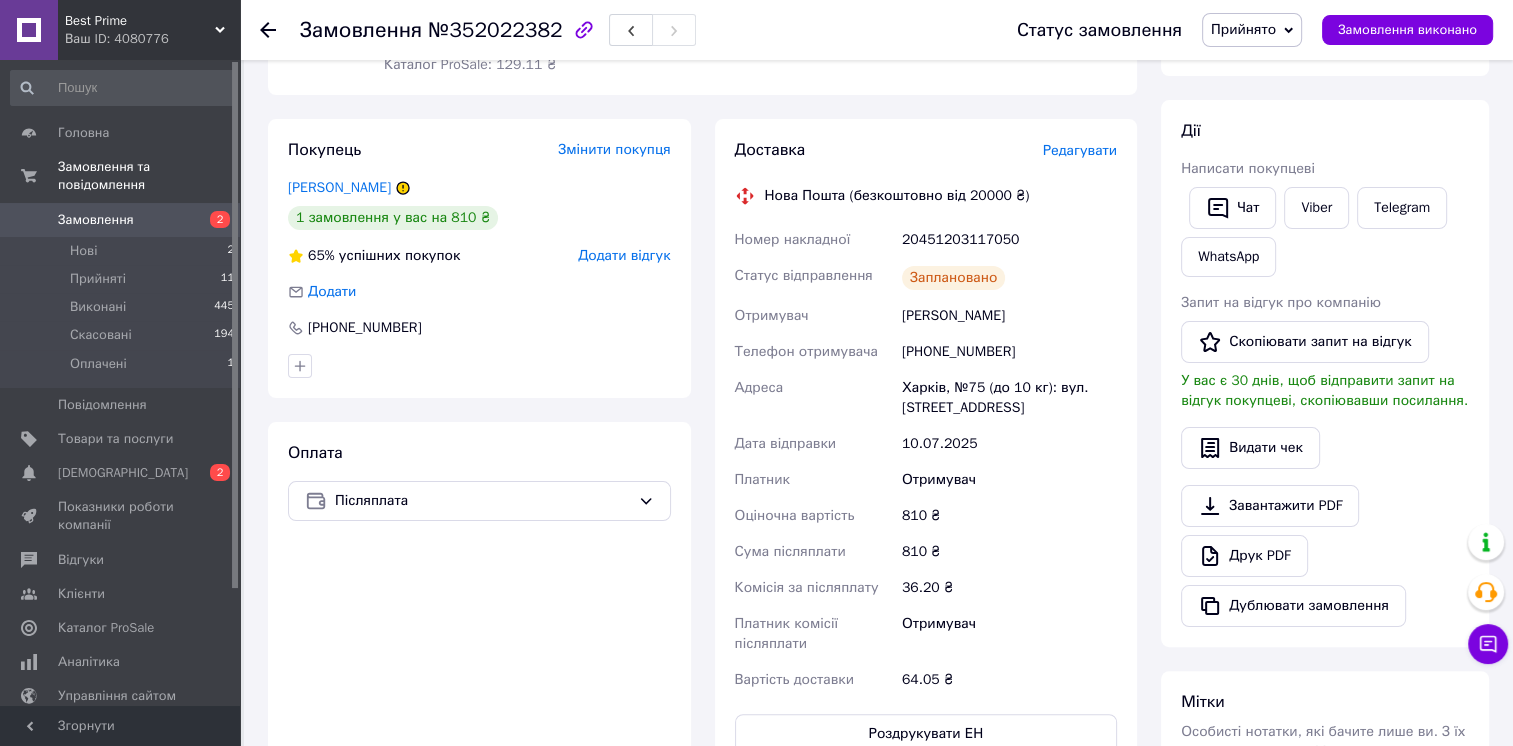 click on "Покупець Змінити покупця Динесенко  Карина 1 замовлення у вас на 810 ₴ 65%   успішних покупок Додати відгук Додати +380983593461 Оплата Післяплата" at bounding box center [479, 446] 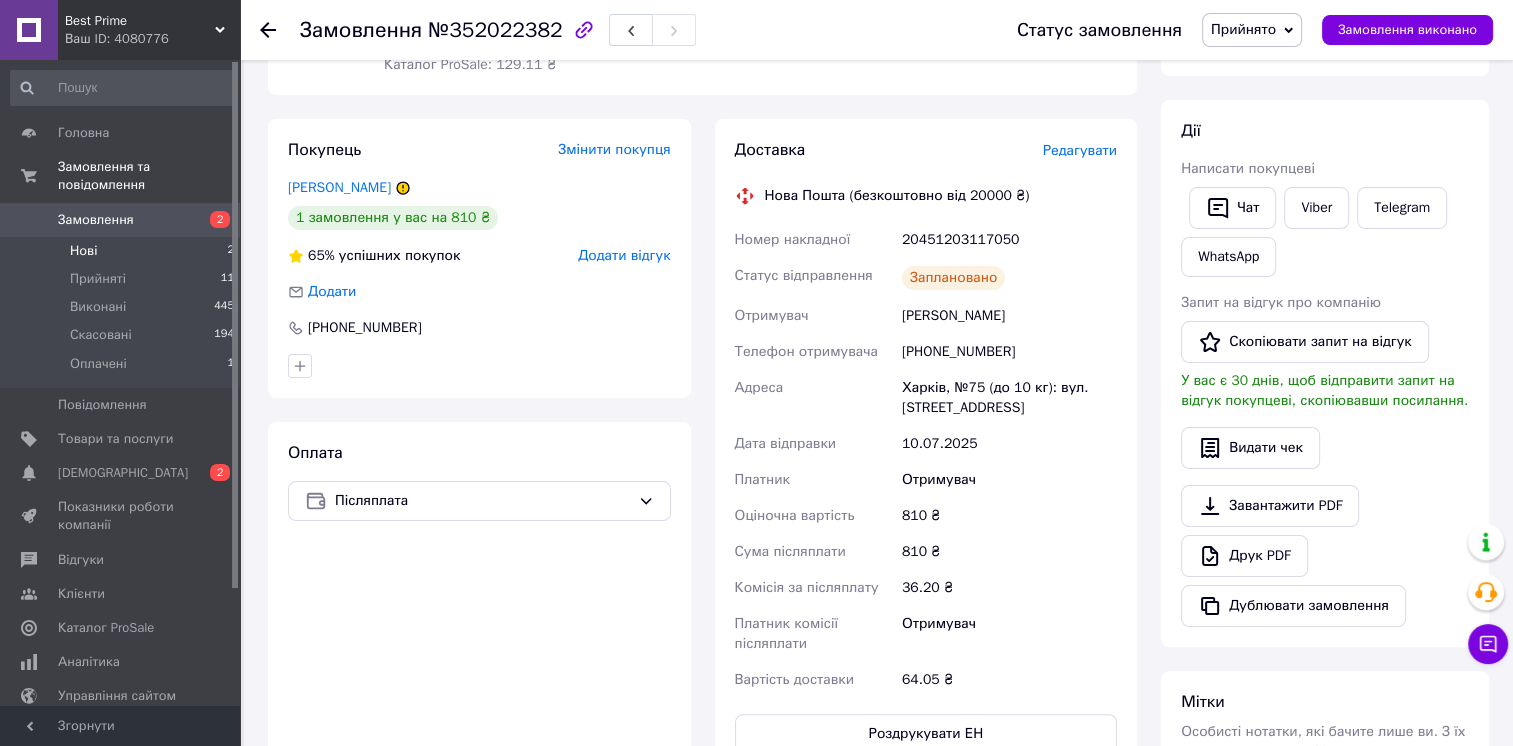 click on "Нові 2" at bounding box center (123, 251) 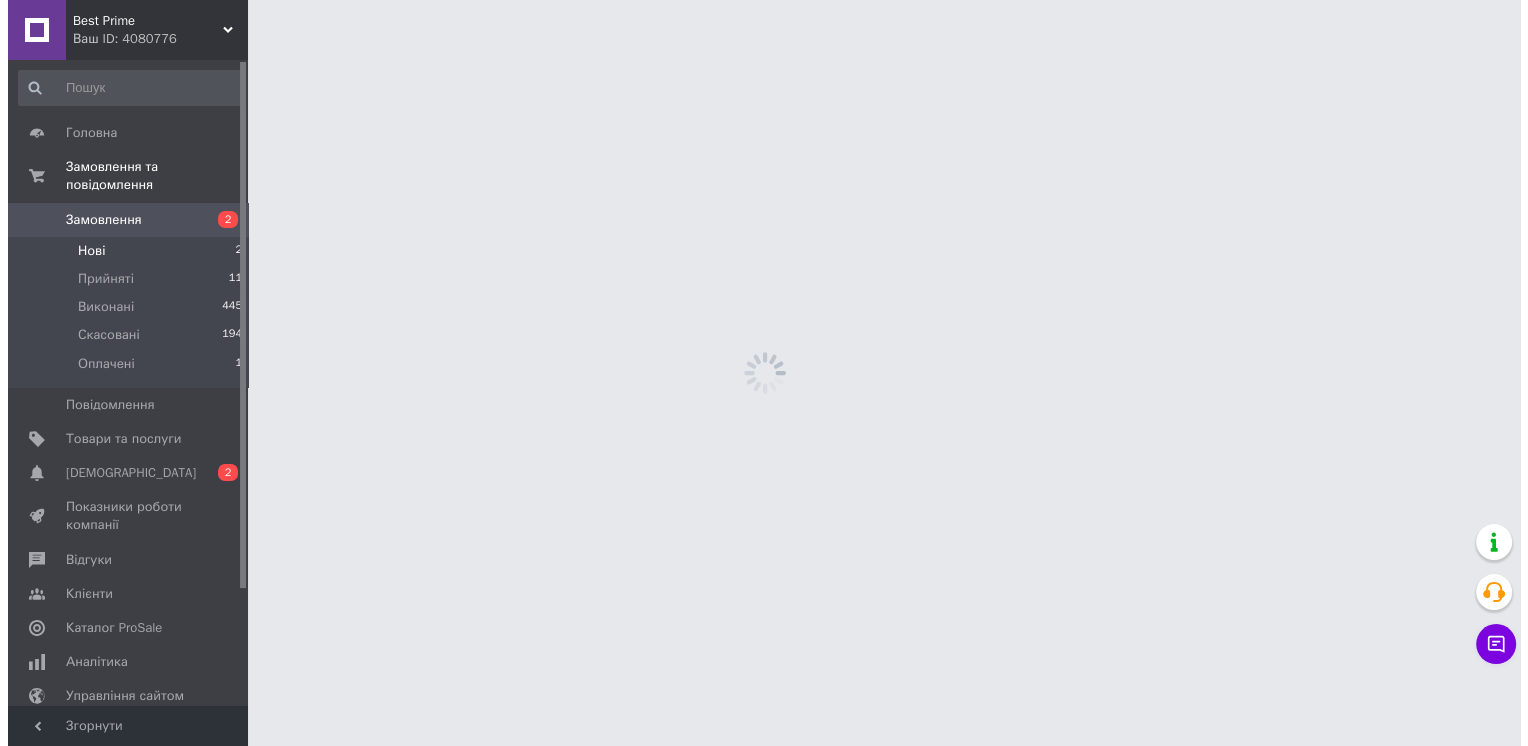 scroll, scrollTop: 0, scrollLeft: 0, axis: both 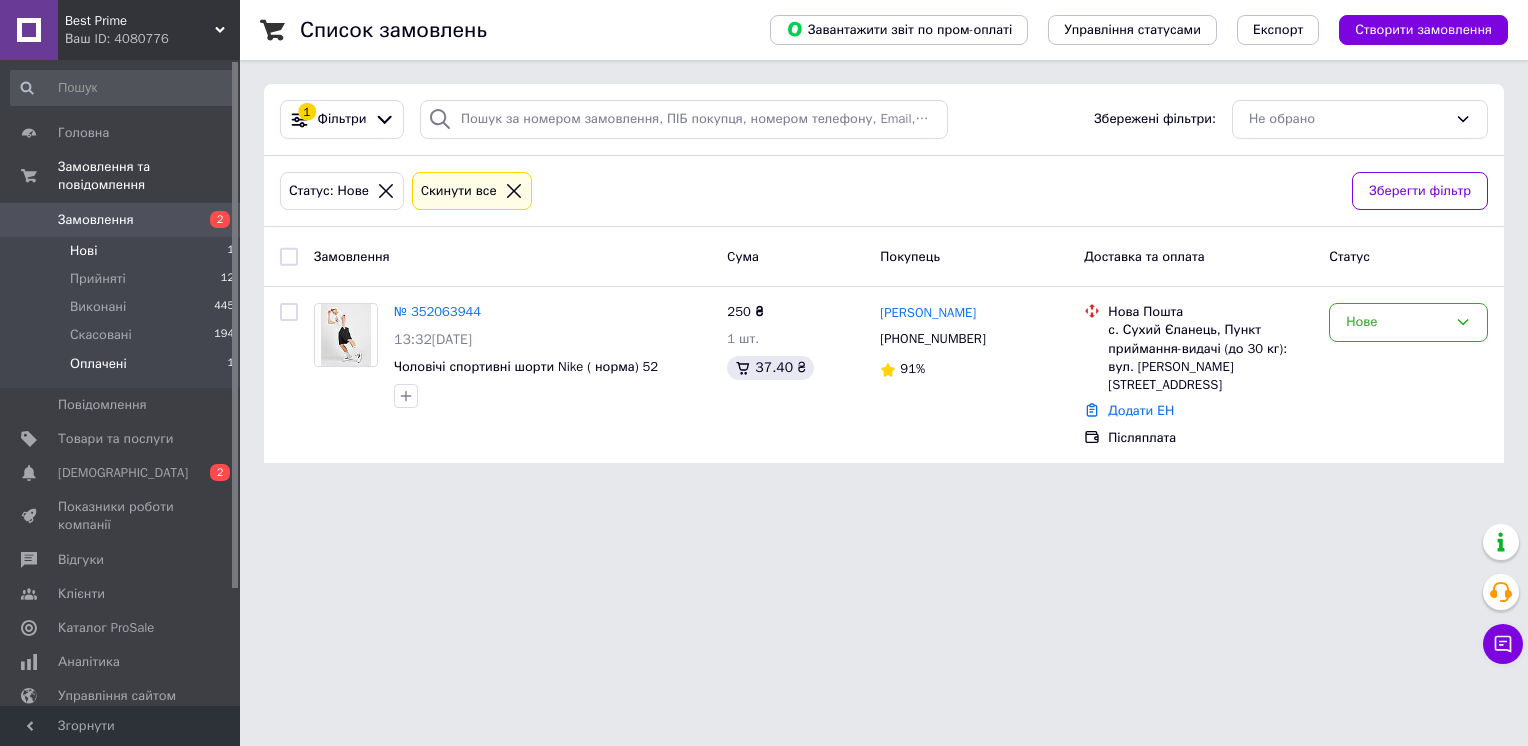 click on "Оплачені" at bounding box center (98, 364) 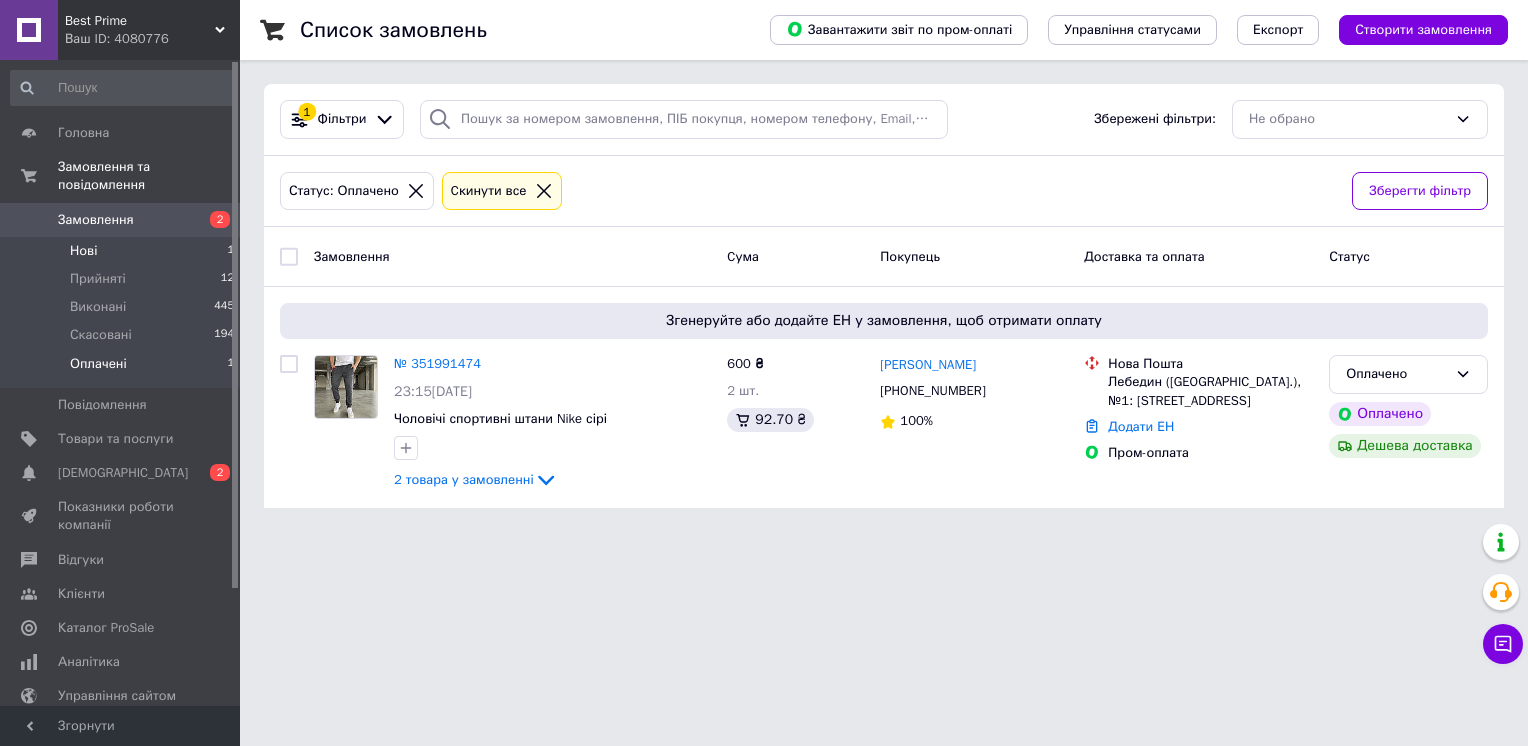 click on "Нові 1" at bounding box center [123, 251] 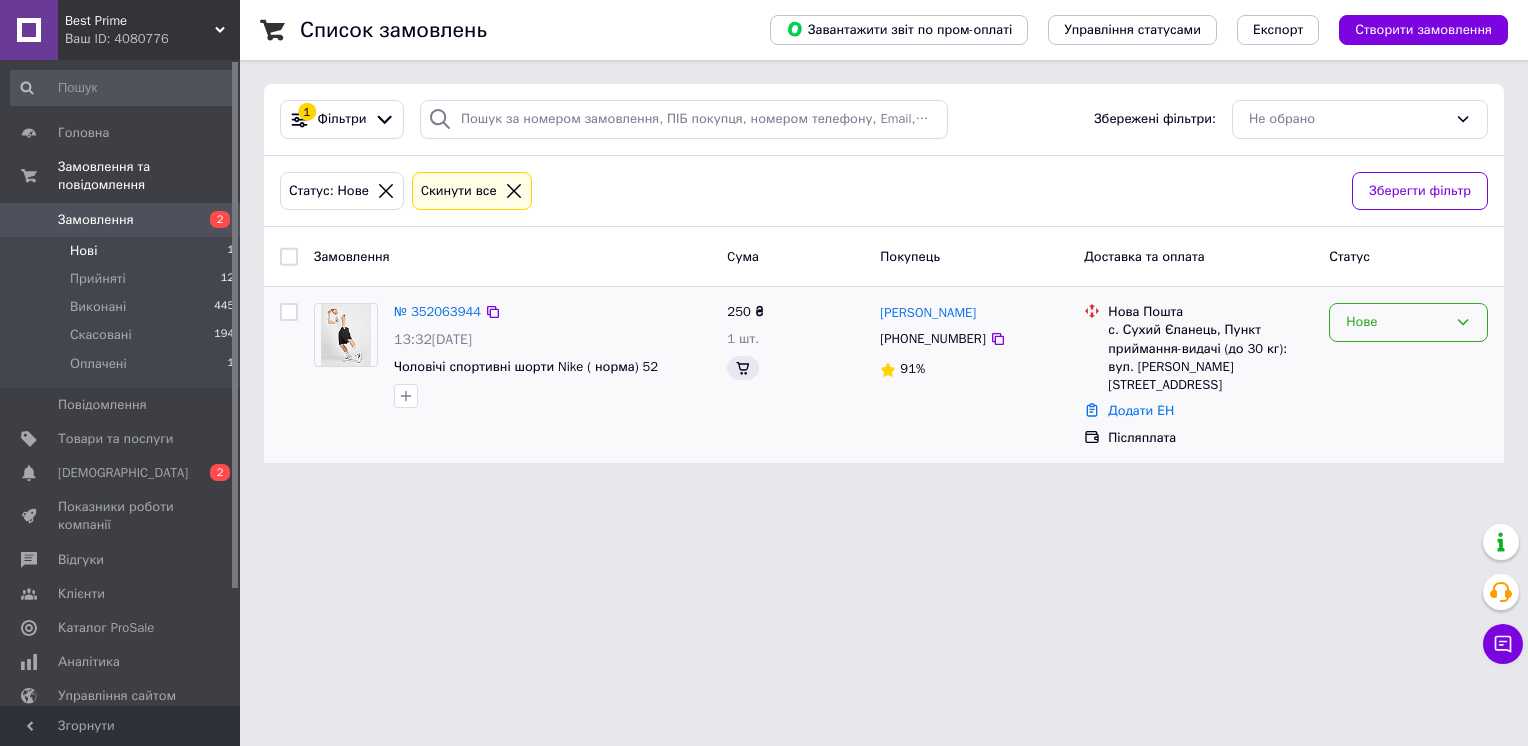 click on "Нове" at bounding box center [1396, 322] 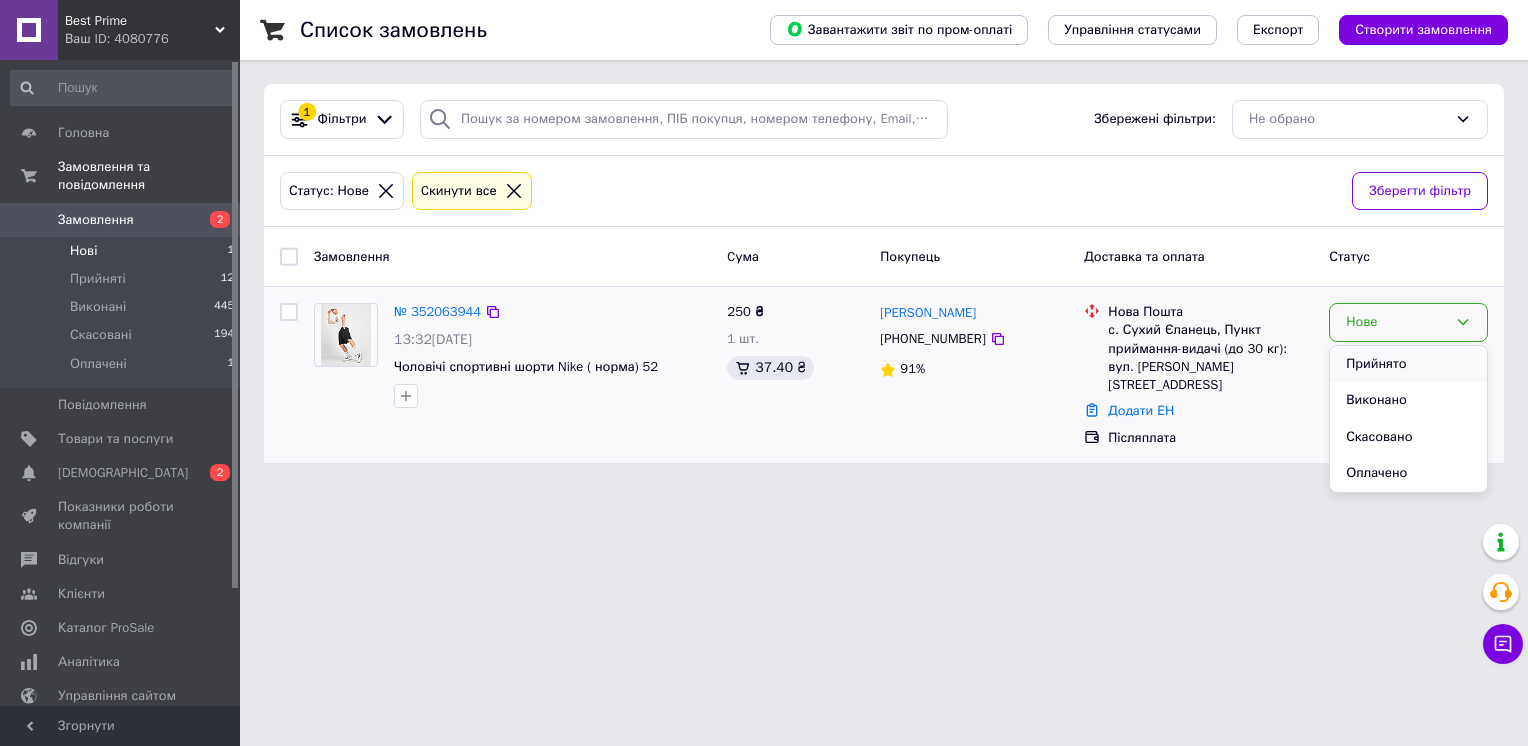 click on "Прийнято" at bounding box center [1408, 364] 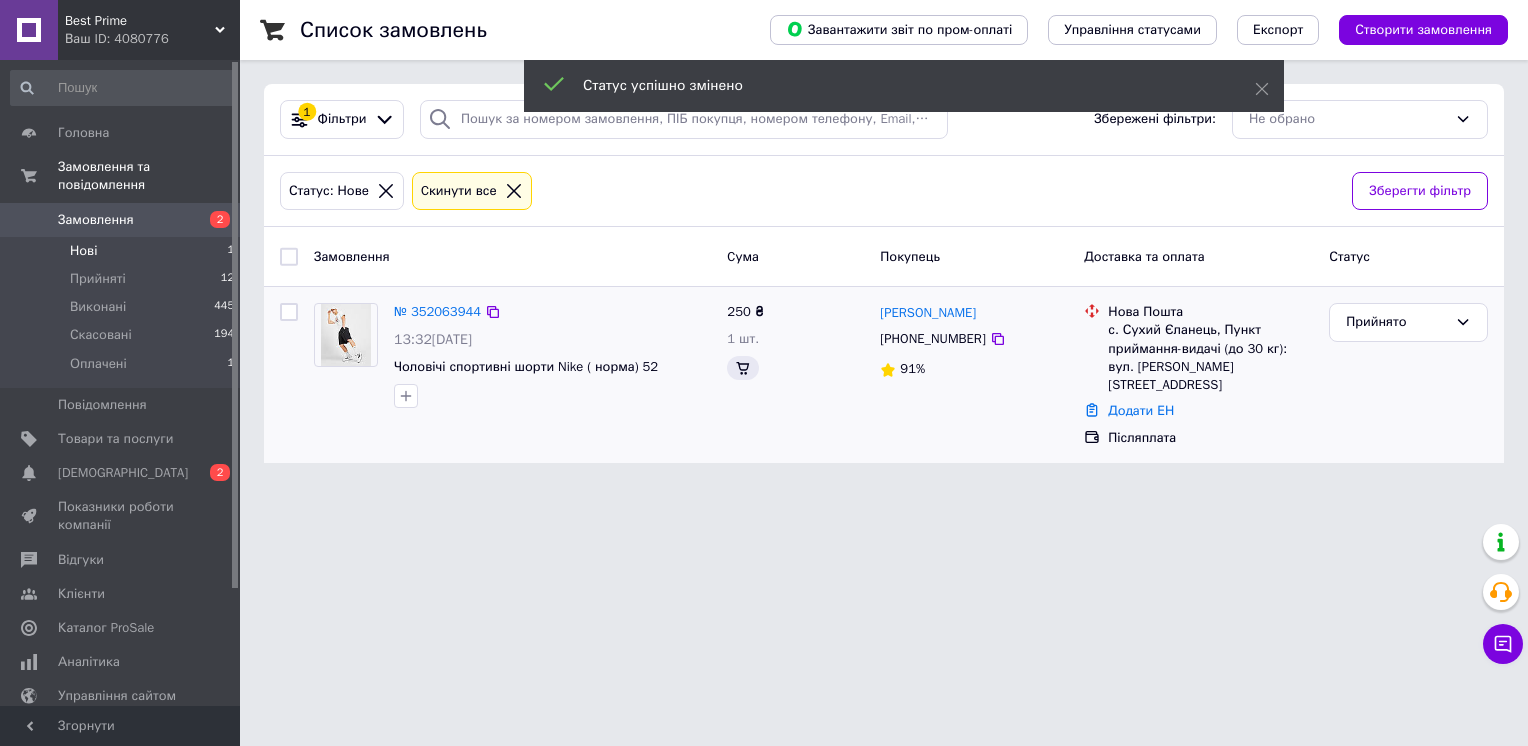 click at bounding box center (346, 335) 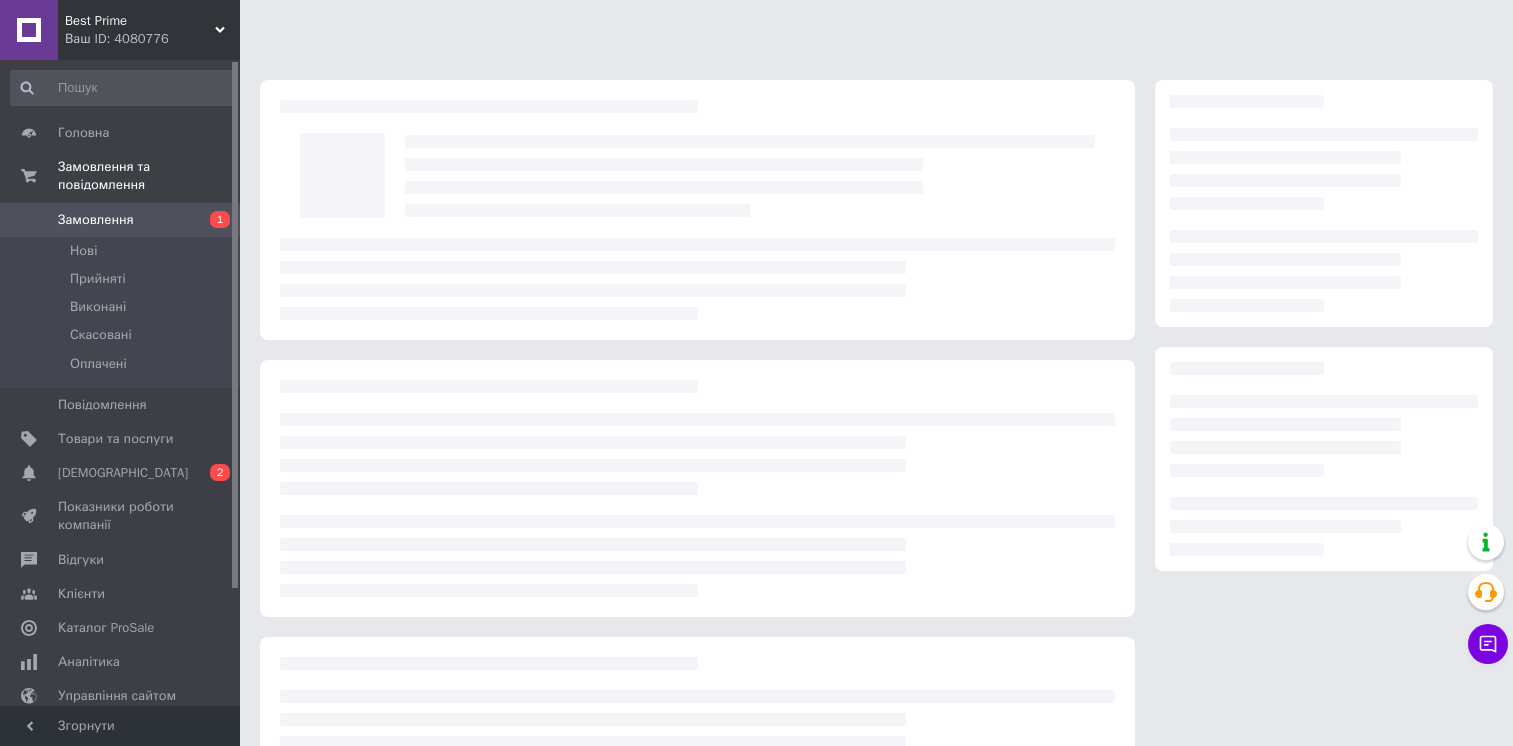 scroll, scrollTop: 0, scrollLeft: 0, axis: both 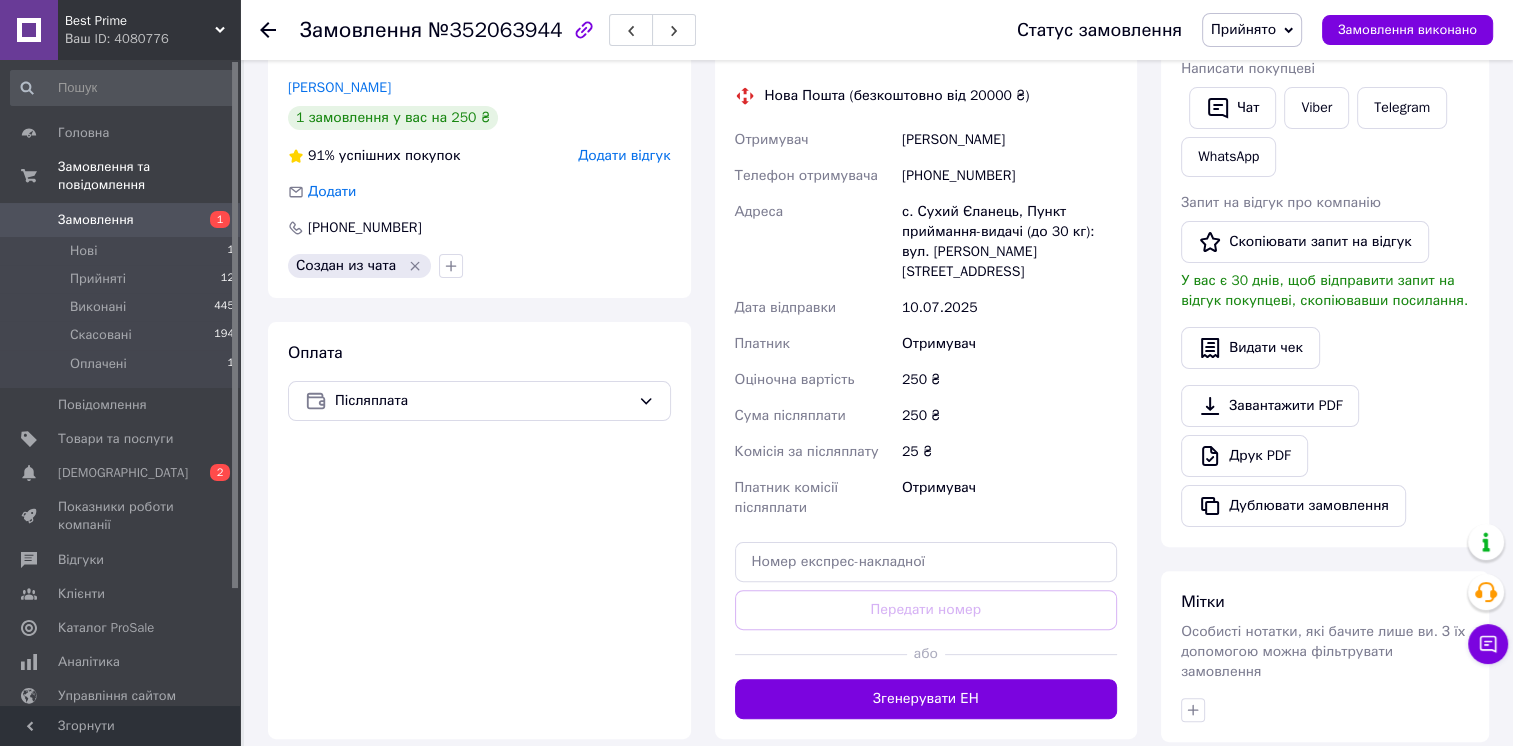 click on "Згенерувати ЕН" at bounding box center (926, 699) 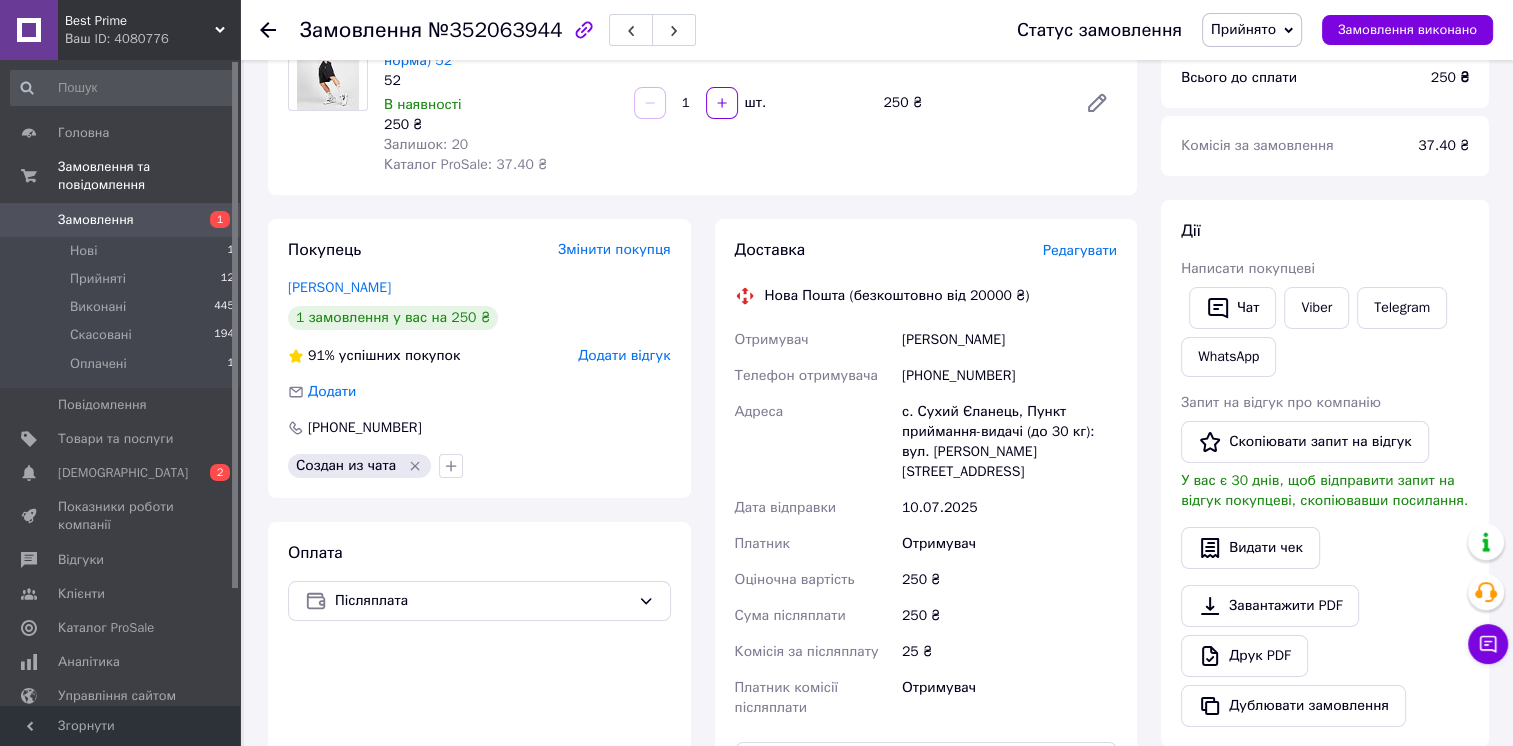 scroll, scrollTop: 100, scrollLeft: 0, axis: vertical 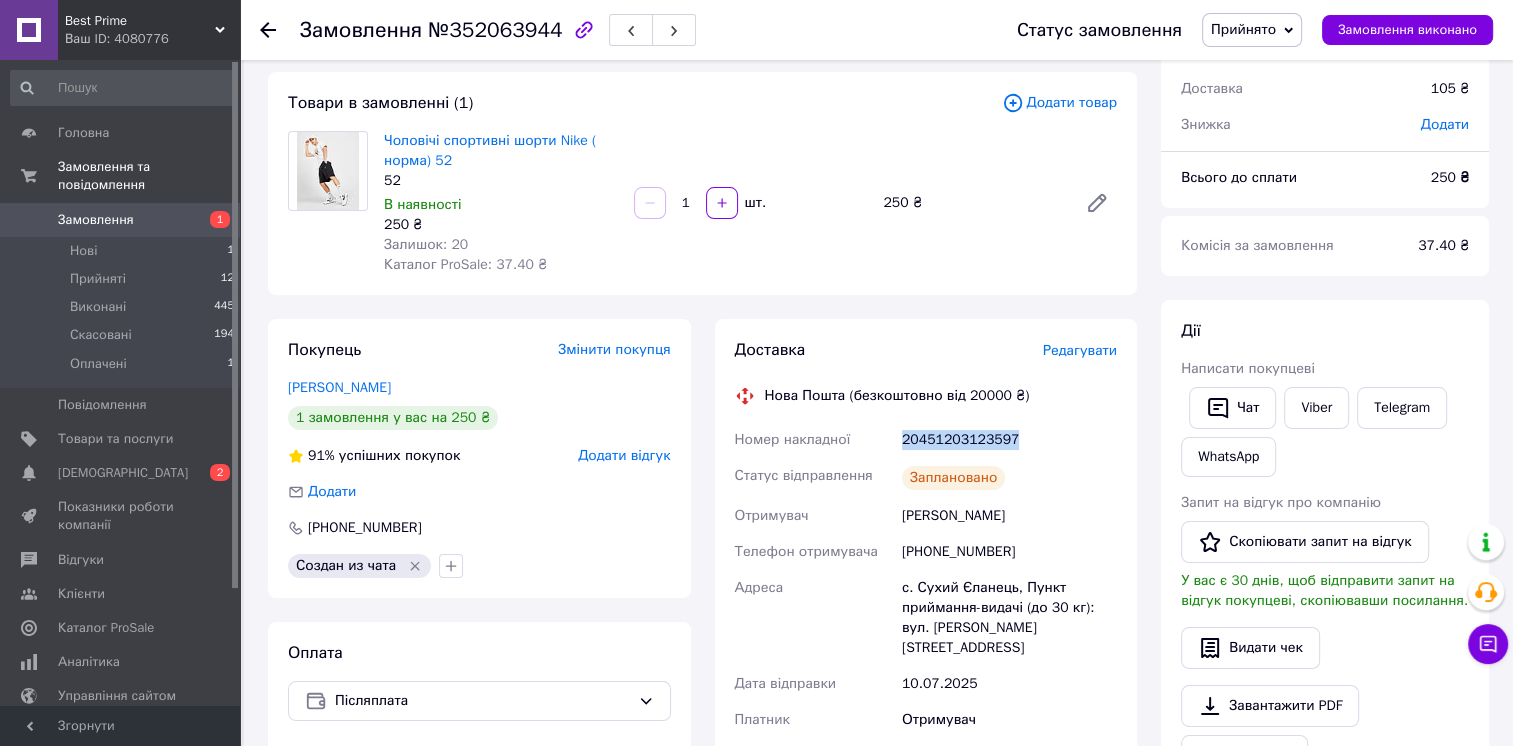 drag, startPoint x: 1018, startPoint y: 442, endPoint x: 904, endPoint y: 438, distance: 114.07015 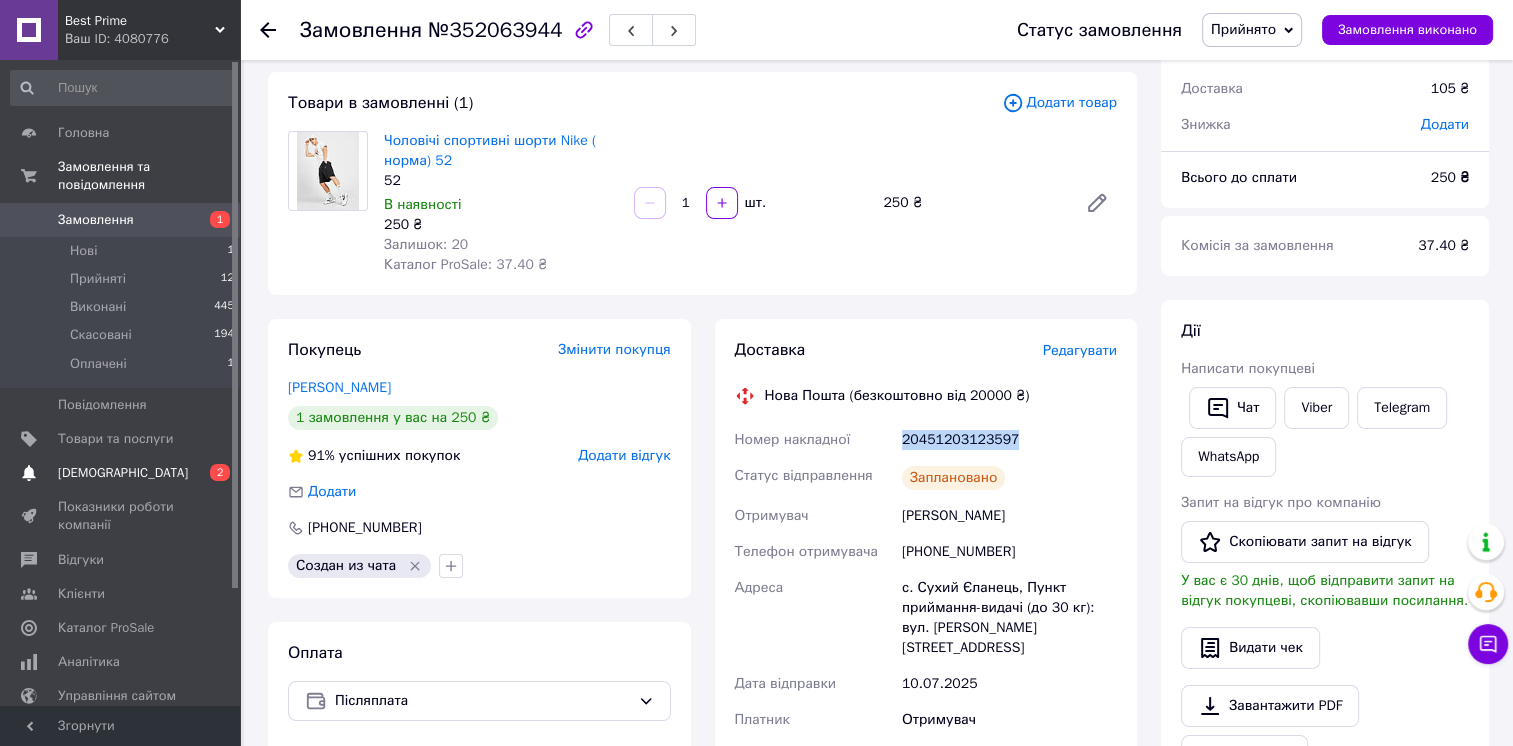 click on "Сповіщення 0 2" at bounding box center (123, 473) 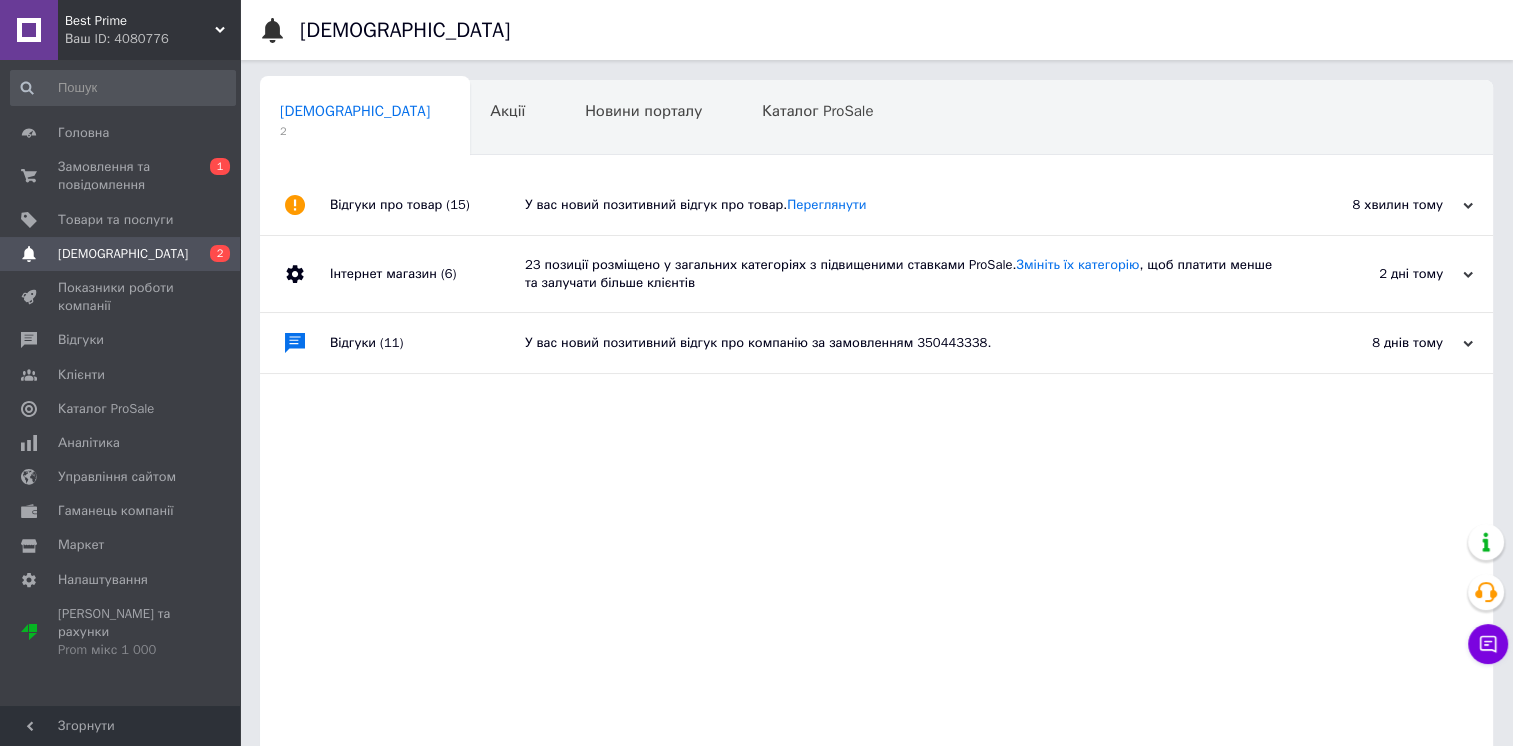 click on "У вас новий позитивний відгук про товар.  Переглянути" at bounding box center [899, 205] 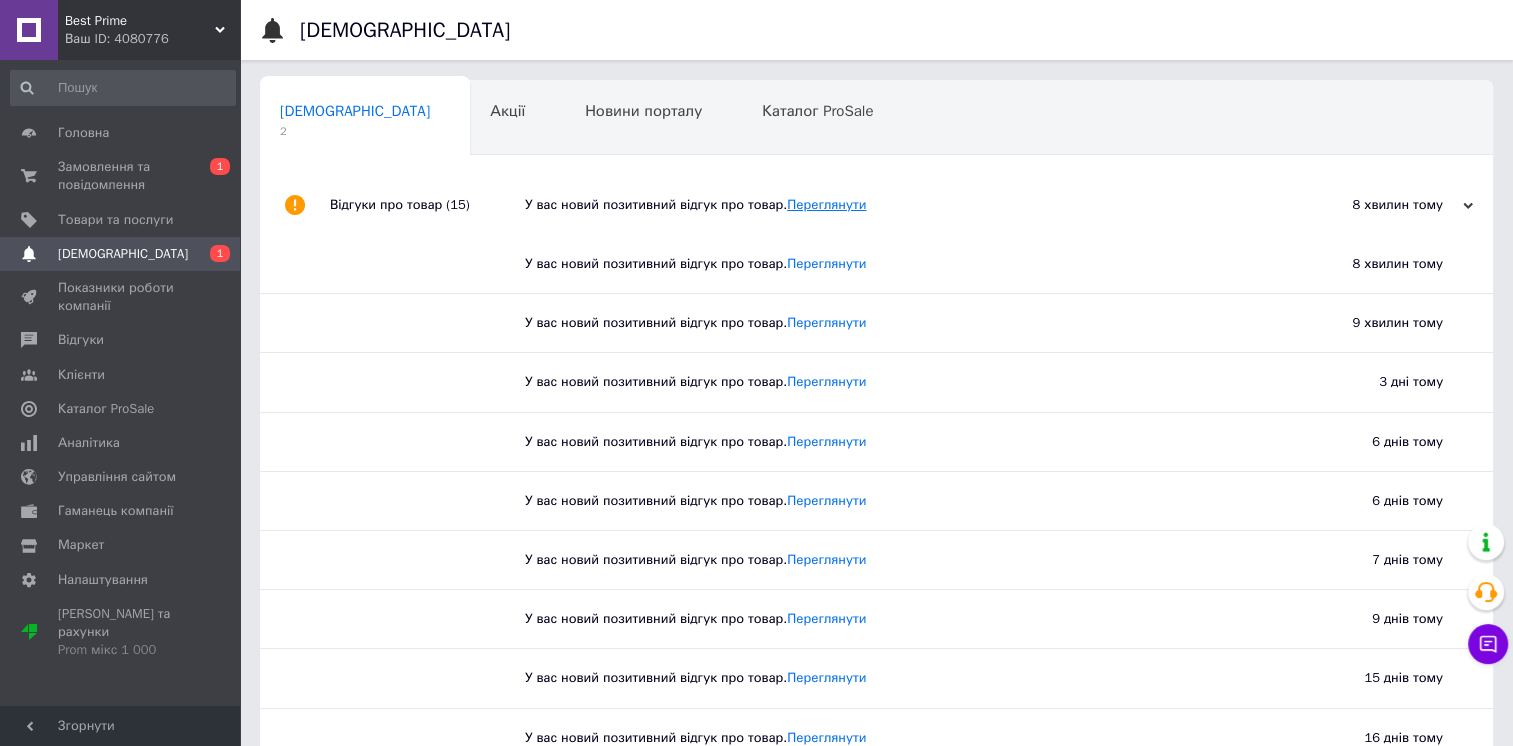 click on "Переглянути" at bounding box center [826, 204] 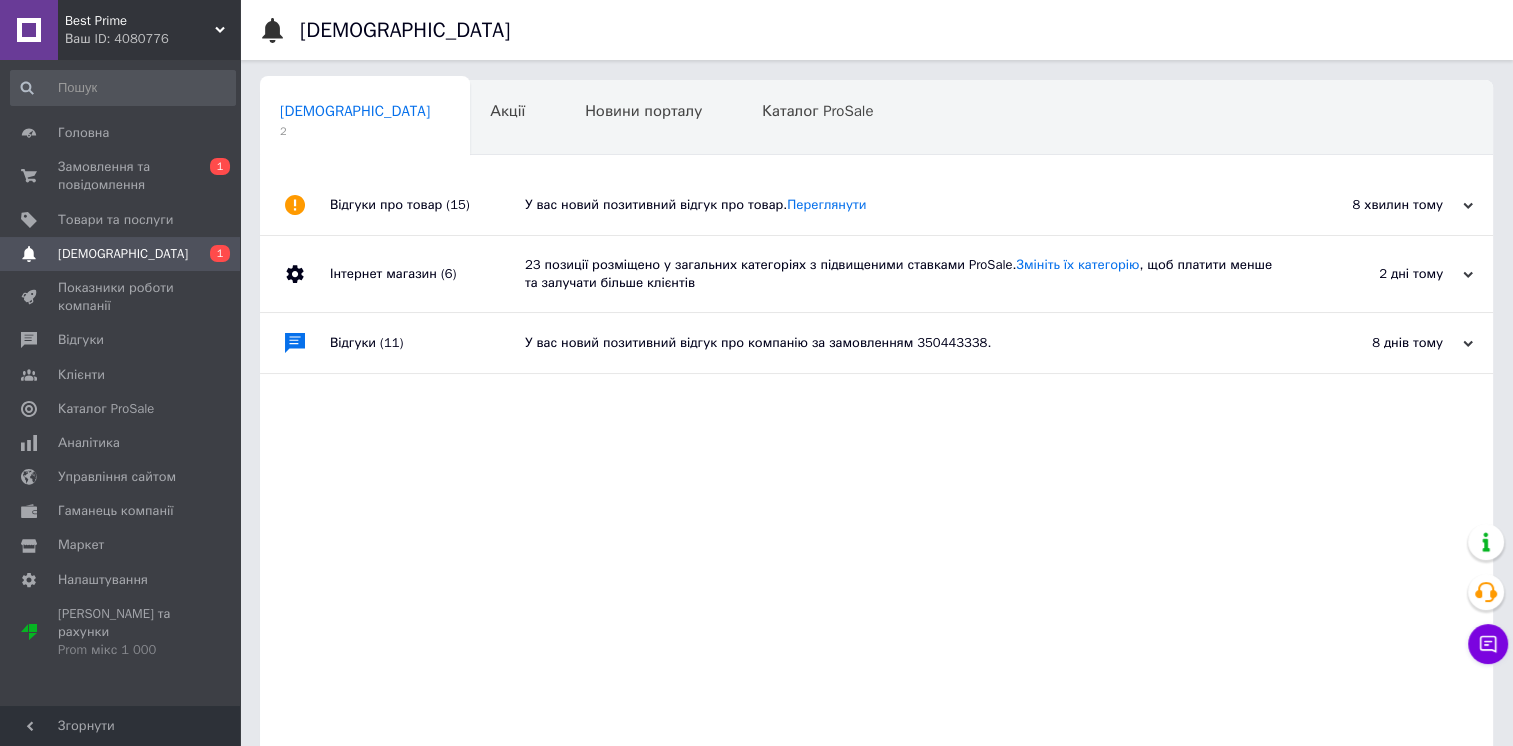 click on "У вас новий позитивний відгук про товар.  Переглянути" at bounding box center (899, 205) 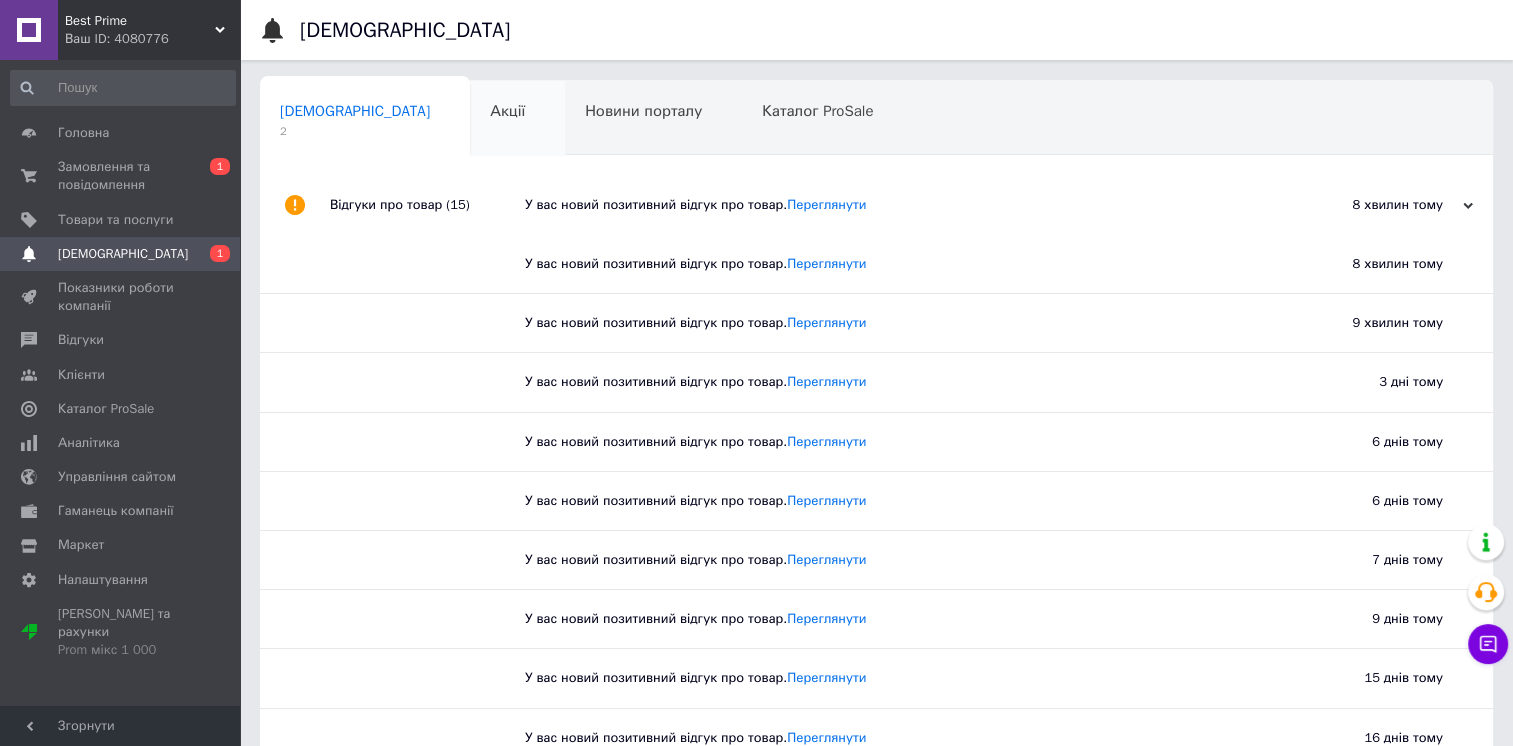 click on "Акції" at bounding box center [507, 111] 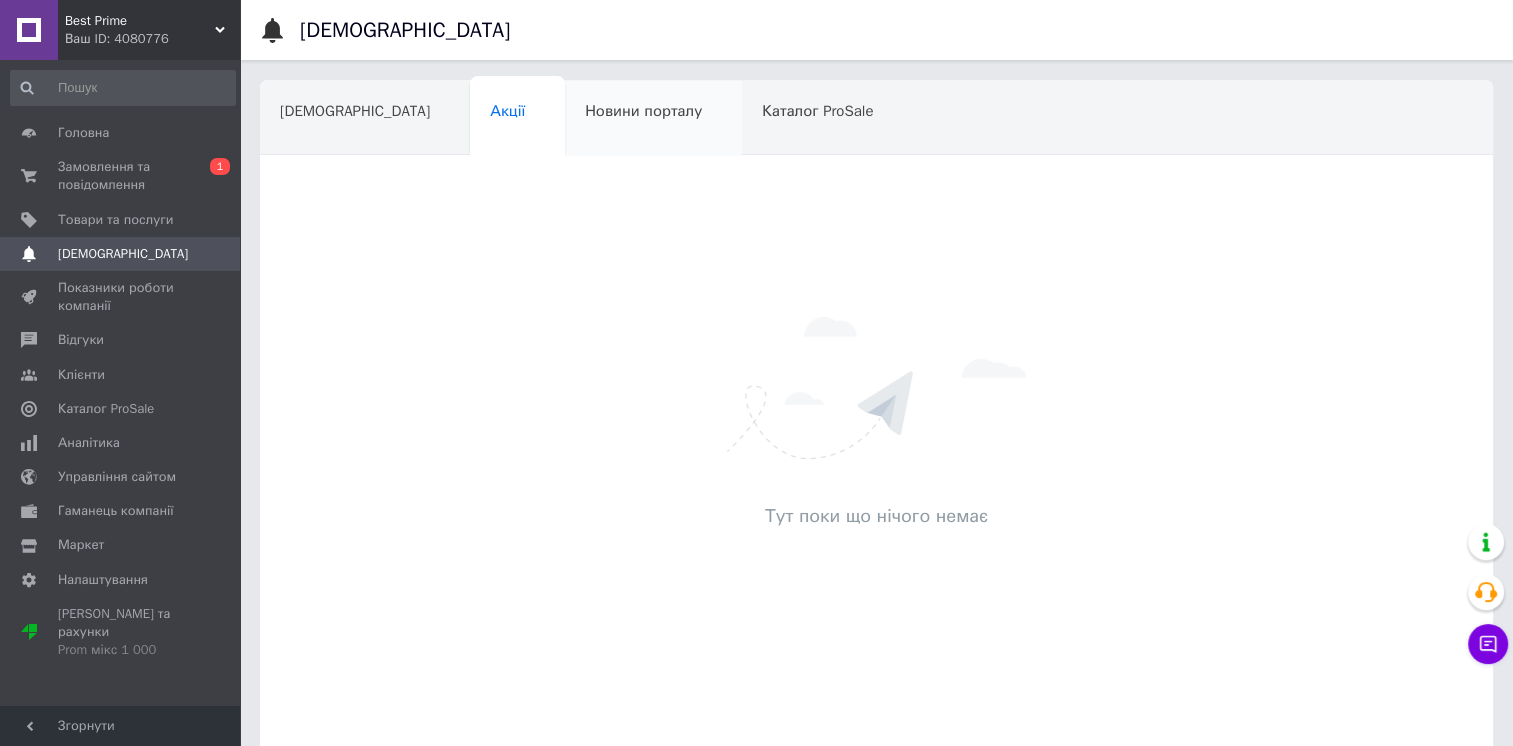 click on "Новини порталу" at bounding box center [643, 111] 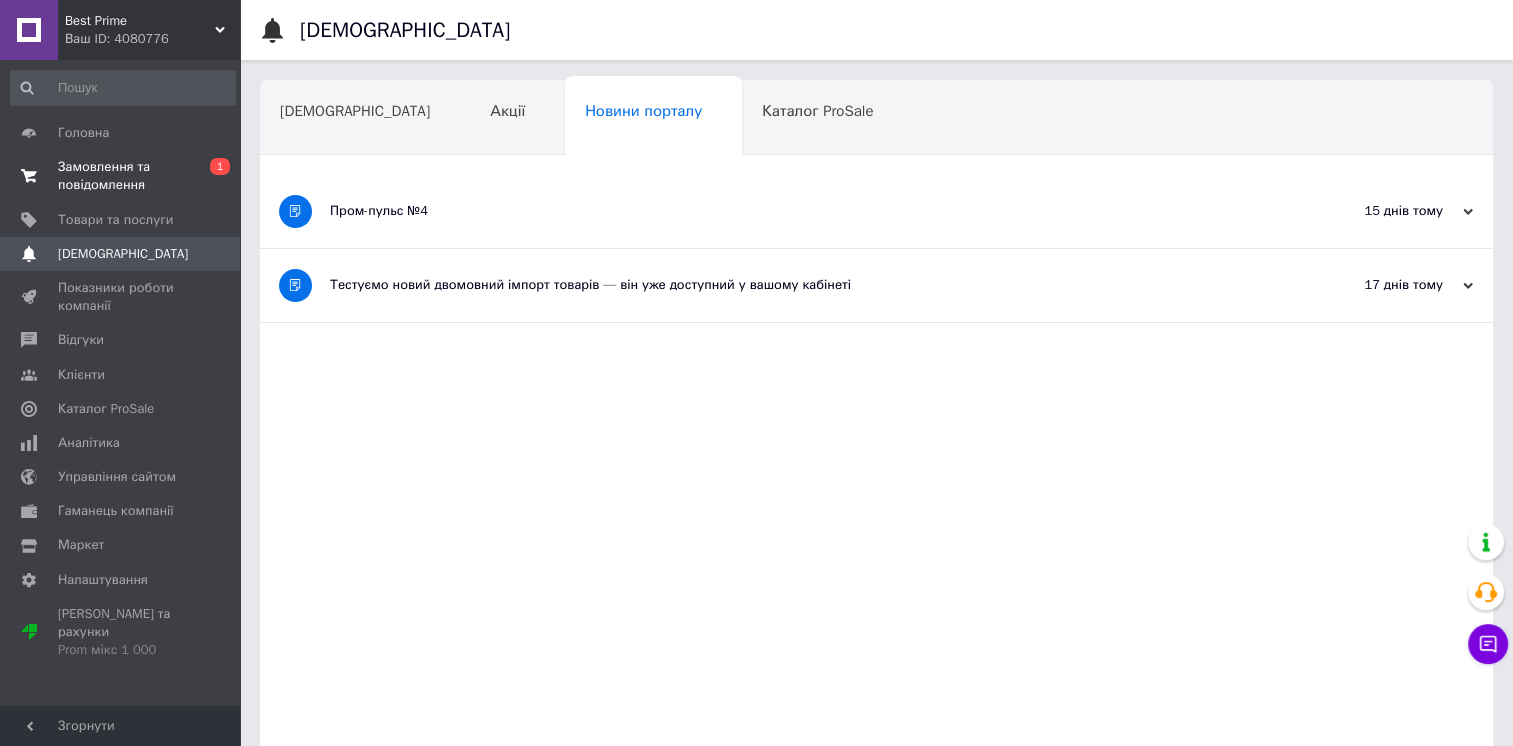 click on "Замовлення та повідомлення" at bounding box center [121, 176] 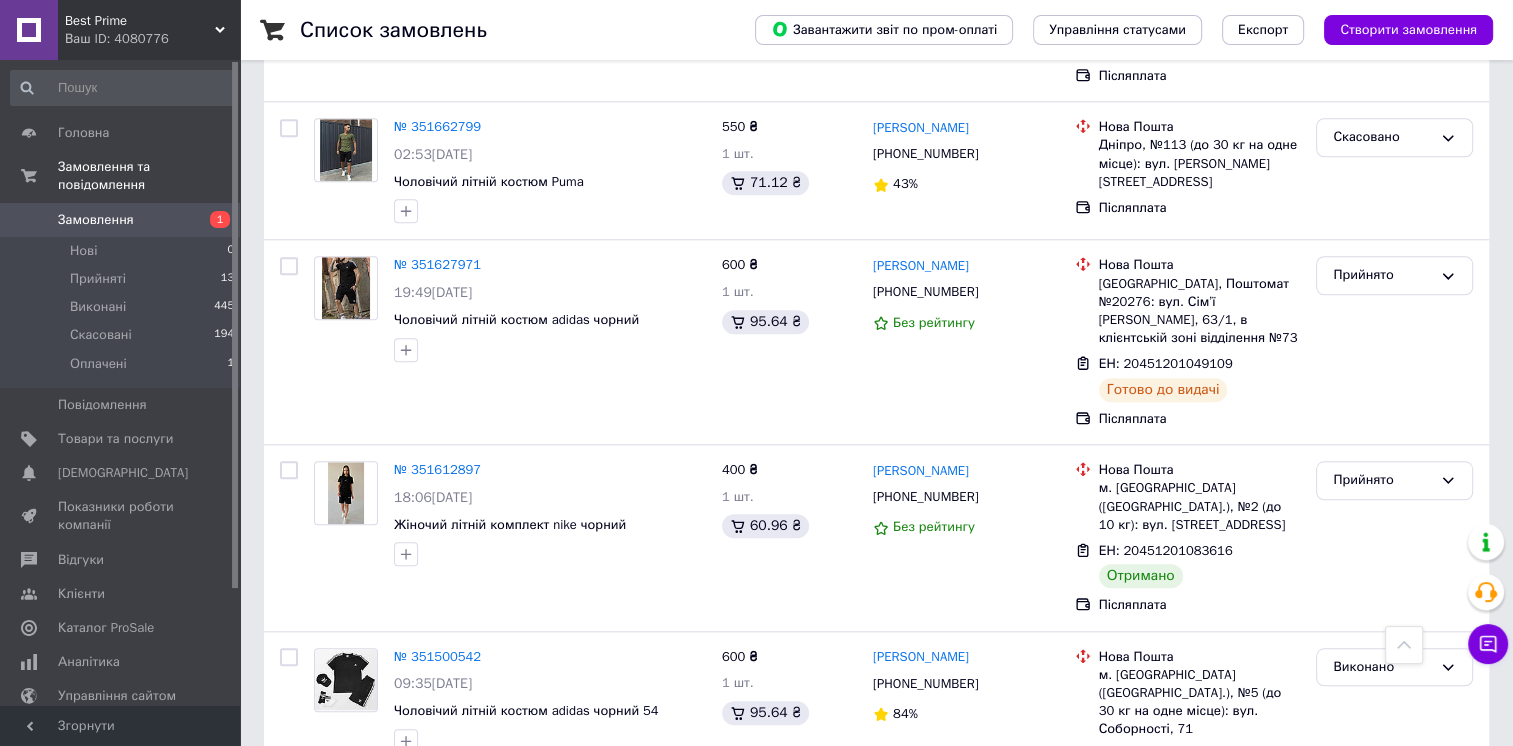 scroll, scrollTop: 1900, scrollLeft: 0, axis: vertical 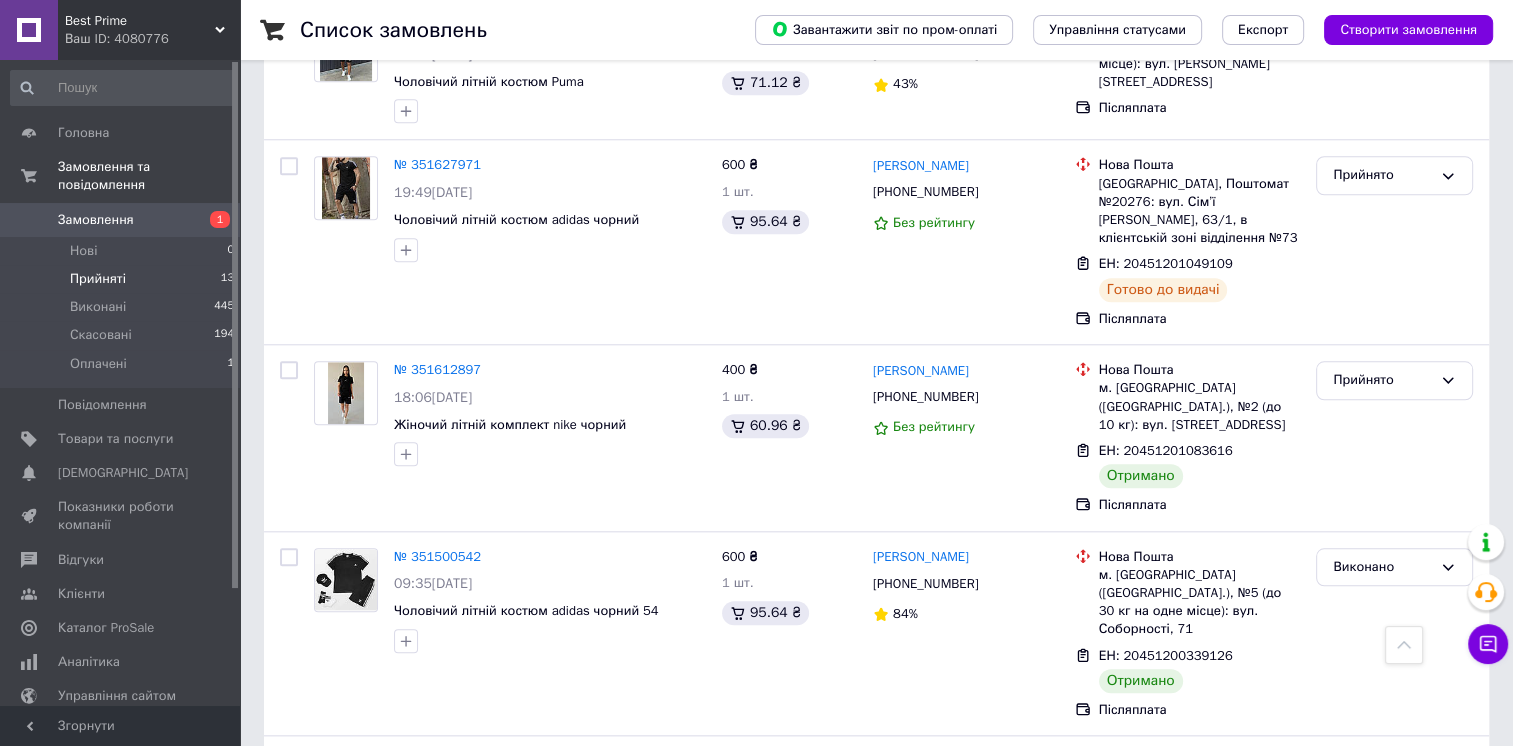 click on "Прийняті 13" at bounding box center (123, 279) 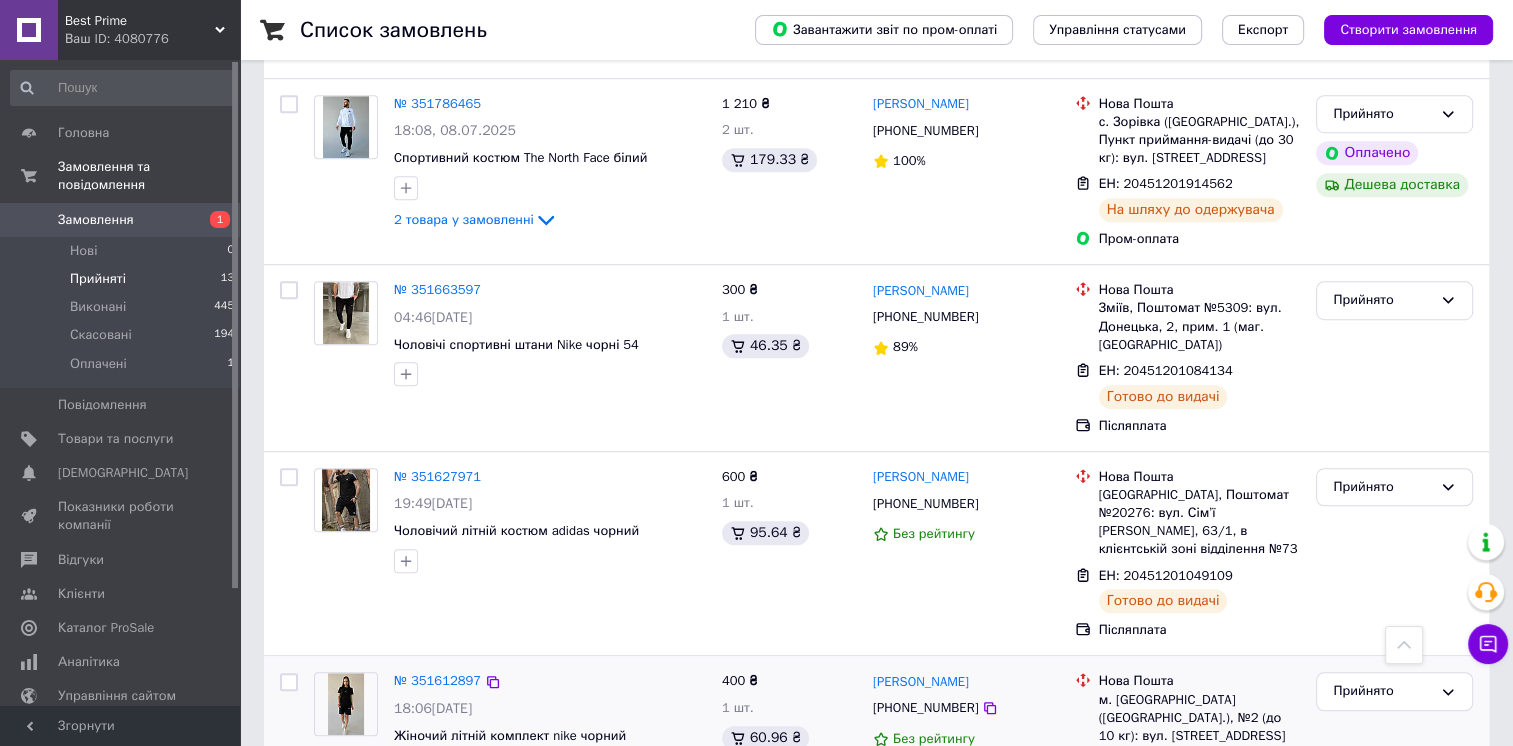 scroll, scrollTop: 1700, scrollLeft: 0, axis: vertical 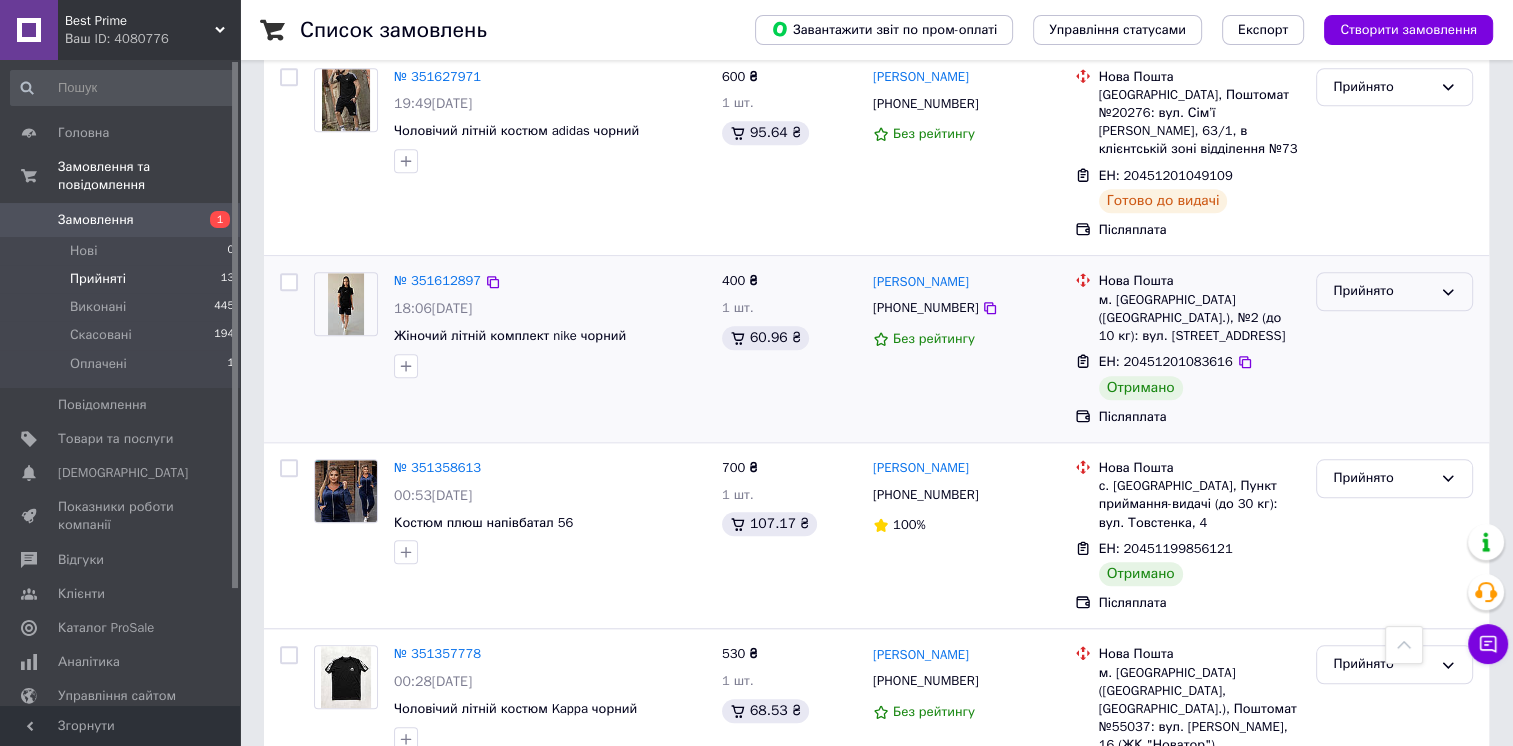 click on "Прийнято" at bounding box center [1382, 291] 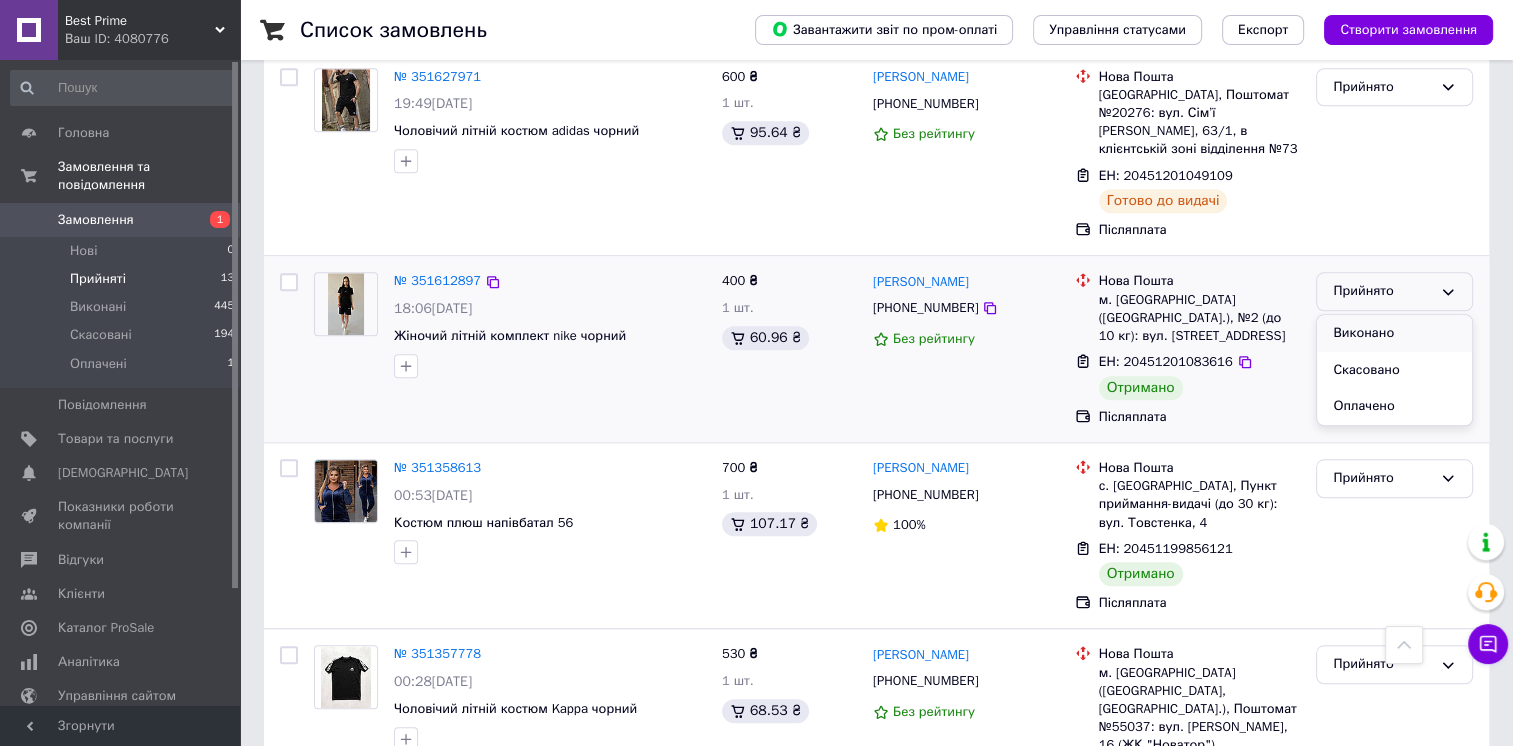 click on "Виконано" at bounding box center (1394, 333) 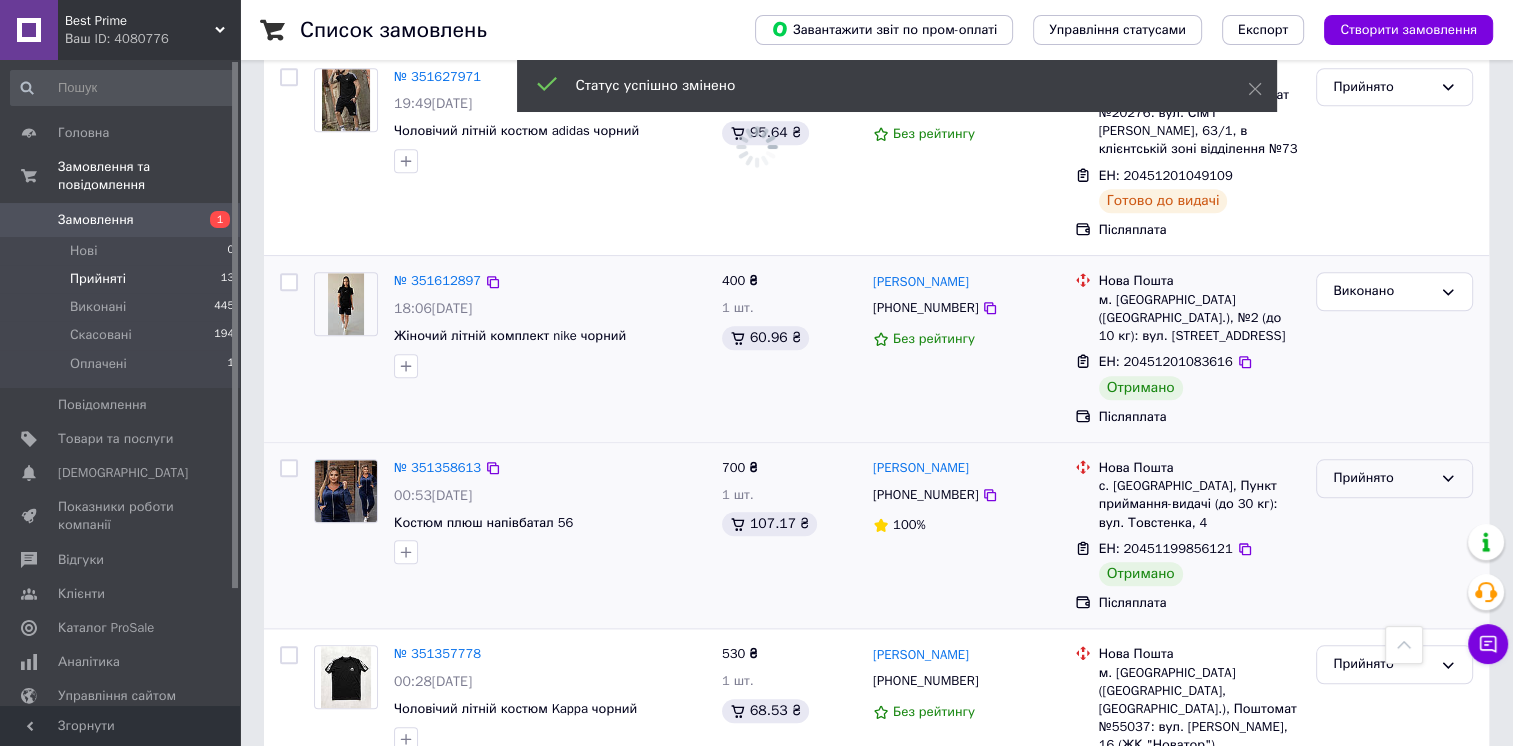 click on "Прийнято" at bounding box center [1382, 478] 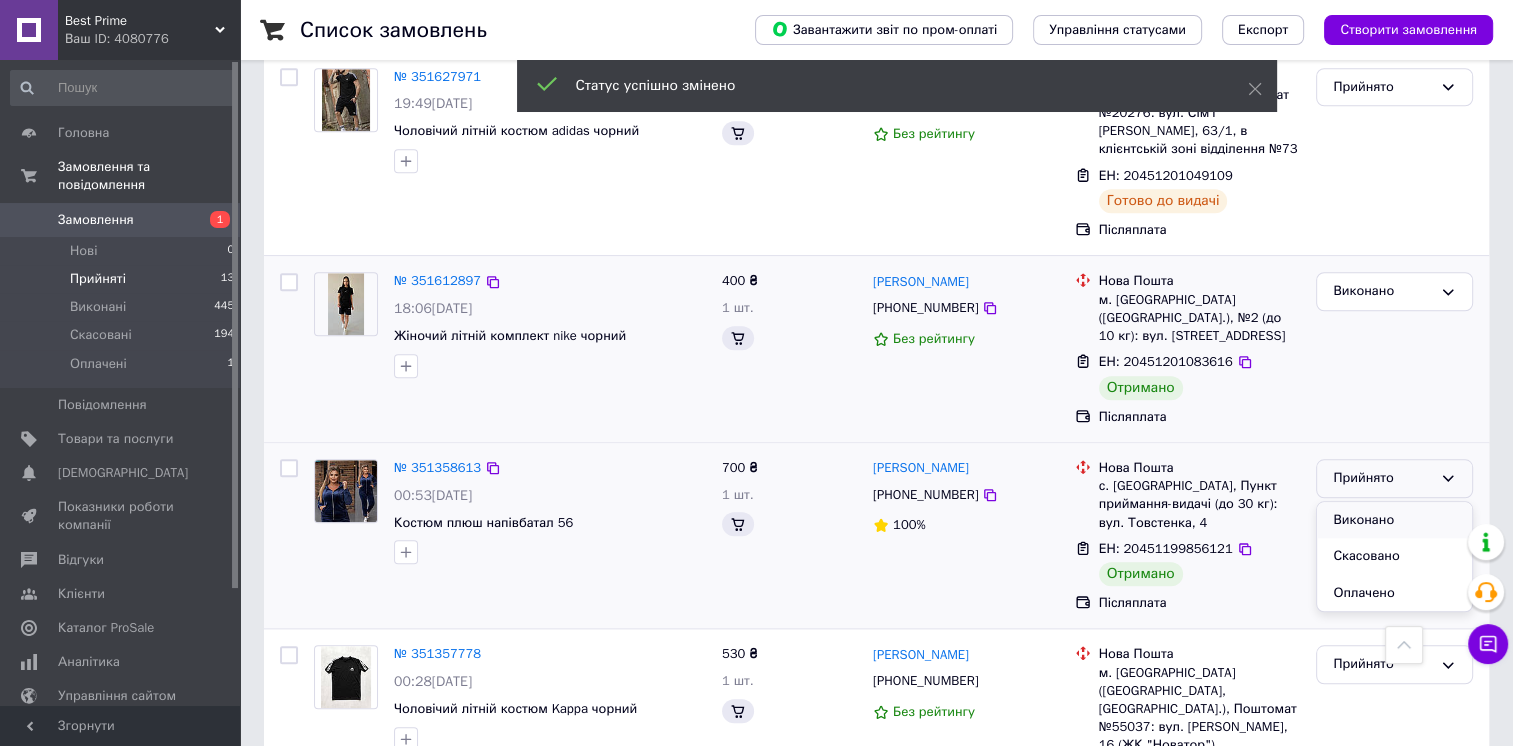click on "Виконано" at bounding box center (1394, 520) 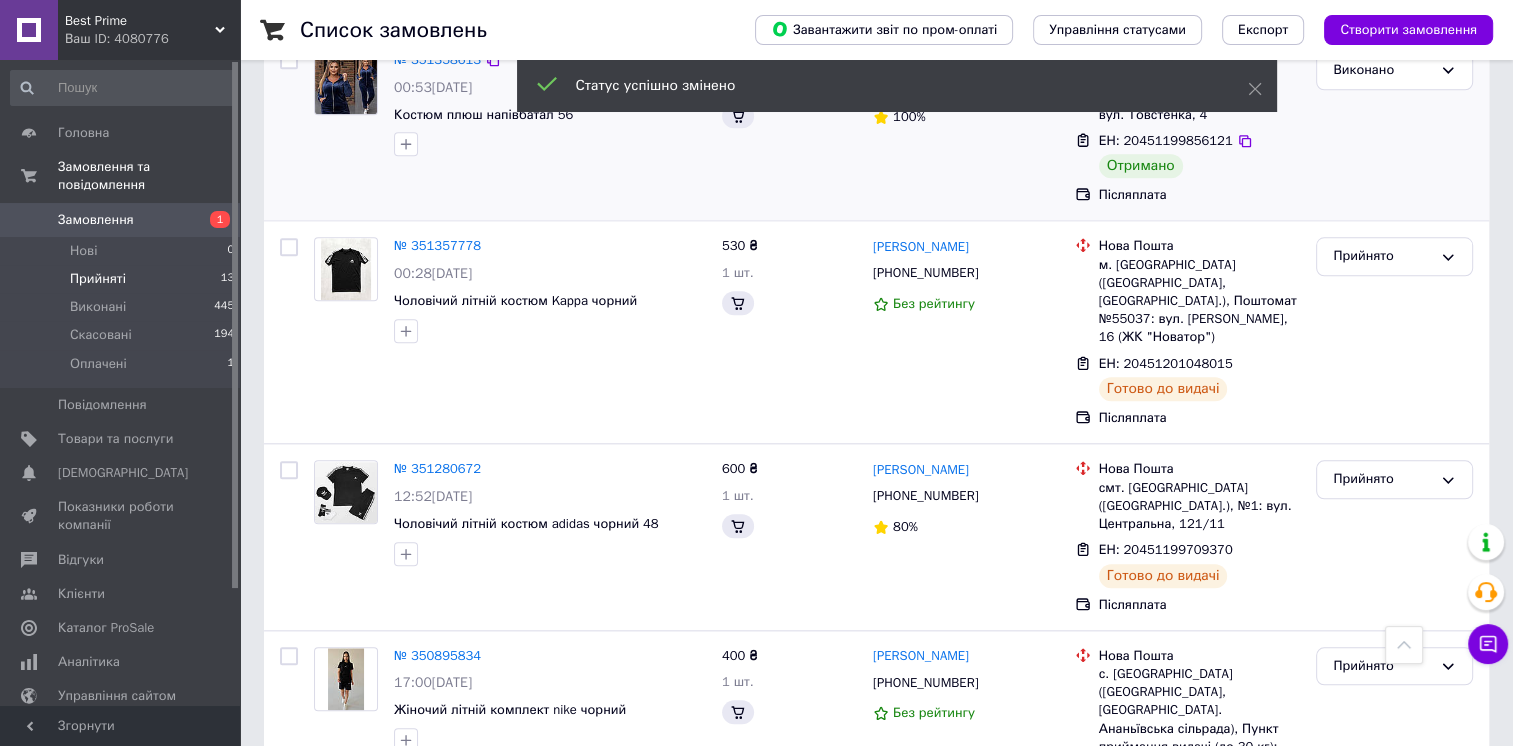scroll, scrollTop: 2108, scrollLeft: 0, axis: vertical 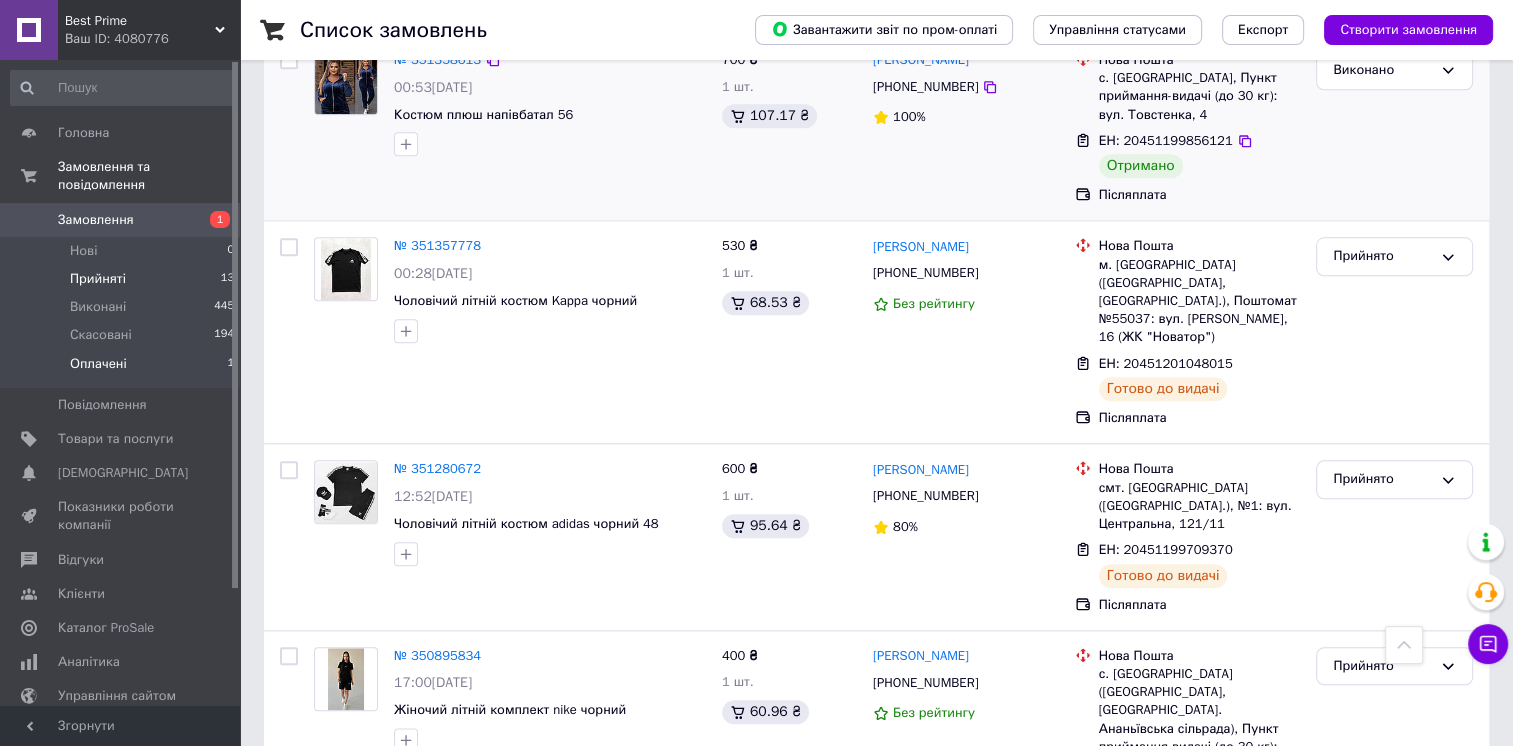 click on "Оплачені" at bounding box center [98, 364] 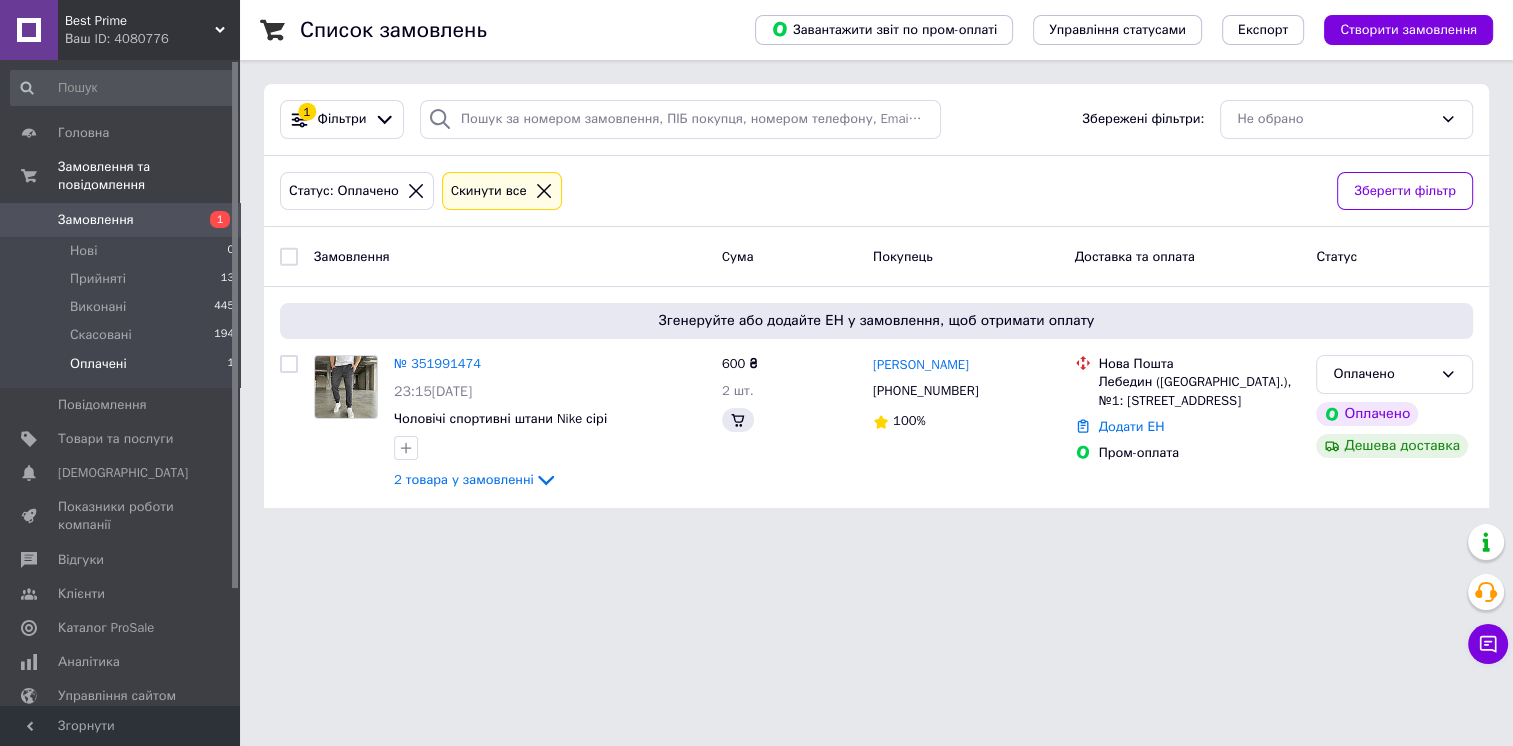 scroll, scrollTop: 0, scrollLeft: 0, axis: both 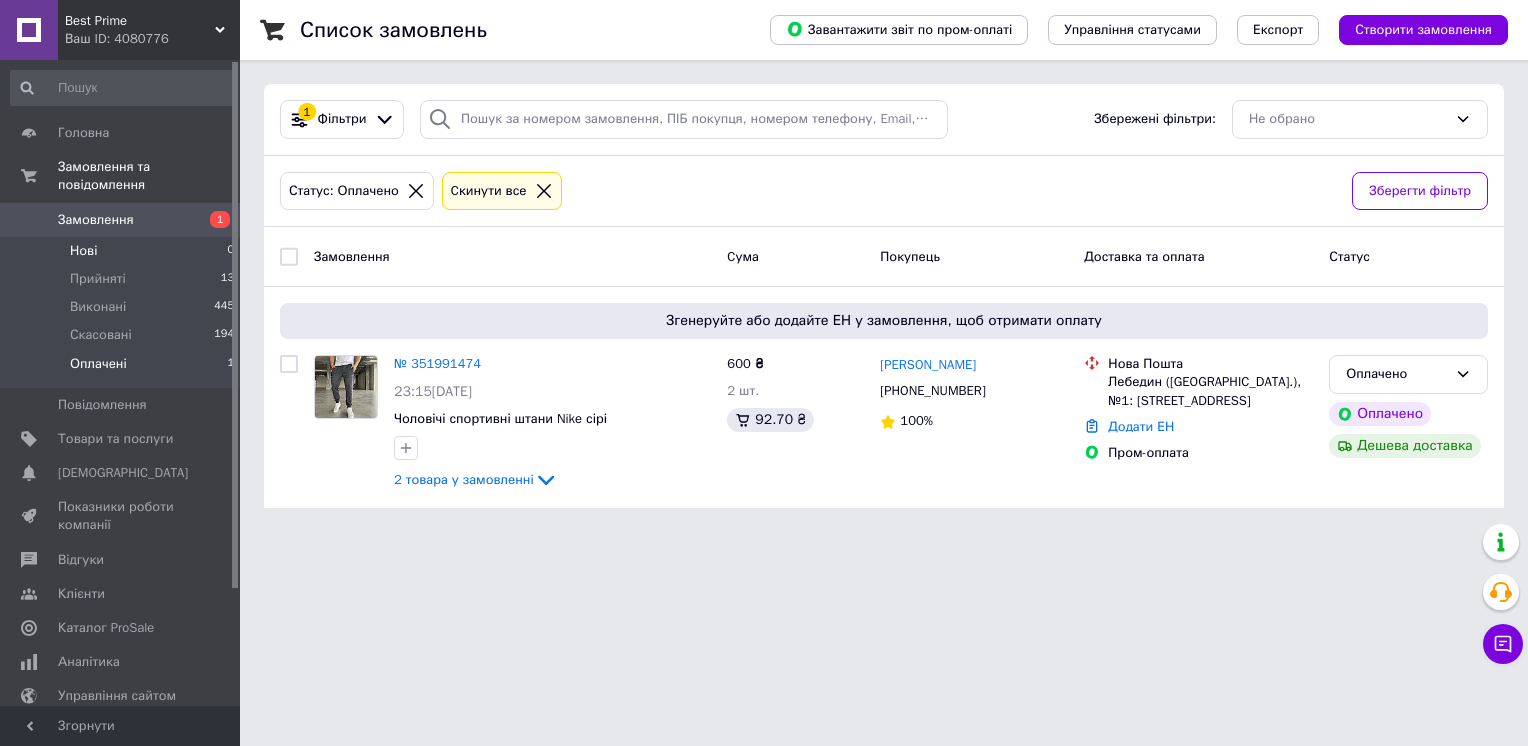 click on "Нові 0" at bounding box center (123, 251) 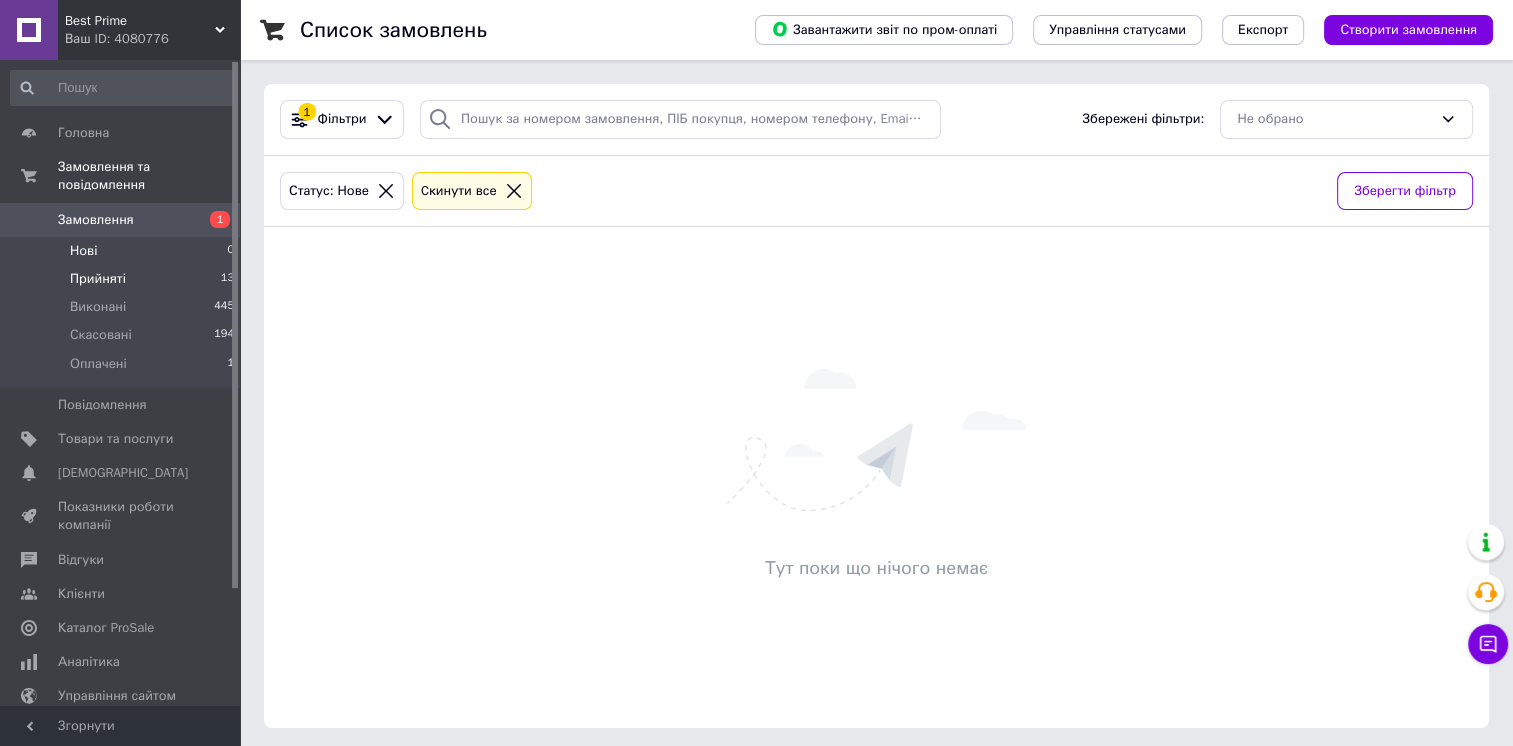 click on "Прийняті" at bounding box center [98, 279] 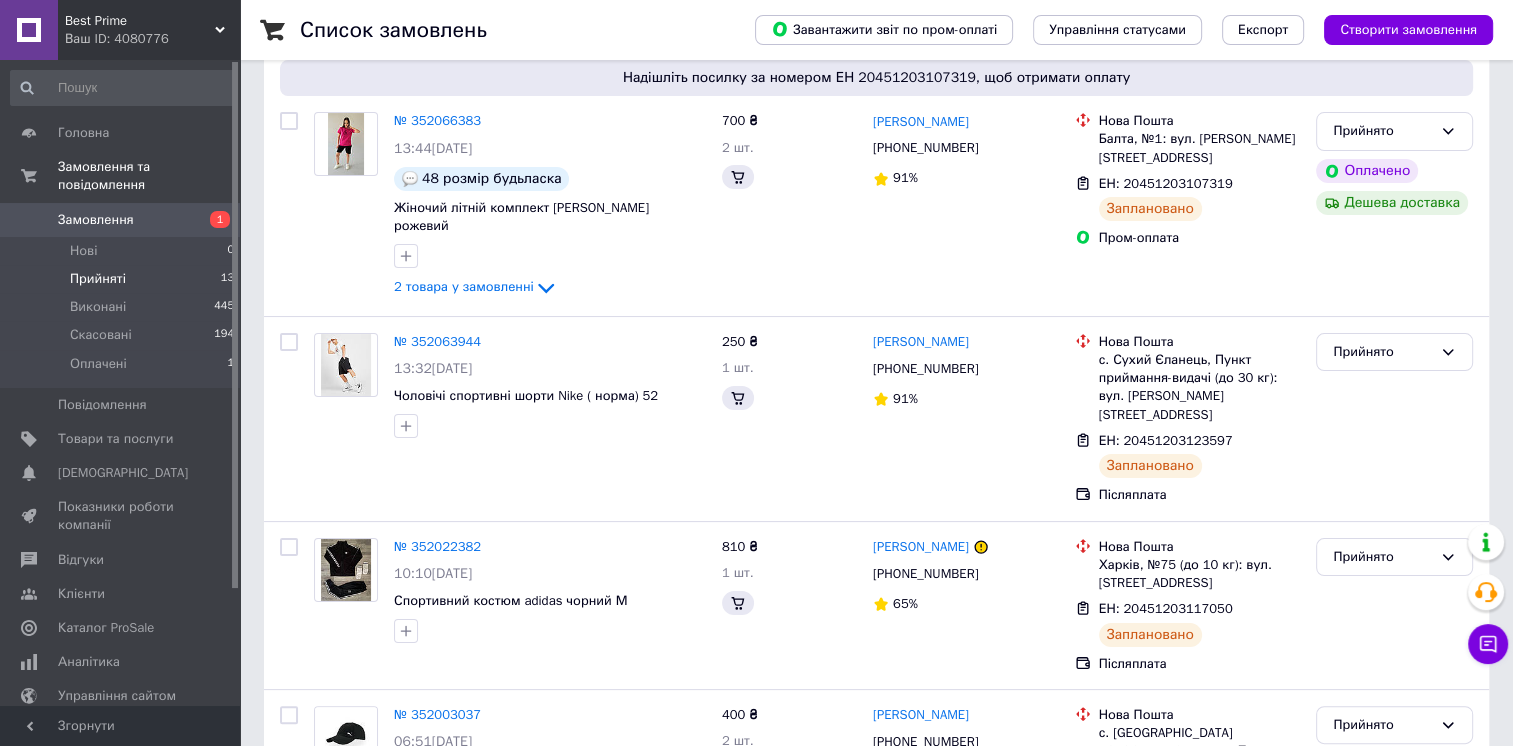 scroll, scrollTop: 349, scrollLeft: 0, axis: vertical 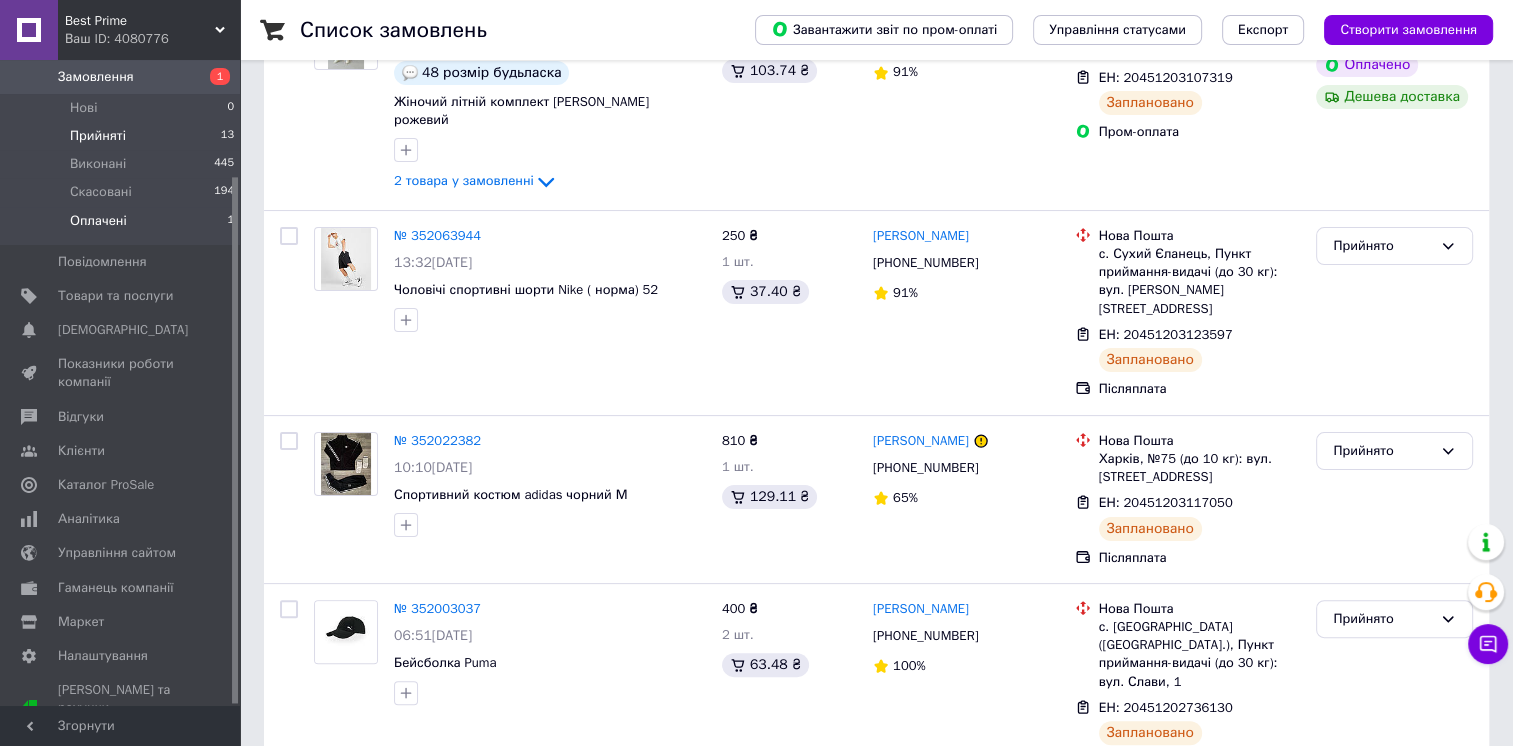 click on "Оплачені 1" at bounding box center (123, 226) 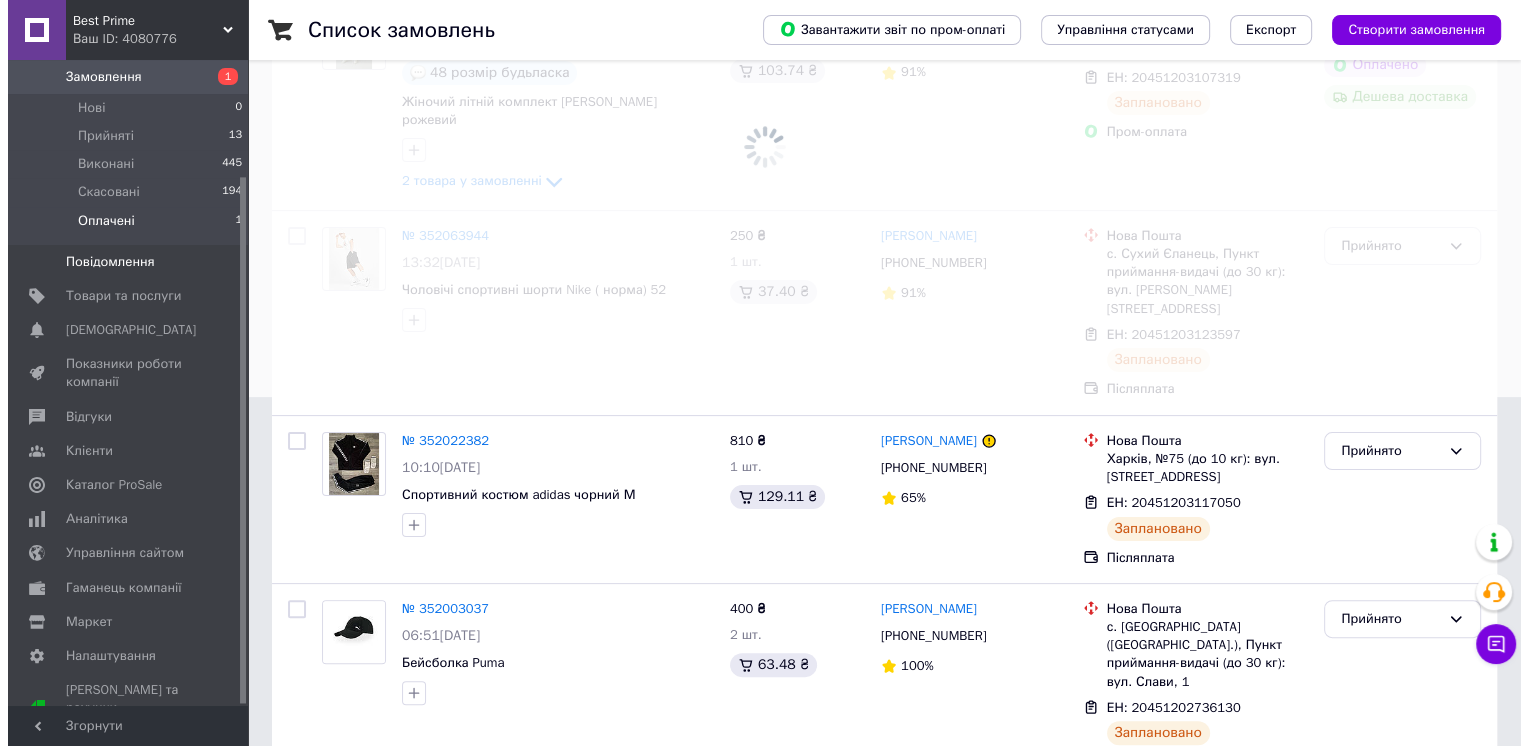scroll, scrollTop: 0, scrollLeft: 0, axis: both 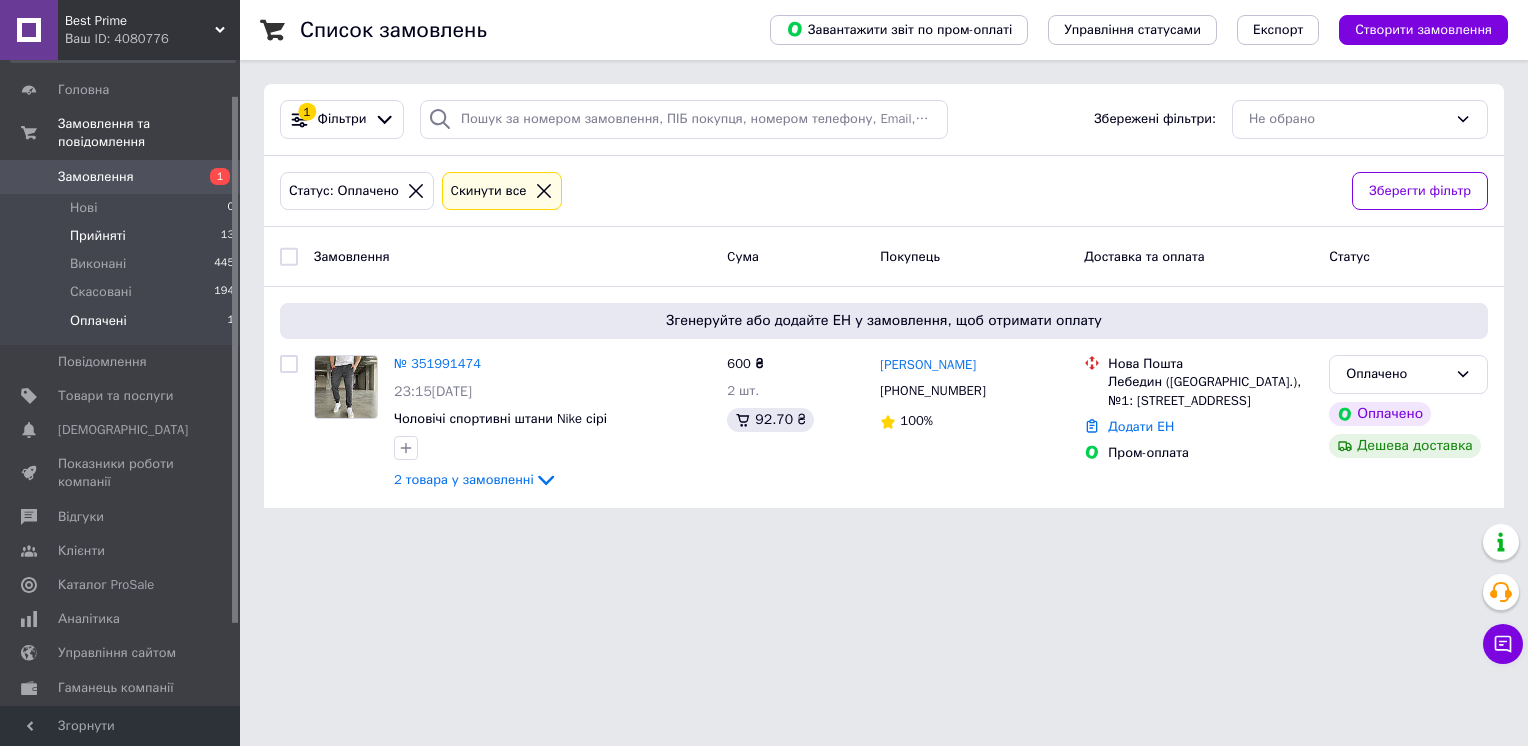 click on "Прийняті 13" at bounding box center (123, 236) 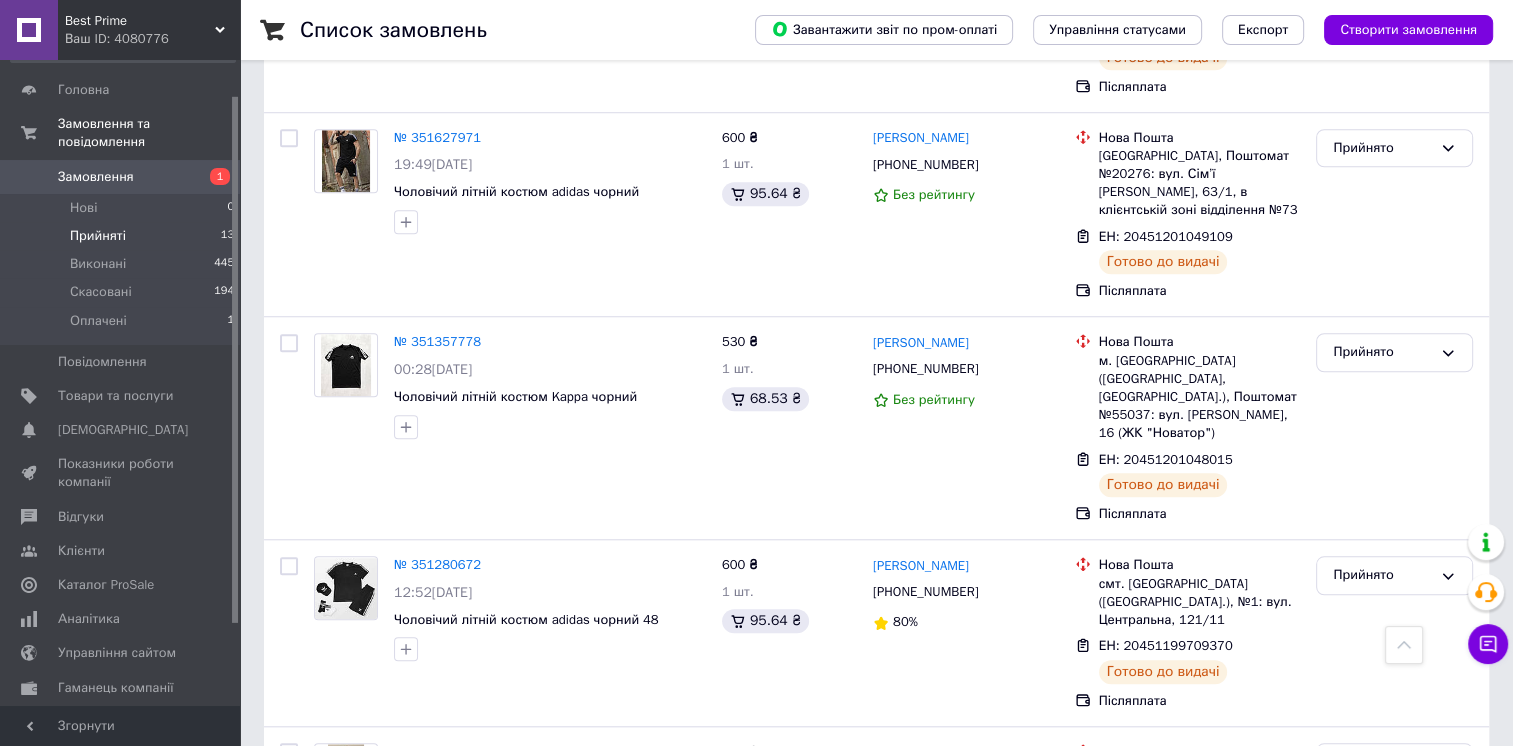 scroll, scrollTop: 1735, scrollLeft: 0, axis: vertical 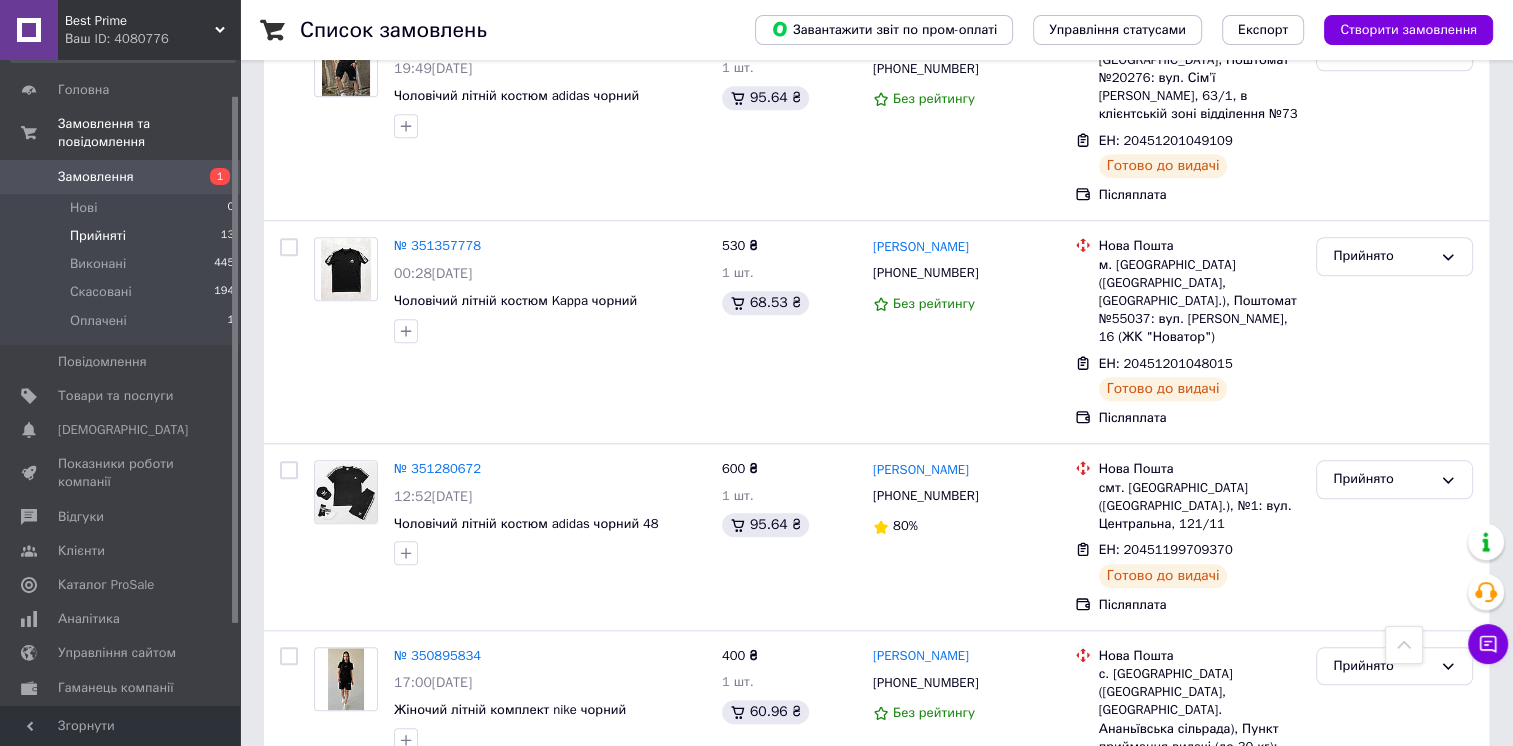 click on "Список замовлень   Завантажити звіт по пром-оплаті Управління статусами Експорт Створити замовлення 1 Фільтри Збережені фільтри: Не обрано Статус: Прийнято Cкинути все Зберегти фільтр Замовлення Cума Покупець Доставка та оплата Статус Надішліть посилку за номером ЕН 20451203107319, щоб отримати оплату № 352066383 13:44[DATE] 48 розмір будьласка  Жіночий літній комплект [PERSON_NAME] рожевий 2 товара у замовленні 700 ₴ 2 шт. 103.74 ₴ [PERSON_NAME] [PHONE_NUMBER] 91% [GEOGRAPHIC_DATA], №1: вул. [STREET_ADDRESS] ЕН: 20451203107319 Заплановано Пром-оплата Прийнято Оплачено Дешева доставка № 352063944 91%" at bounding box center (876, -420) 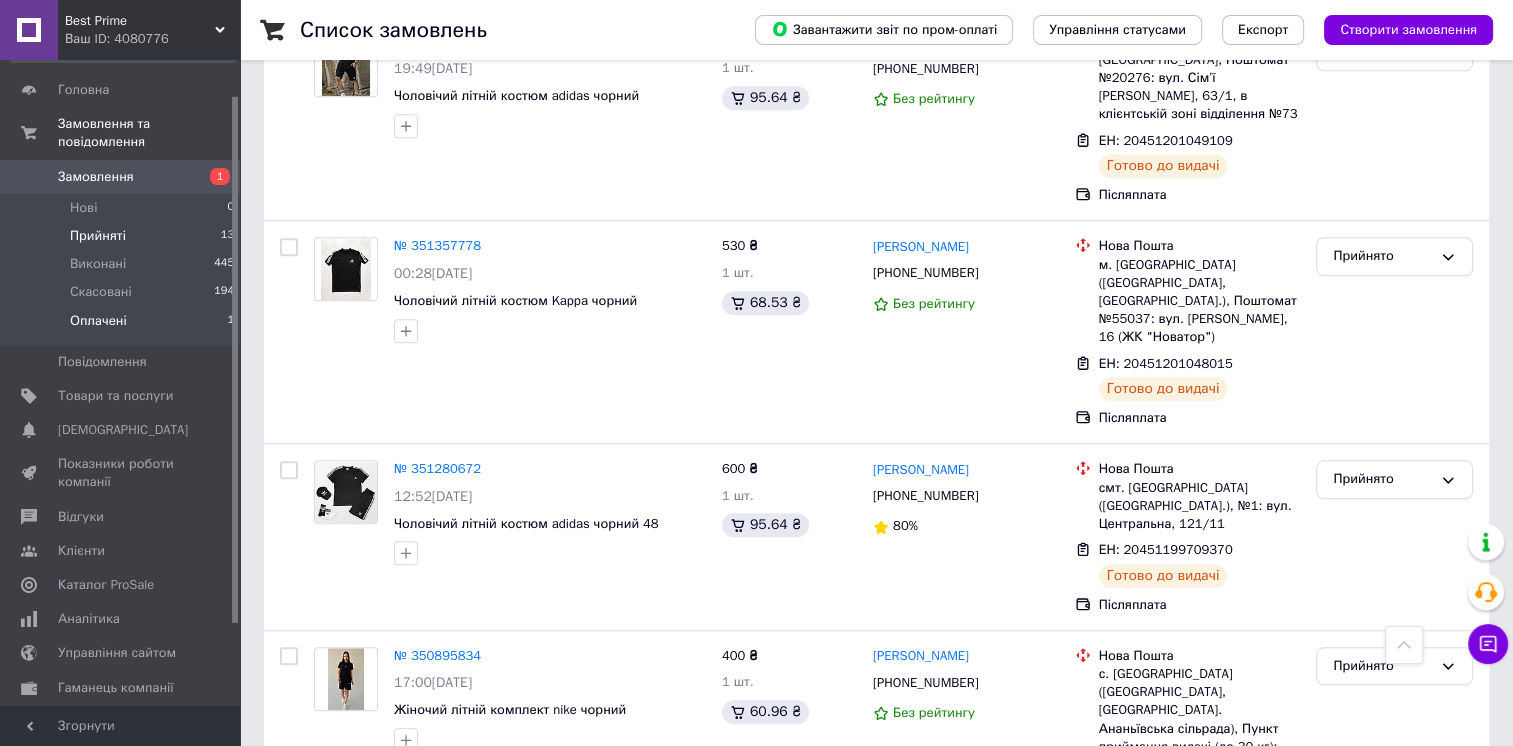 click on "Оплачені 1" at bounding box center [123, 326] 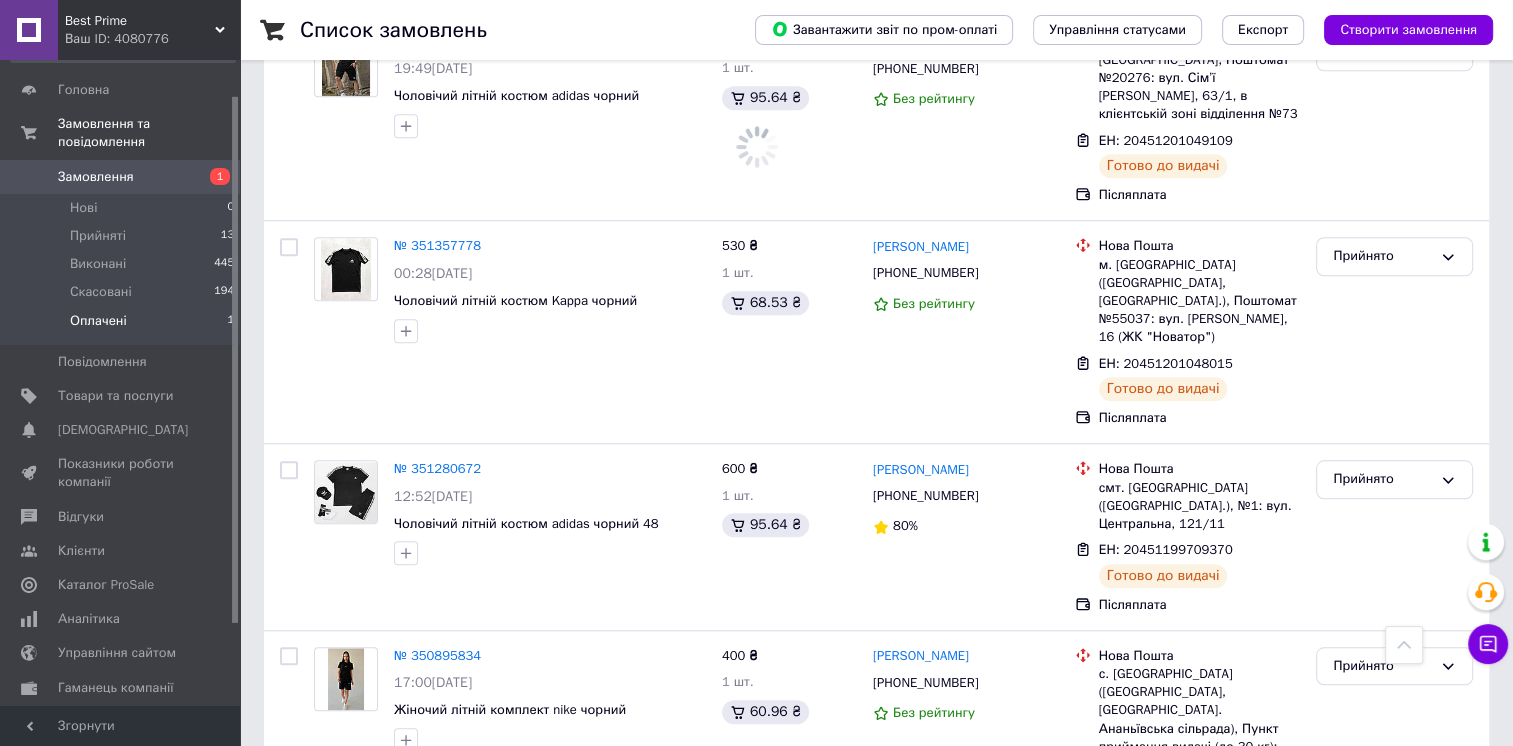 scroll, scrollTop: 0, scrollLeft: 0, axis: both 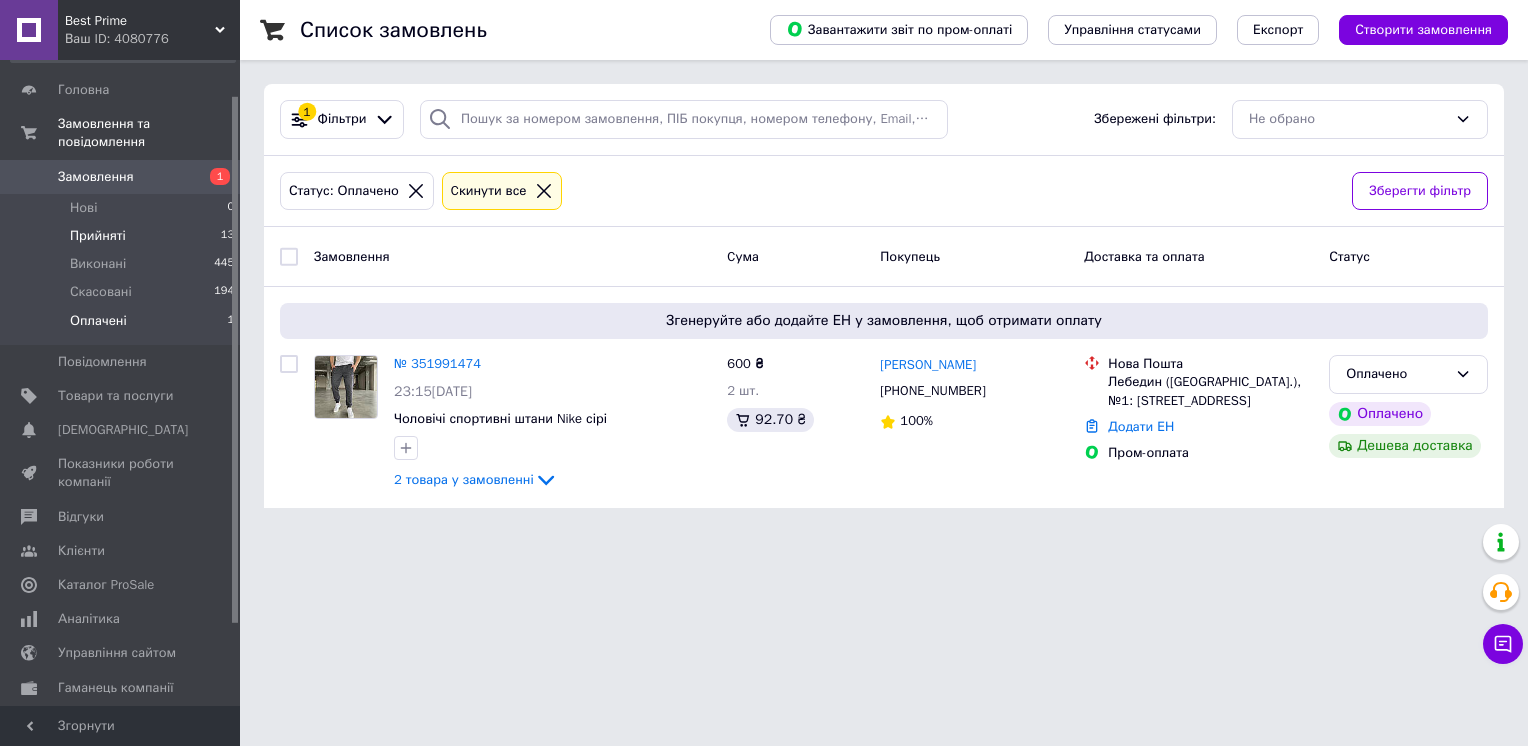 click on "Прийняті 13" at bounding box center [123, 236] 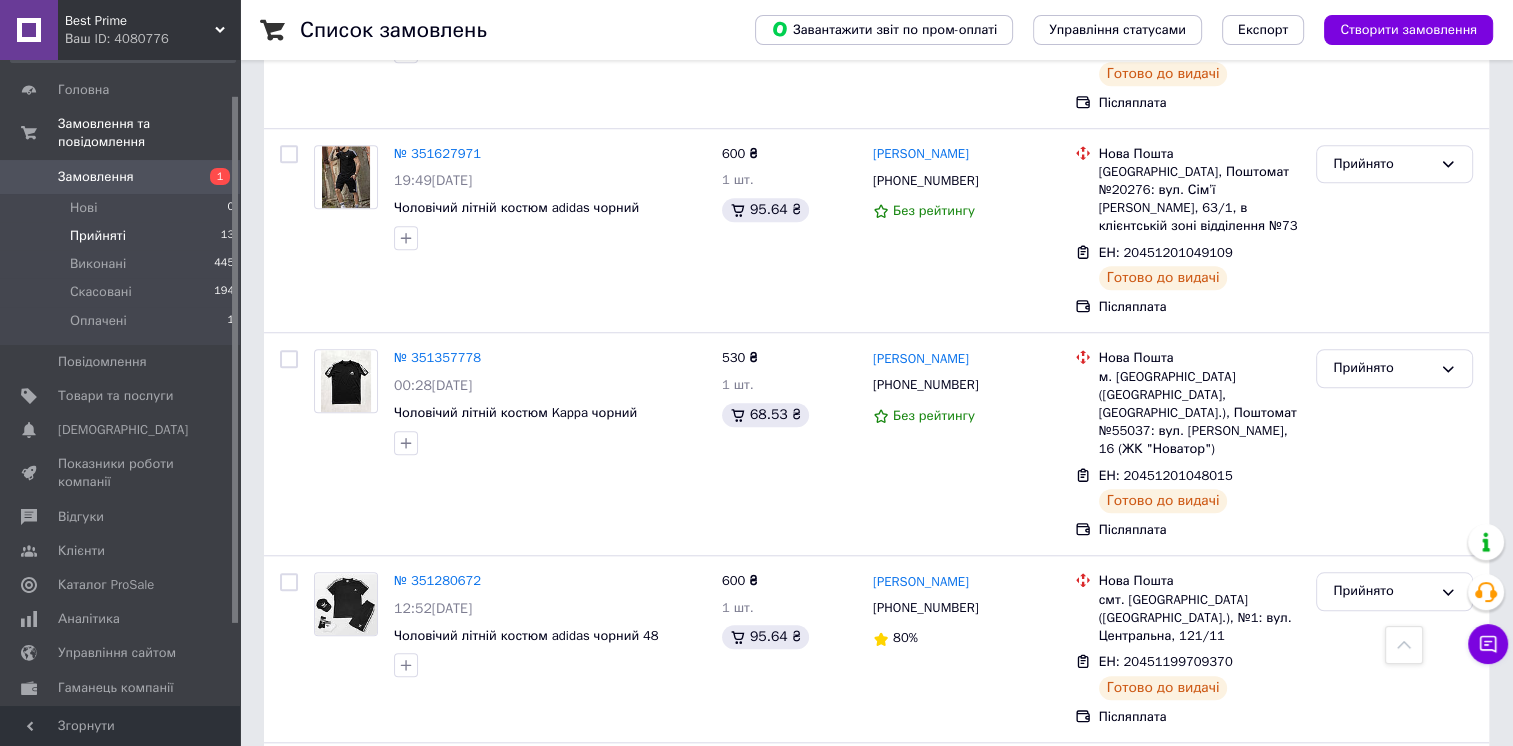 scroll, scrollTop: 1735, scrollLeft: 0, axis: vertical 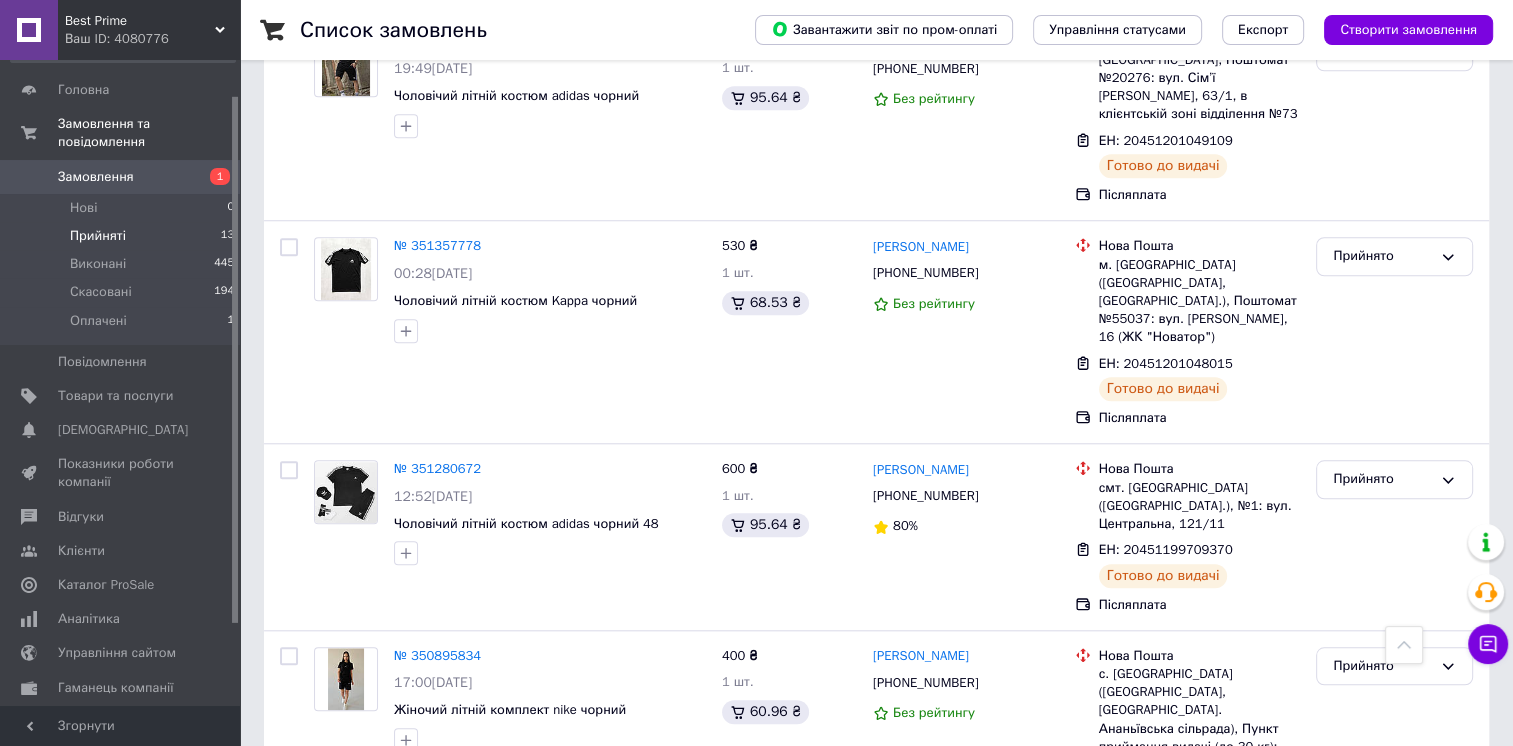 click on "Список замовлень   Завантажити звіт по пром-оплаті Управління статусами Експорт Створити замовлення 1 Фільтри Збережені фільтри: Не обрано Статус: Прийнято Cкинути все Зберегти фільтр Замовлення Cума Покупець Доставка та оплата Статус Надішліть посилку за номером ЕН 20451203107319, щоб отримати оплату № 352066383 13:44[DATE] 48 розмір будьласка  Жіночий літній комплект [PERSON_NAME] рожевий 2 товара у замовленні 700 ₴ 2 шт. 103.74 ₴ [PERSON_NAME] [PHONE_NUMBER] 91% [GEOGRAPHIC_DATA], №1: вул. [STREET_ADDRESS] ЕН: 20451203107319 Заплановано Пром-оплата Прийнято Оплачено Дешева доставка № 352063944 91%" at bounding box center (876, -420) 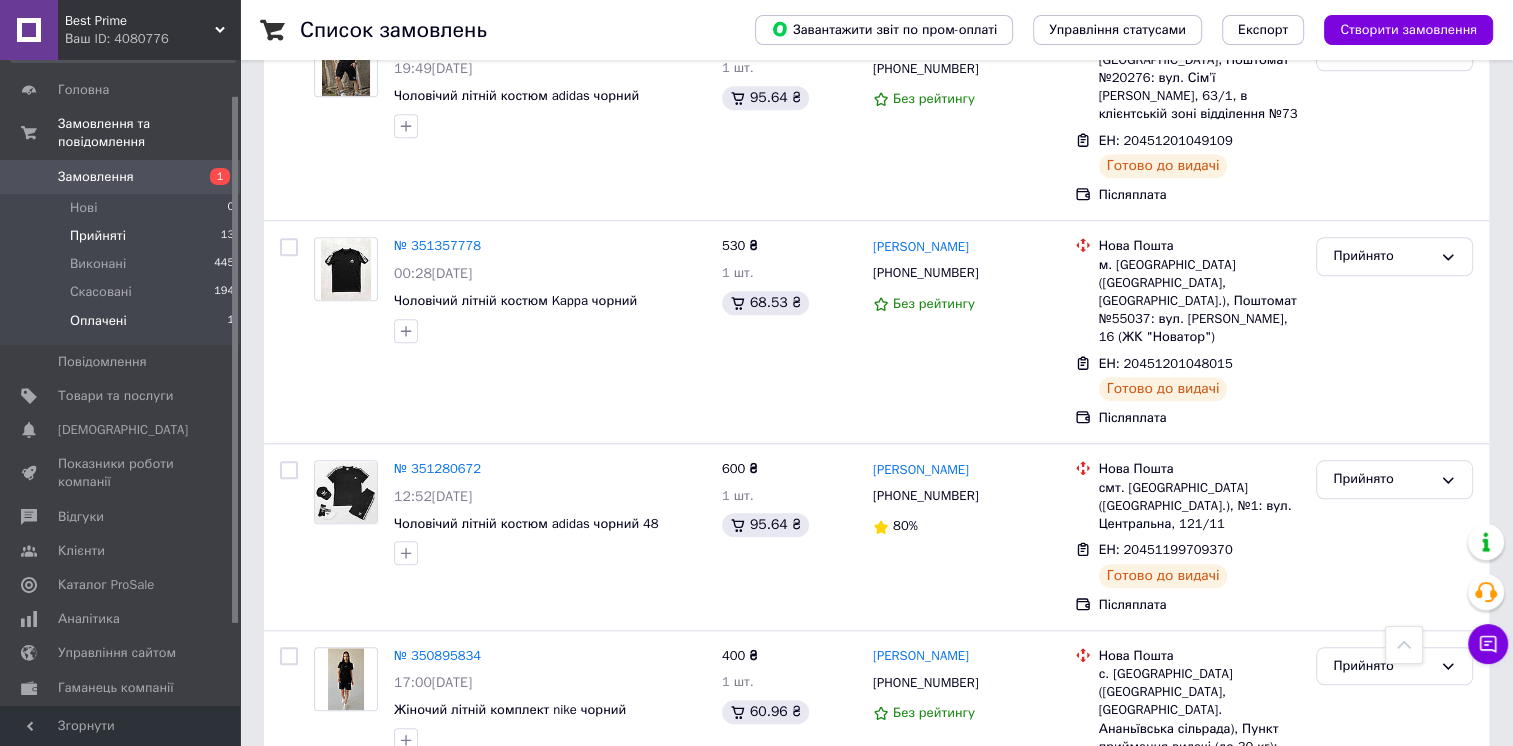 click on "Оплачені 1" at bounding box center [123, 326] 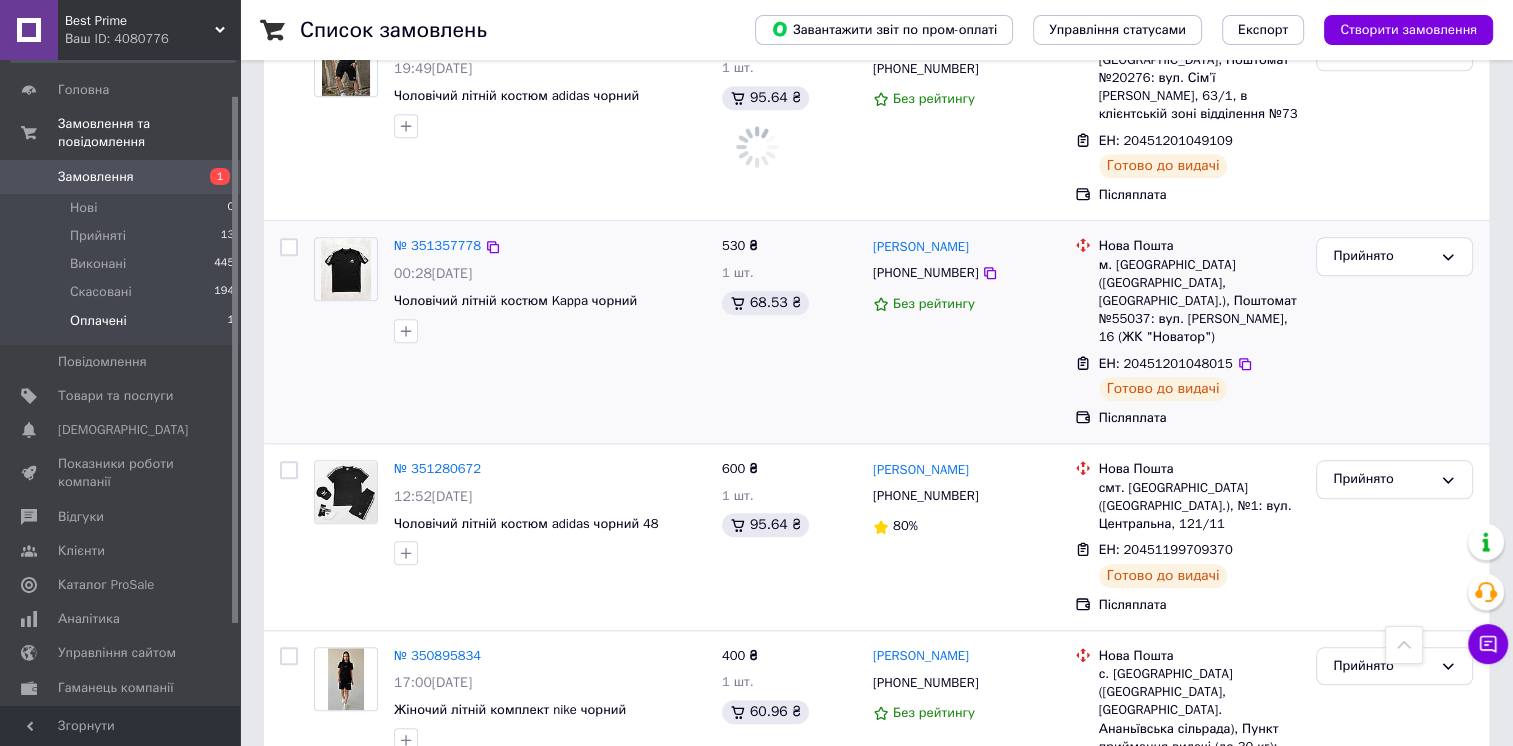 scroll, scrollTop: 0, scrollLeft: 0, axis: both 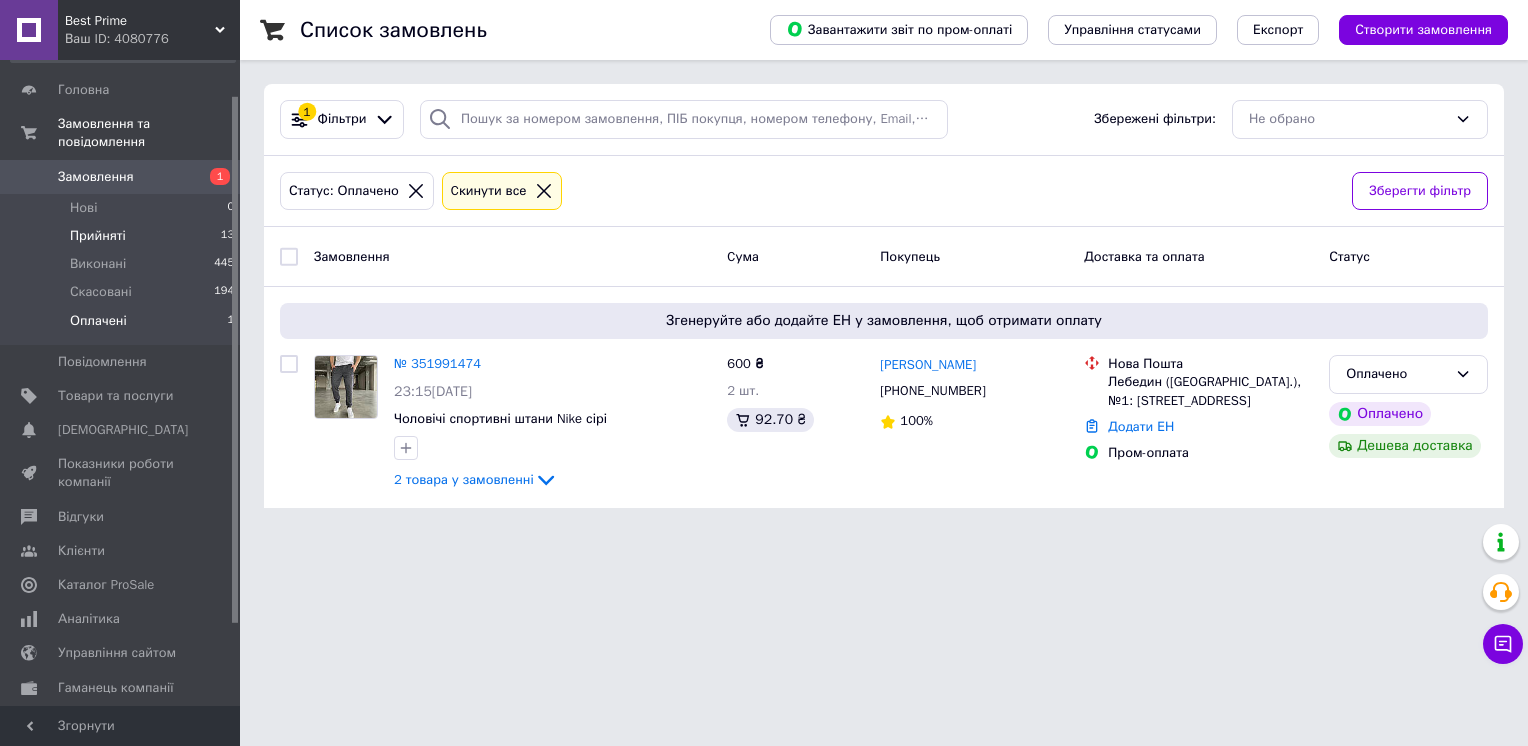 click on "Прийняті 13" at bounding box center (123, 236) 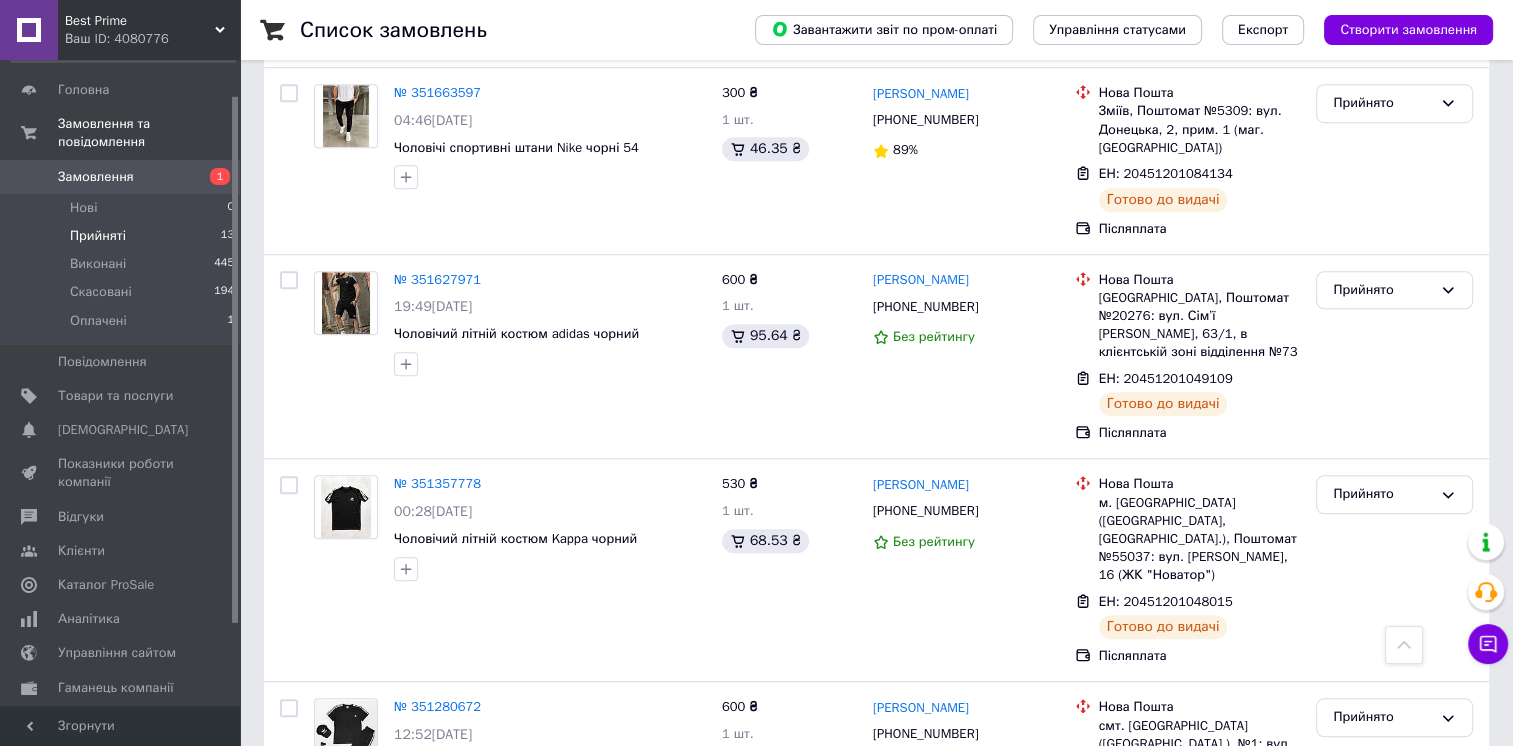scroll, scrollTop: 1735, scrollLeft: 0, axis: vertical 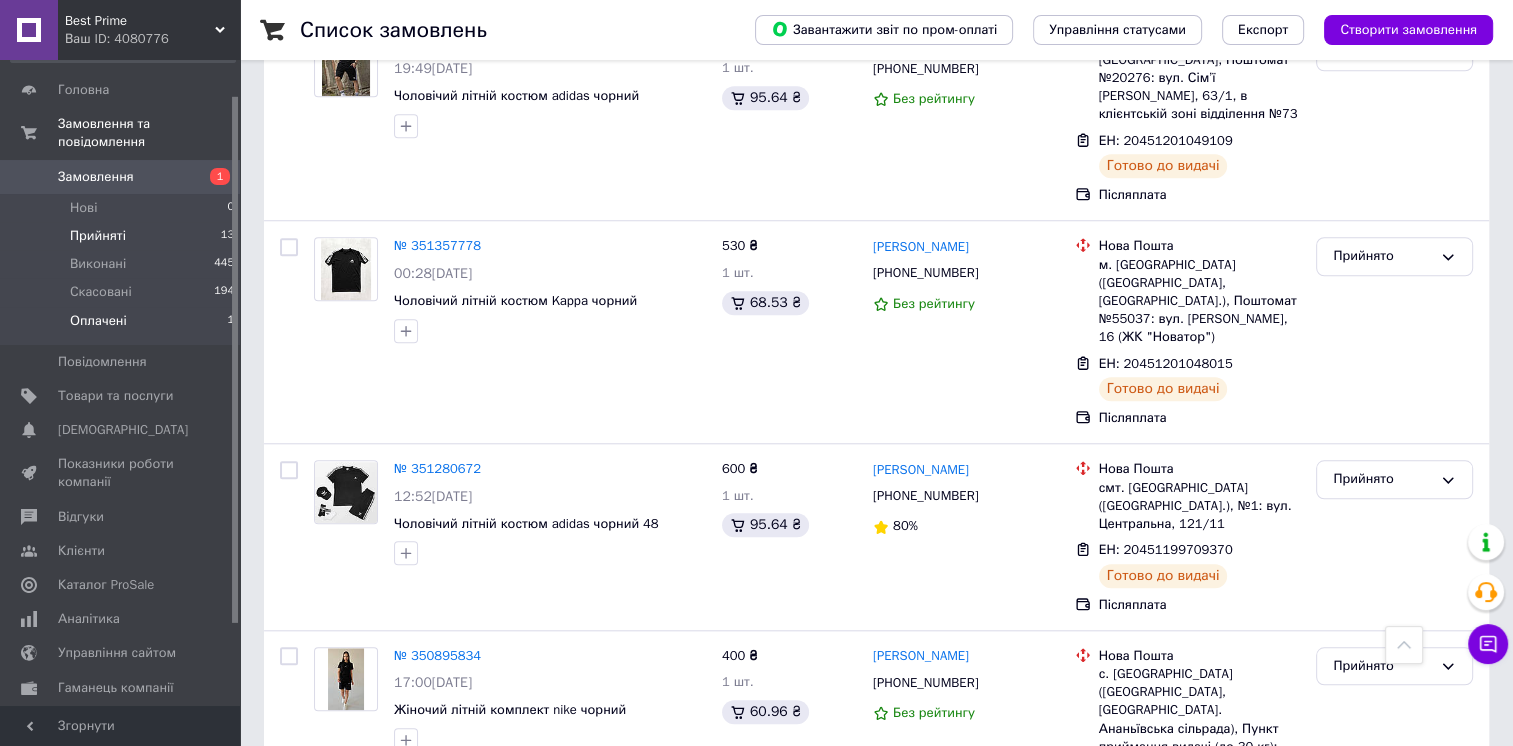 click on "Оплачені" at bounding box center (98, 321) 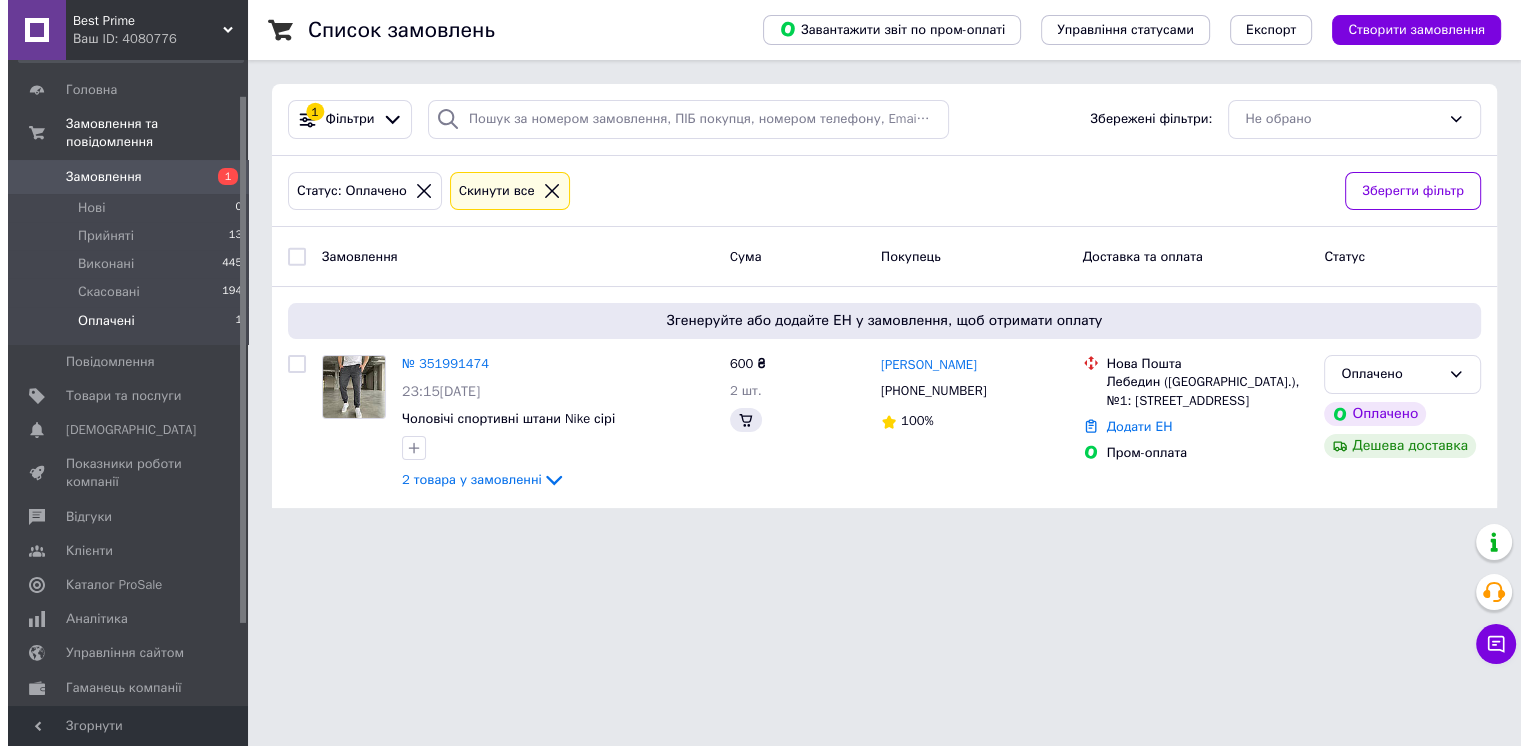 scroll, scrollTop: 0, scrollLeft: 0, axis: both 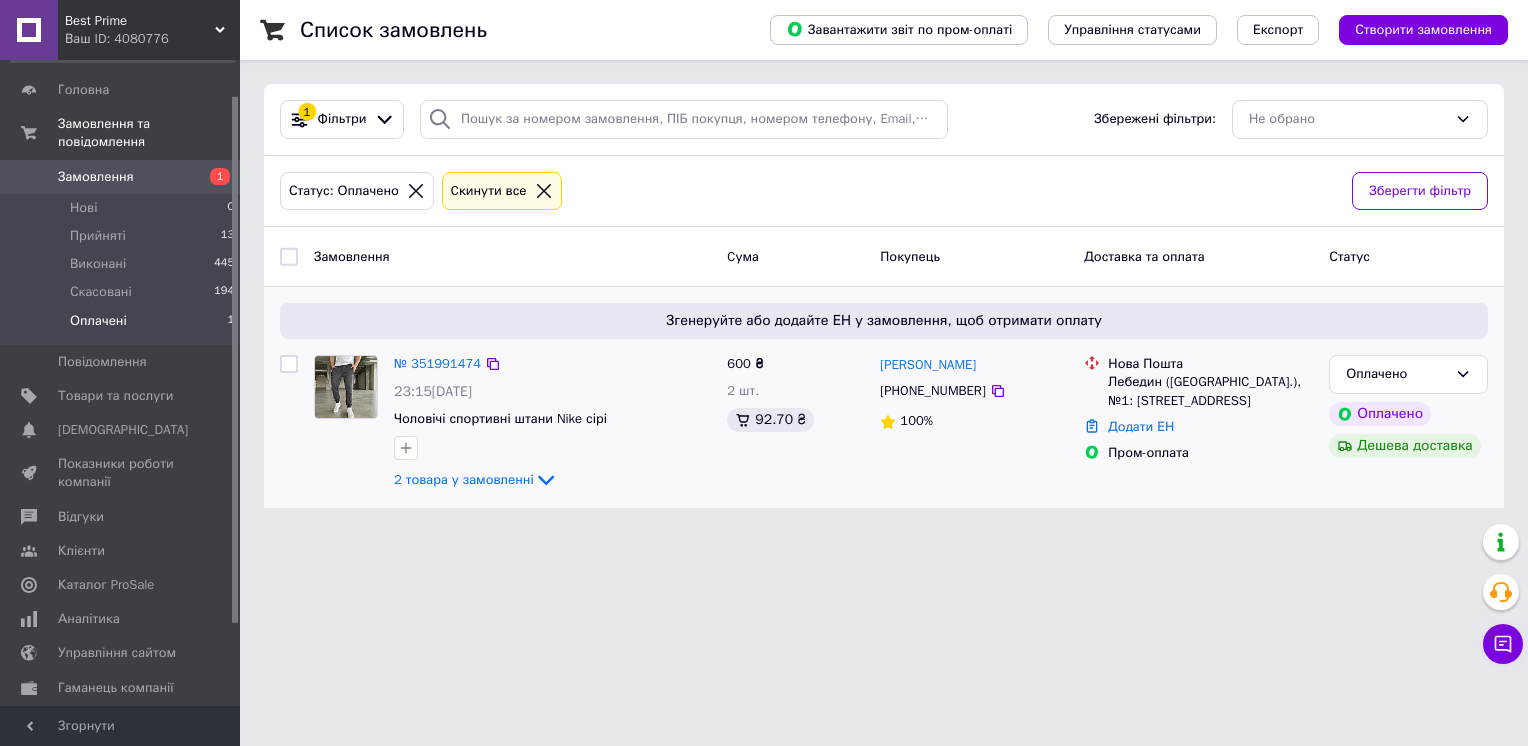 click at bounding box center [346, 423] 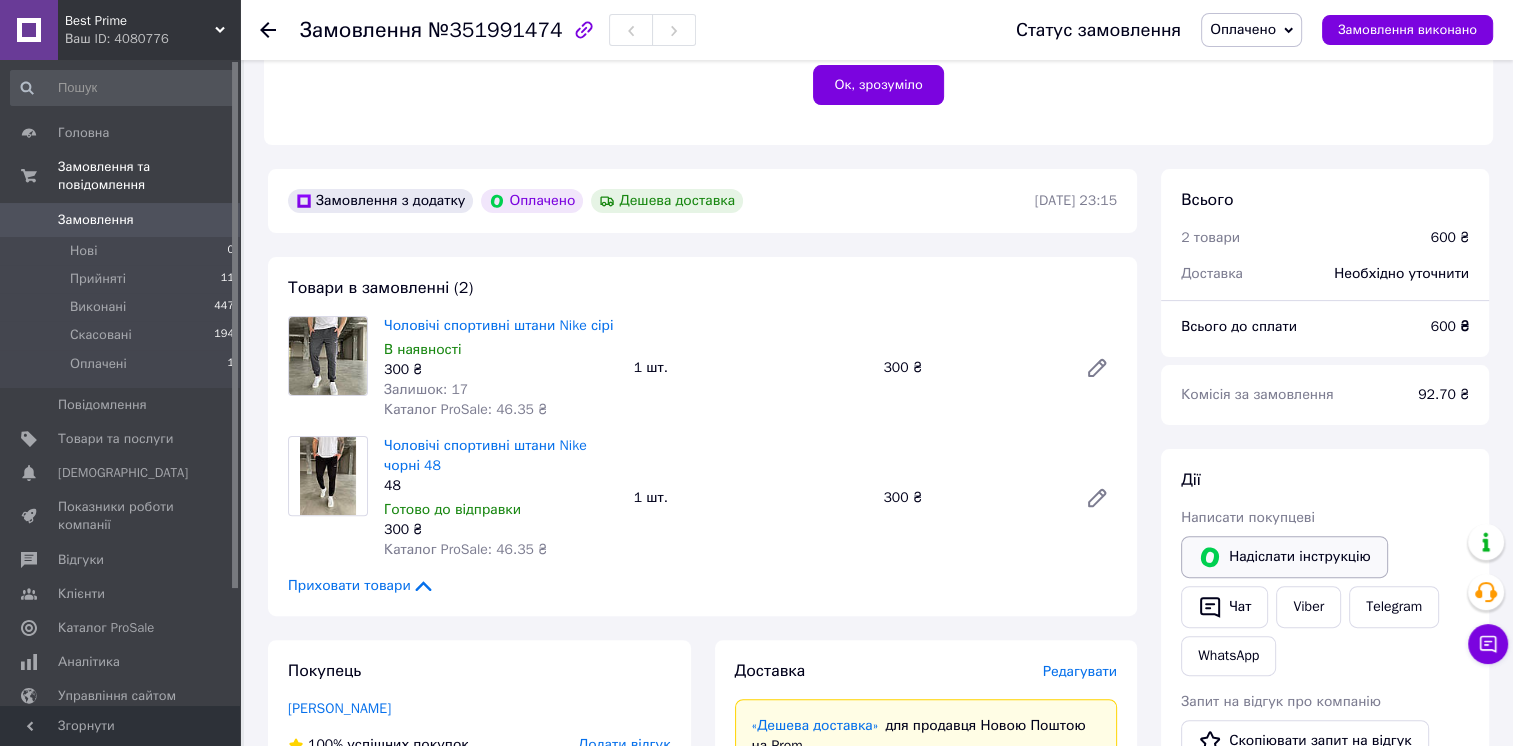 scroll, scrollTop: 500, scrollLeft: 0, axis: vertical 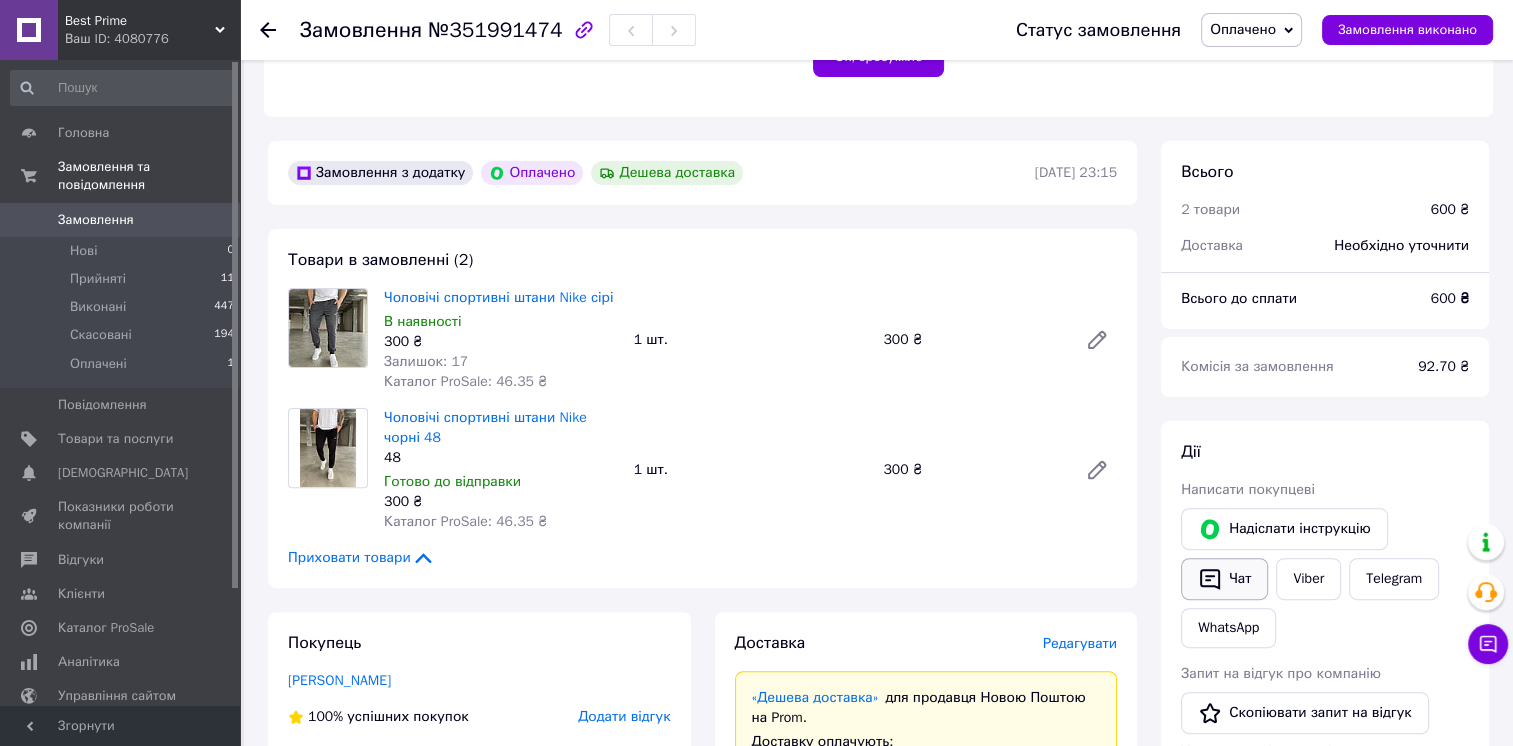 click on "Чат" at bounding box center [1224, 579] 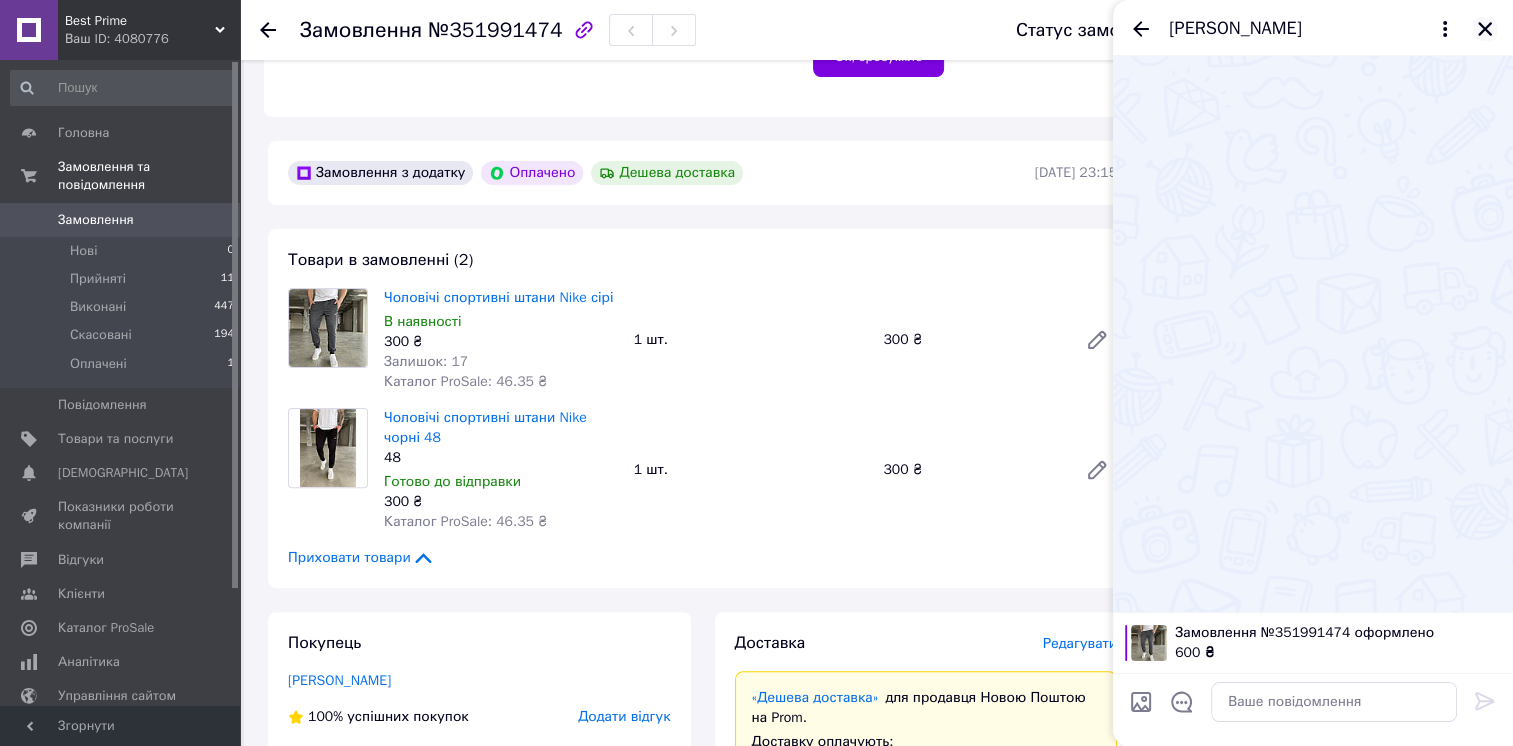 click 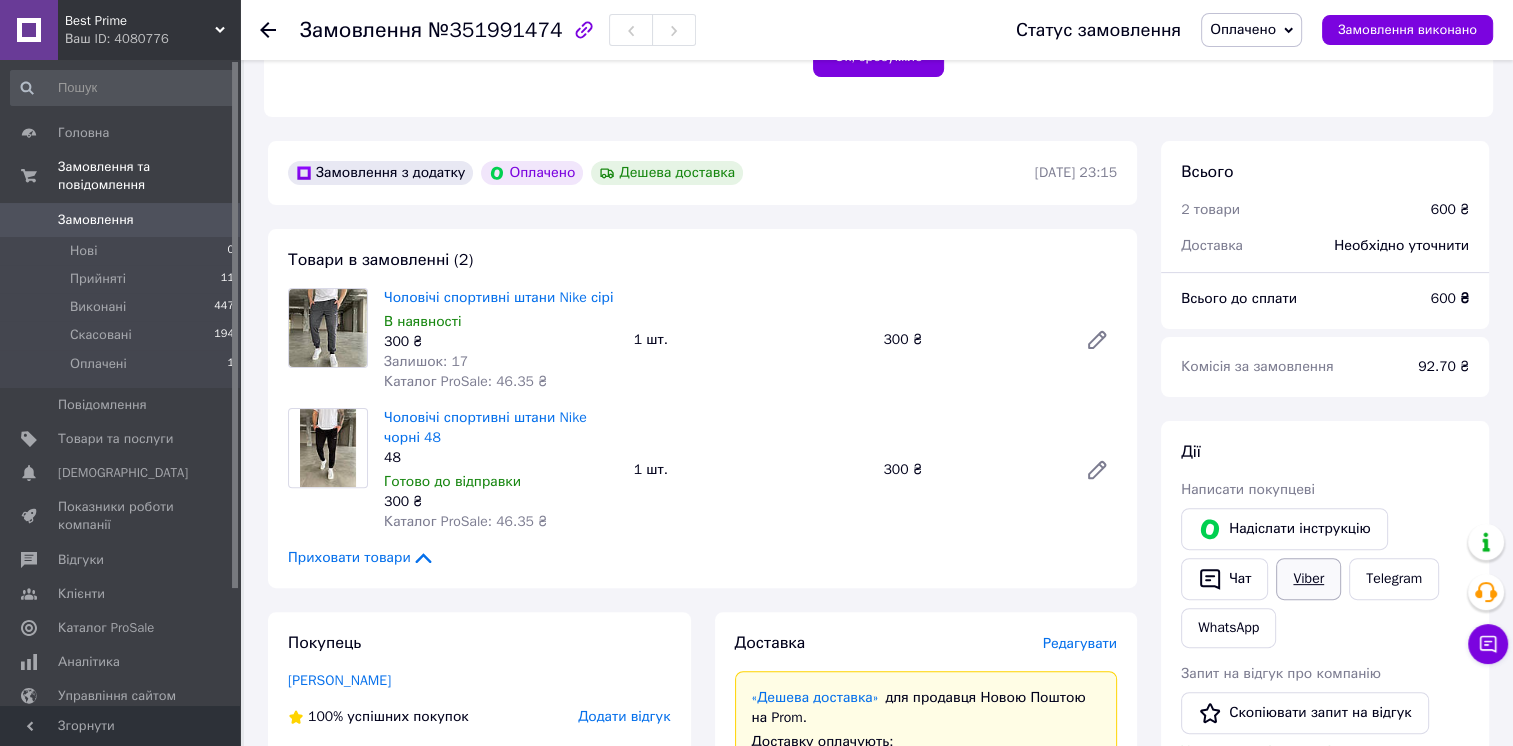 click on "Viber" at bounding box center [1308, 579] 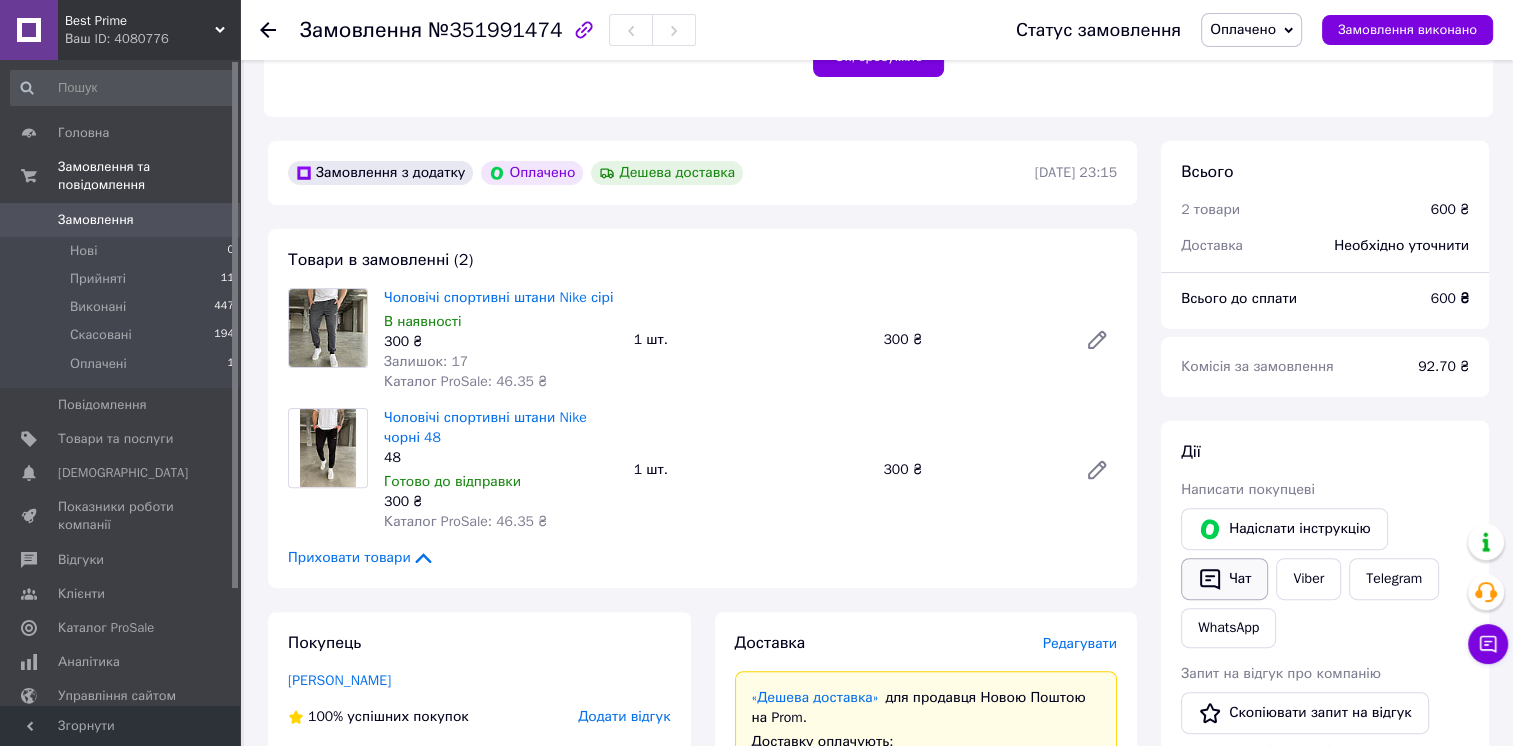 click 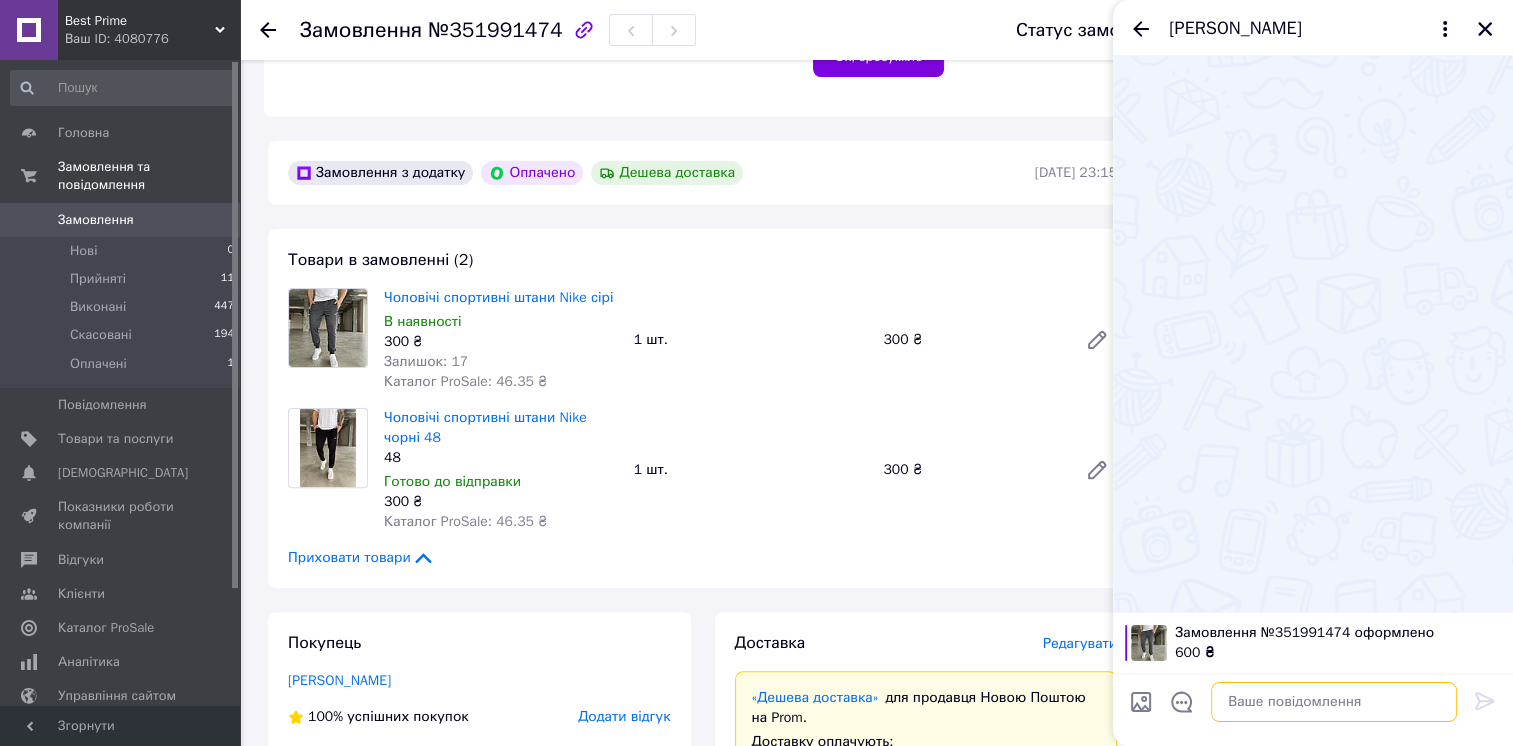 click at bounding box center [1334, 702] 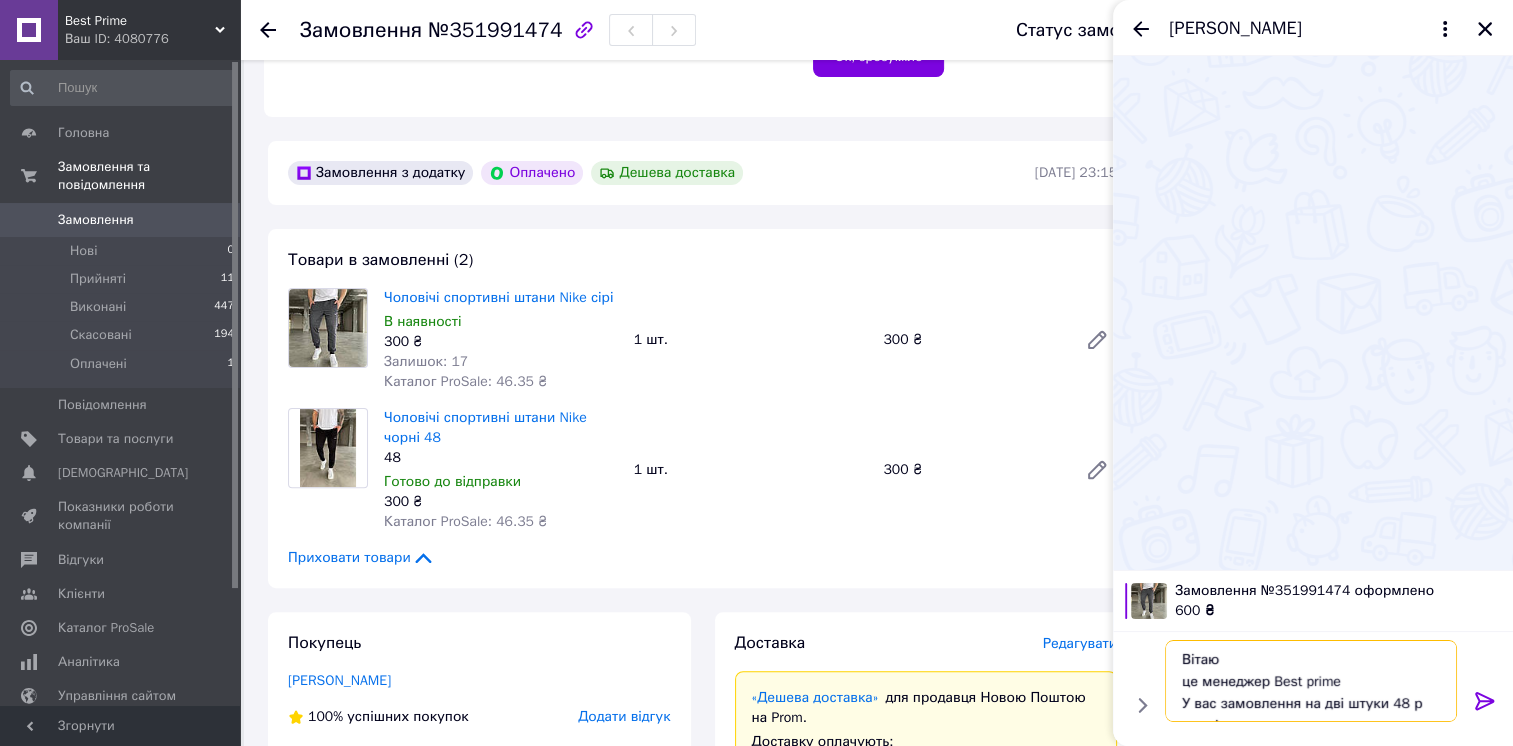 scroll, scrollTop: 36, scrollLeft: 0, axis: vertical 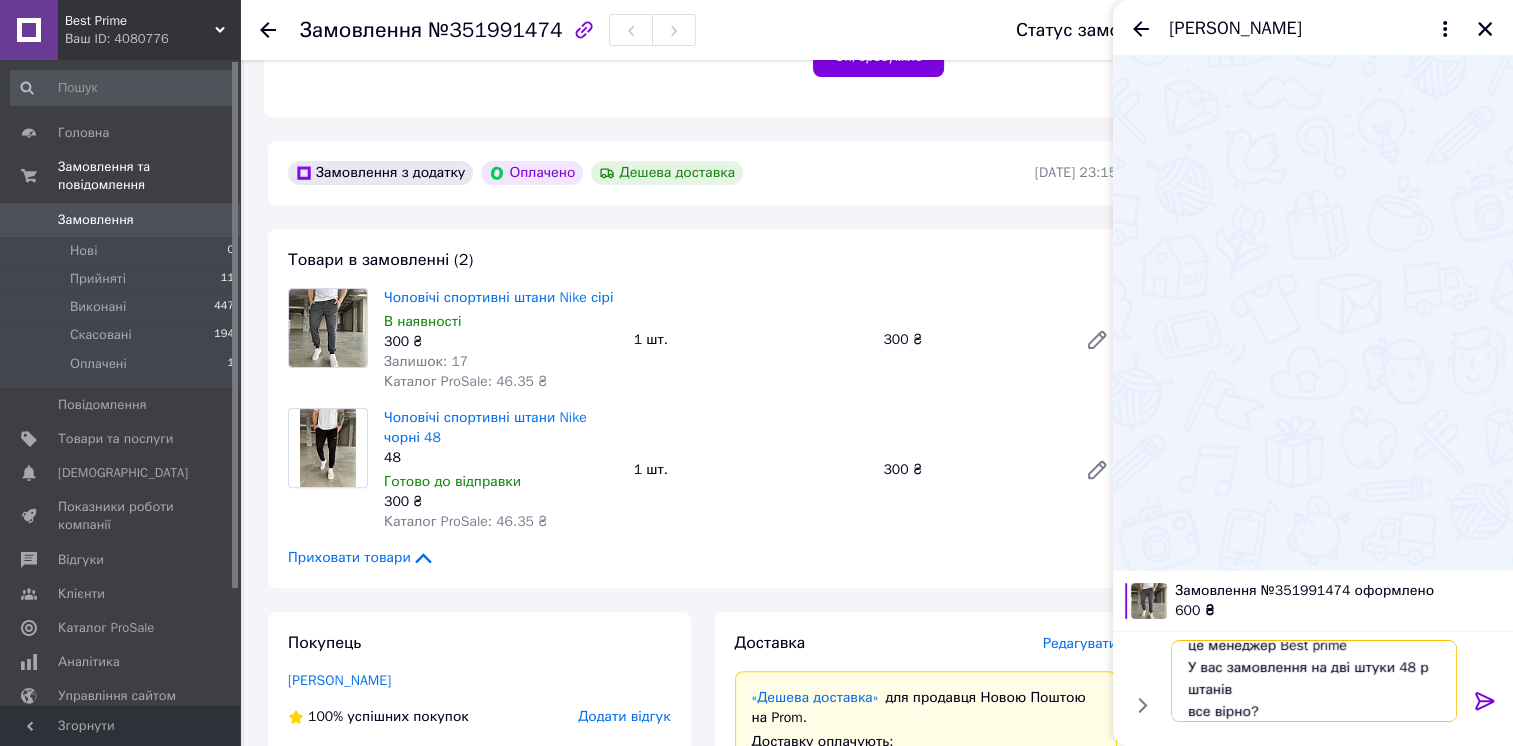 type 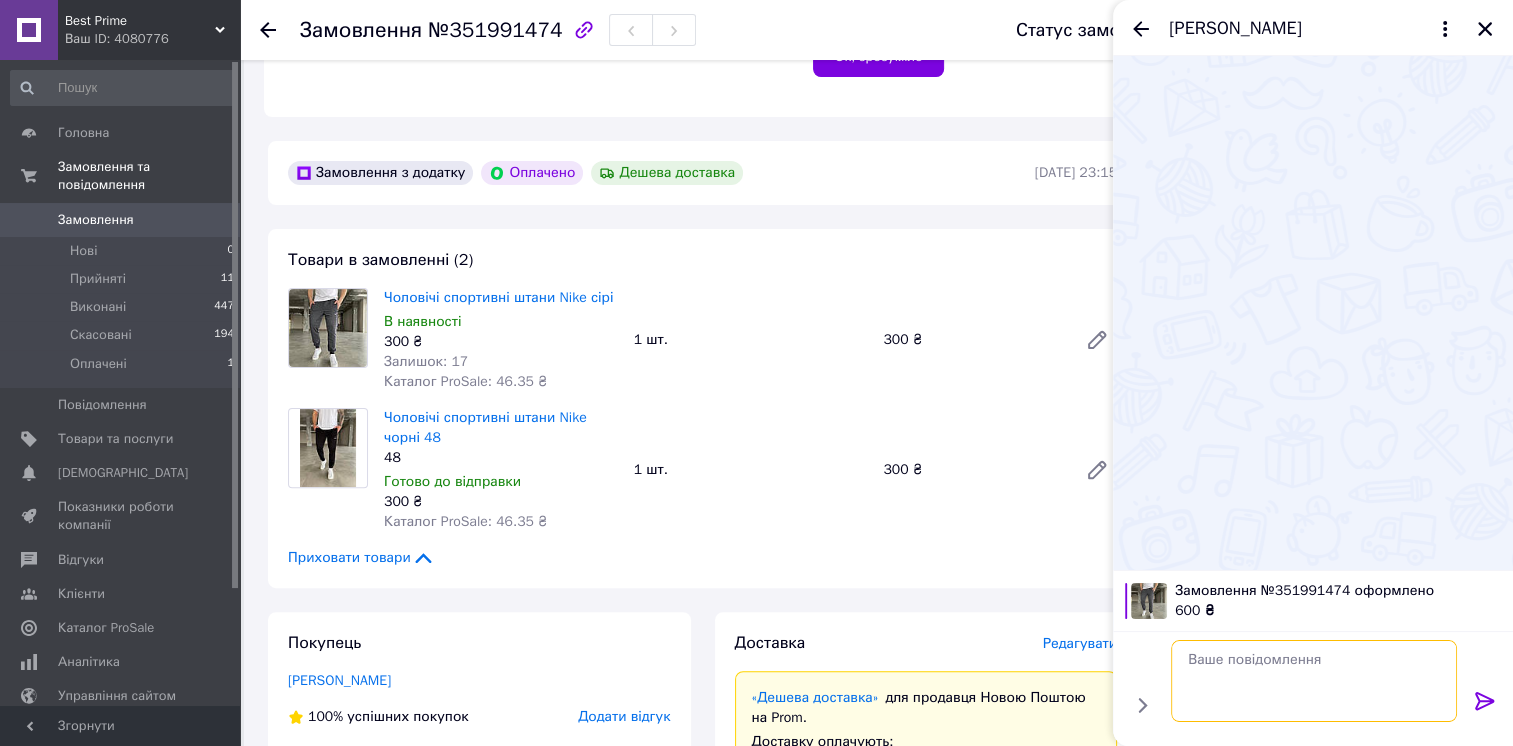 scroll, scrollTop: 0, scrollLeft: 0, axis: both 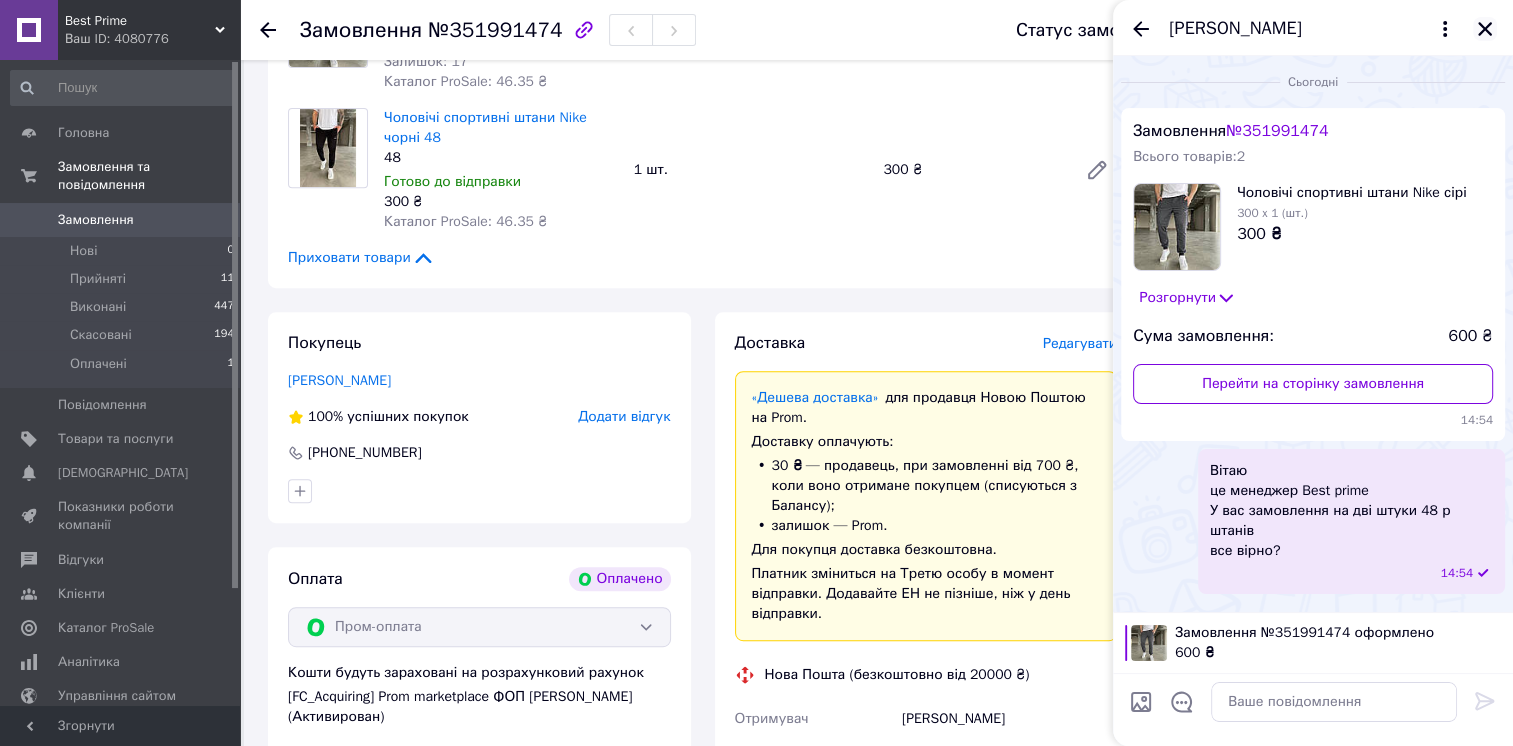 click 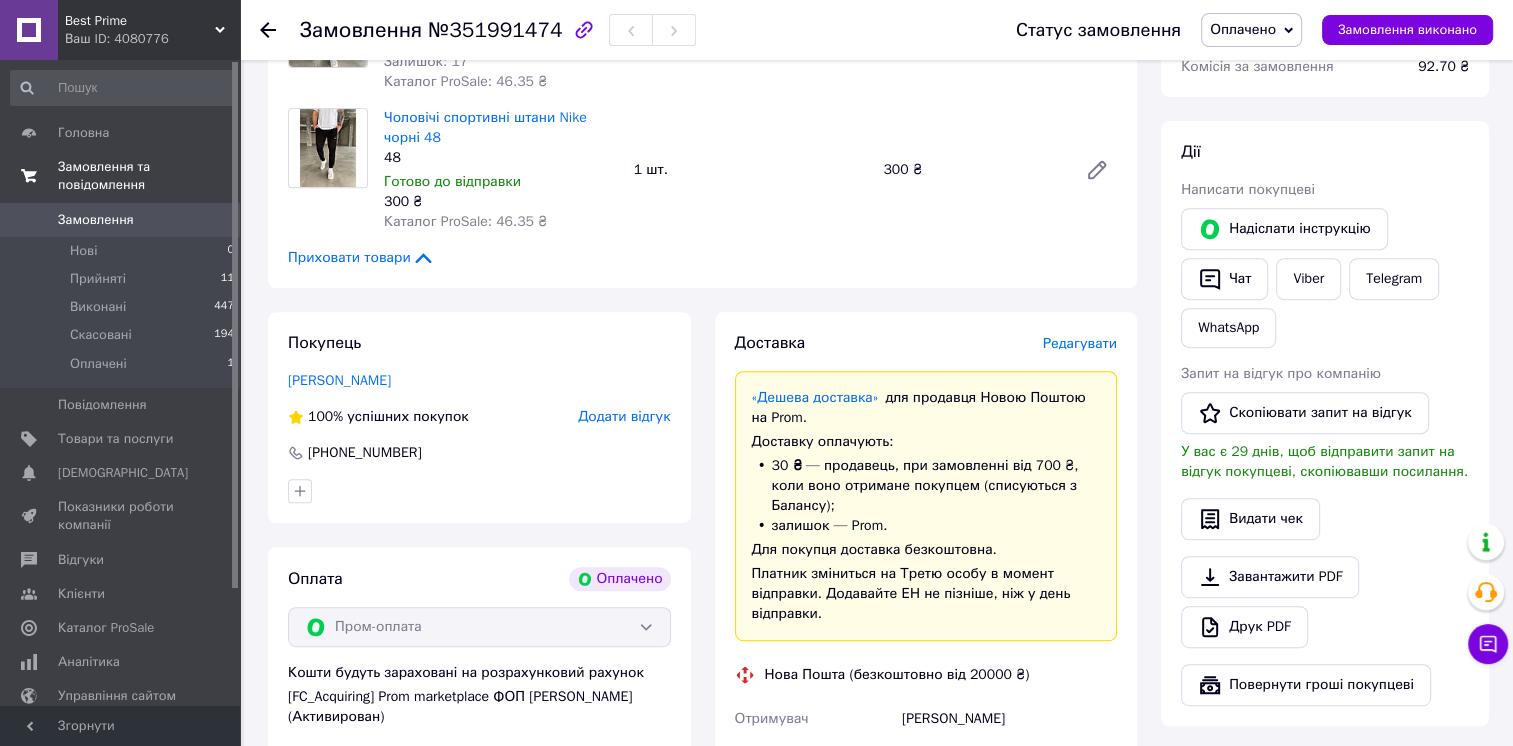 scroll, scrollTop: 600, scrollLeft: 0, axis: vertical 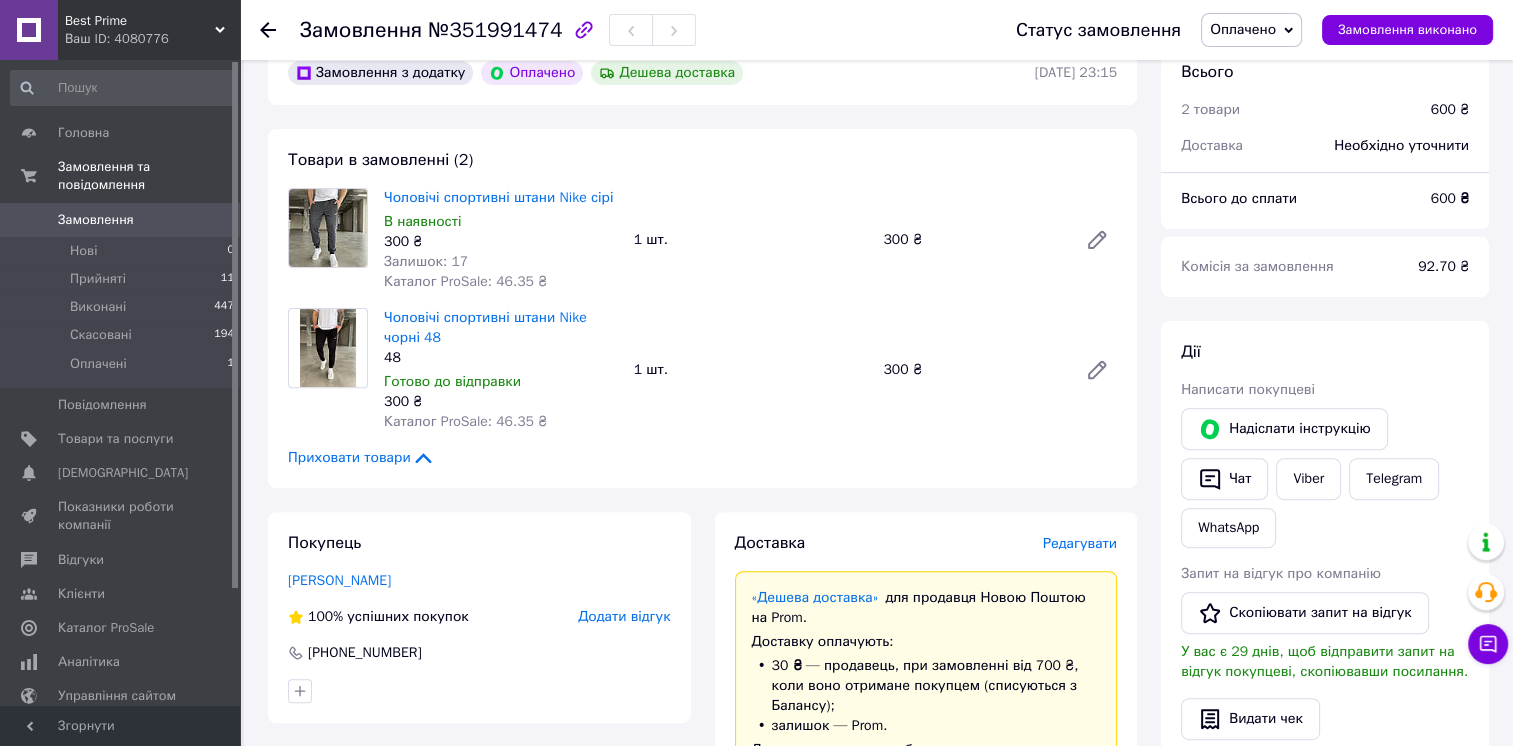 click on "Замовлення №351991474 Статус замовлення Оплачено Прийнято Виконано Скасовано Замовлення виконано Це замовлення сплачено за допомогою Пром-оплата з виплатою на картку працює як P2P переказ (з картки на картку) з обмеженнями платіжних систем: до 150 виплат загалом на 3 картки. Досягли ліміту? Підпишіть договір з ТОВ «ФК «ЕВО» та підключіть розрахунковий рахунок. Якщо у вас з'явилися питання, пишіть —   prompay@prom.ua 1 Зв'яжіться з покупцем Підтвердіть оплату, наявність товару, спосіб і терміни доставки 2 Відправте товар якомога швидше 3 Отримайте гроші Ок, зрозуміло 48" at bounding box center [878, 594] 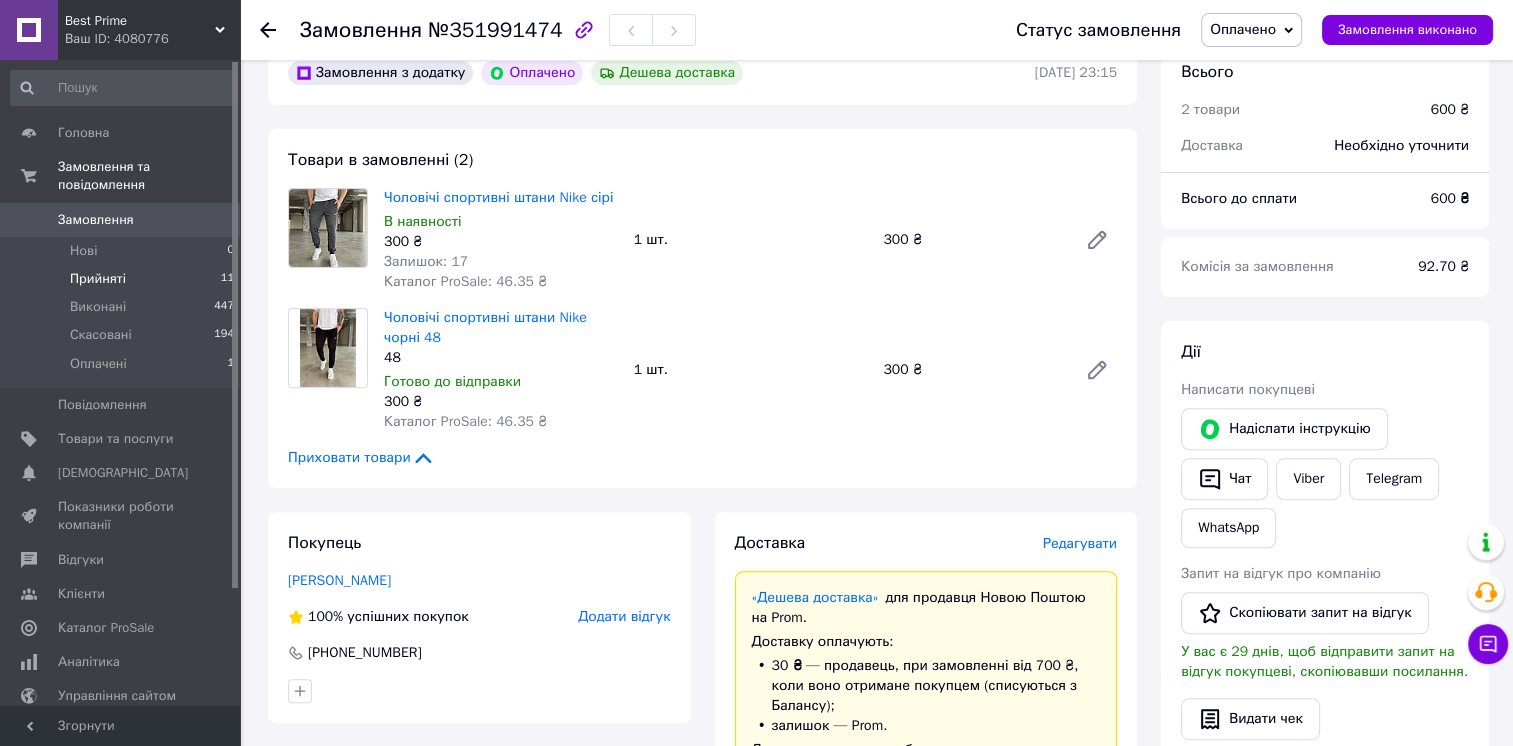 click on "Прийняті 11" at bounding box center [123, 279] 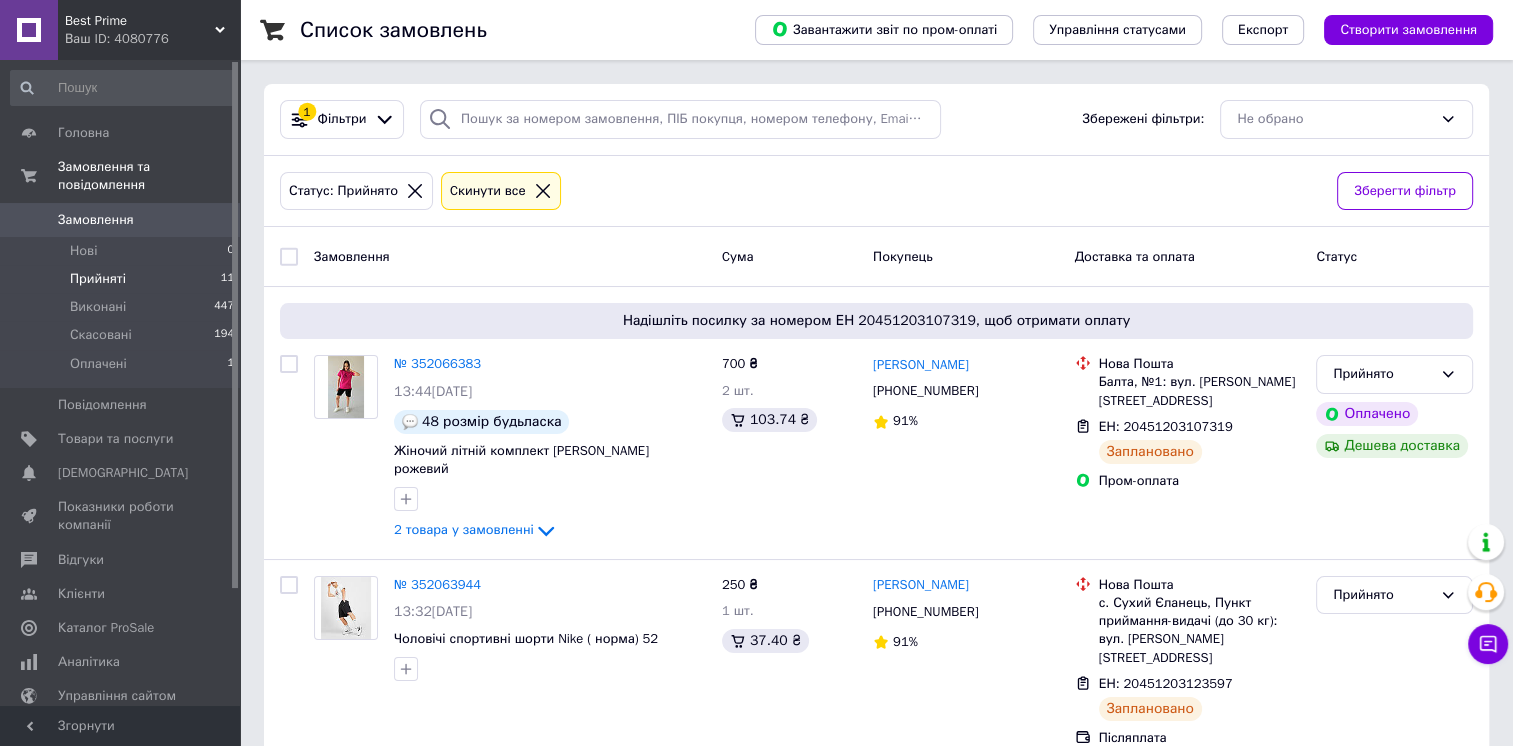 click on "Прийняті 11" at bounding box center [123, 279] 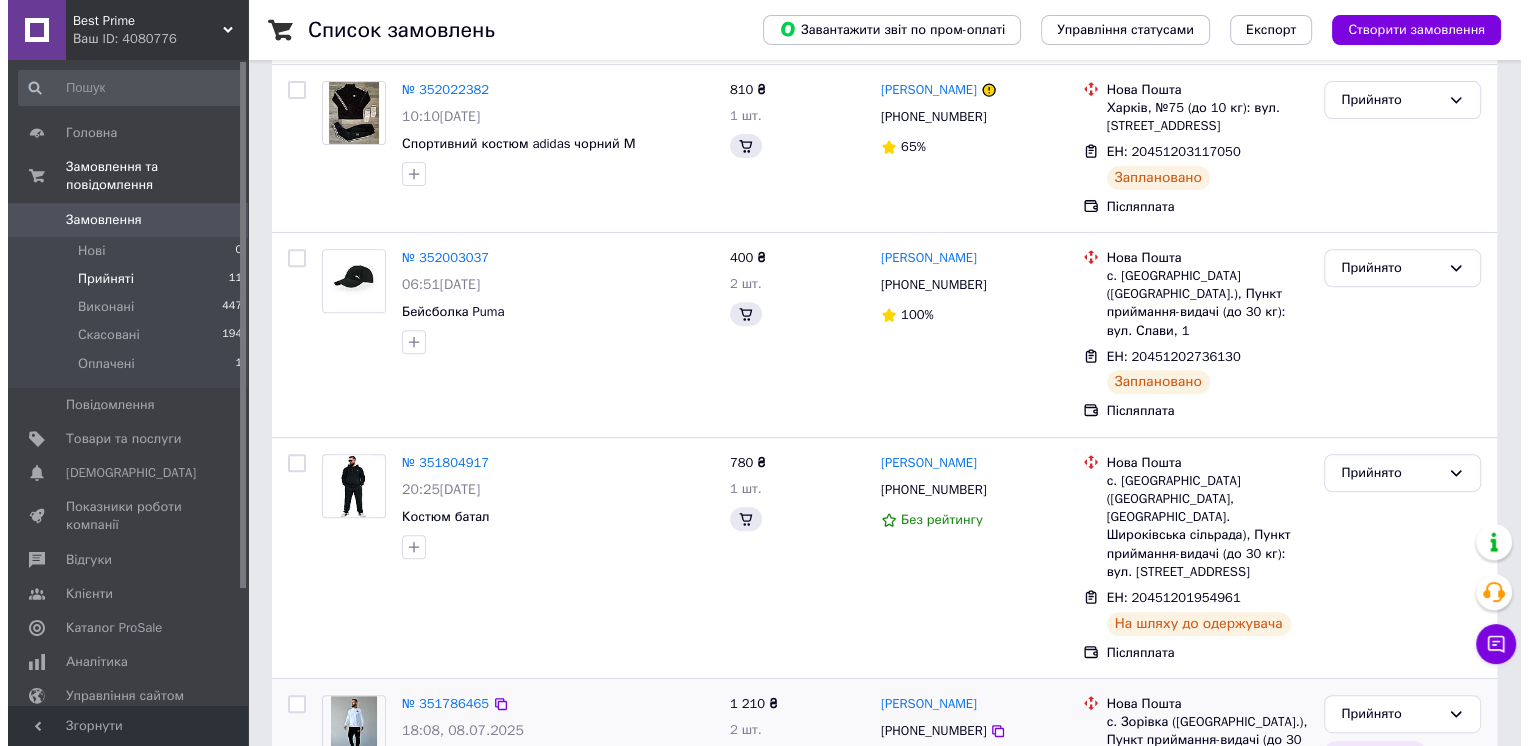scroll, scrollTop: 0, scrollLeft: 0, axis: both 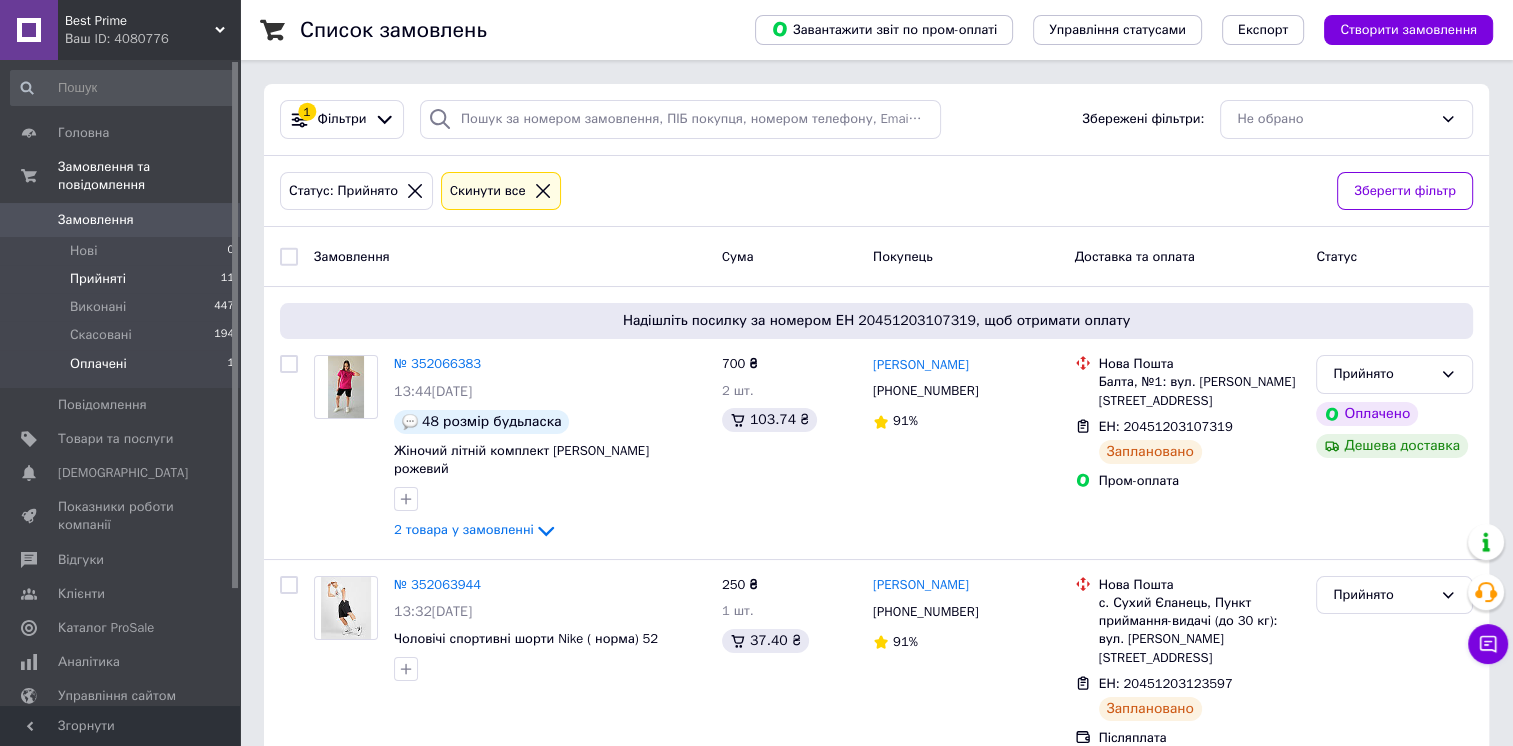 click on "Оплачені 1" at bounding box center (123, 369) 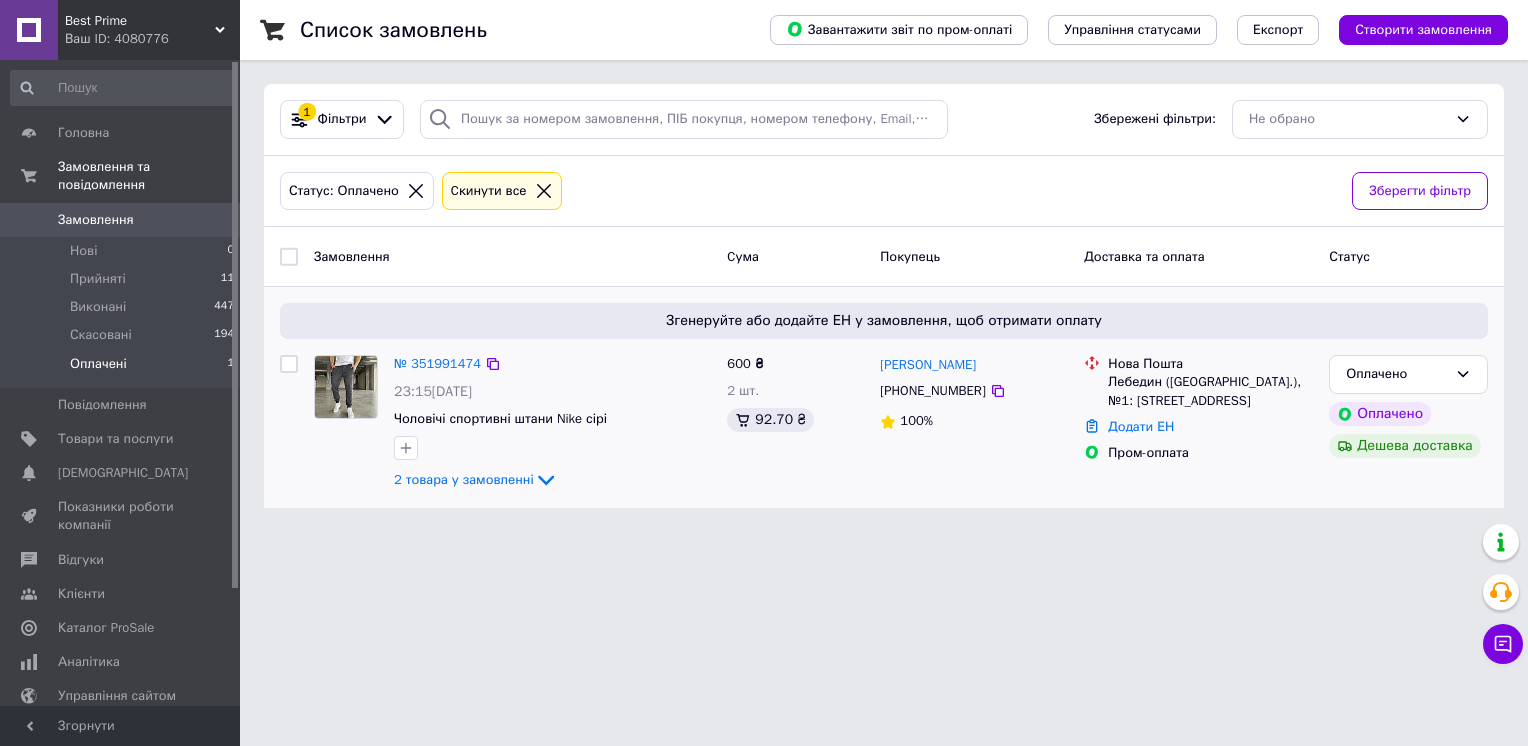 click at bounding box center (346, 387) 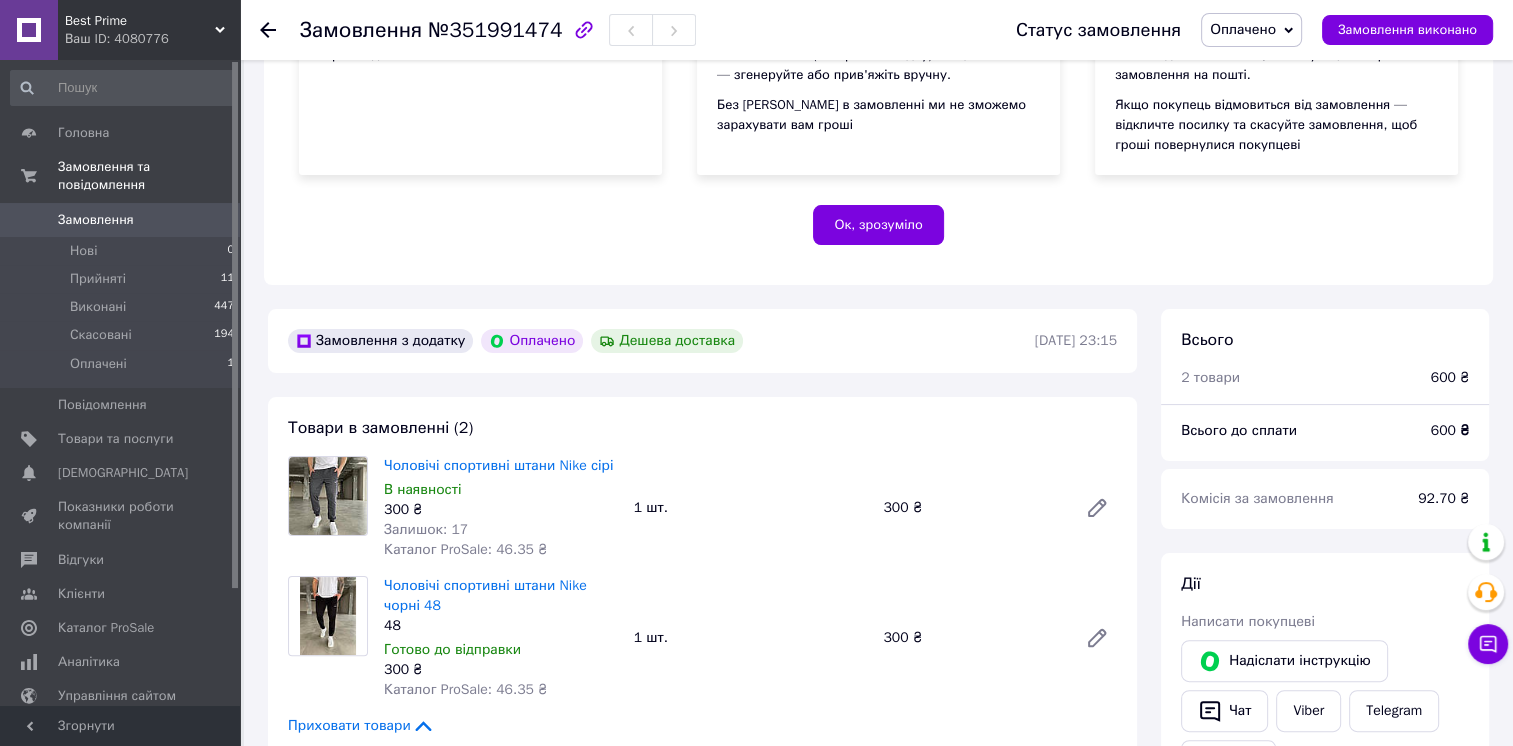 scroll, scrollTop: 500, scrollLeft: 0, axis: vertical 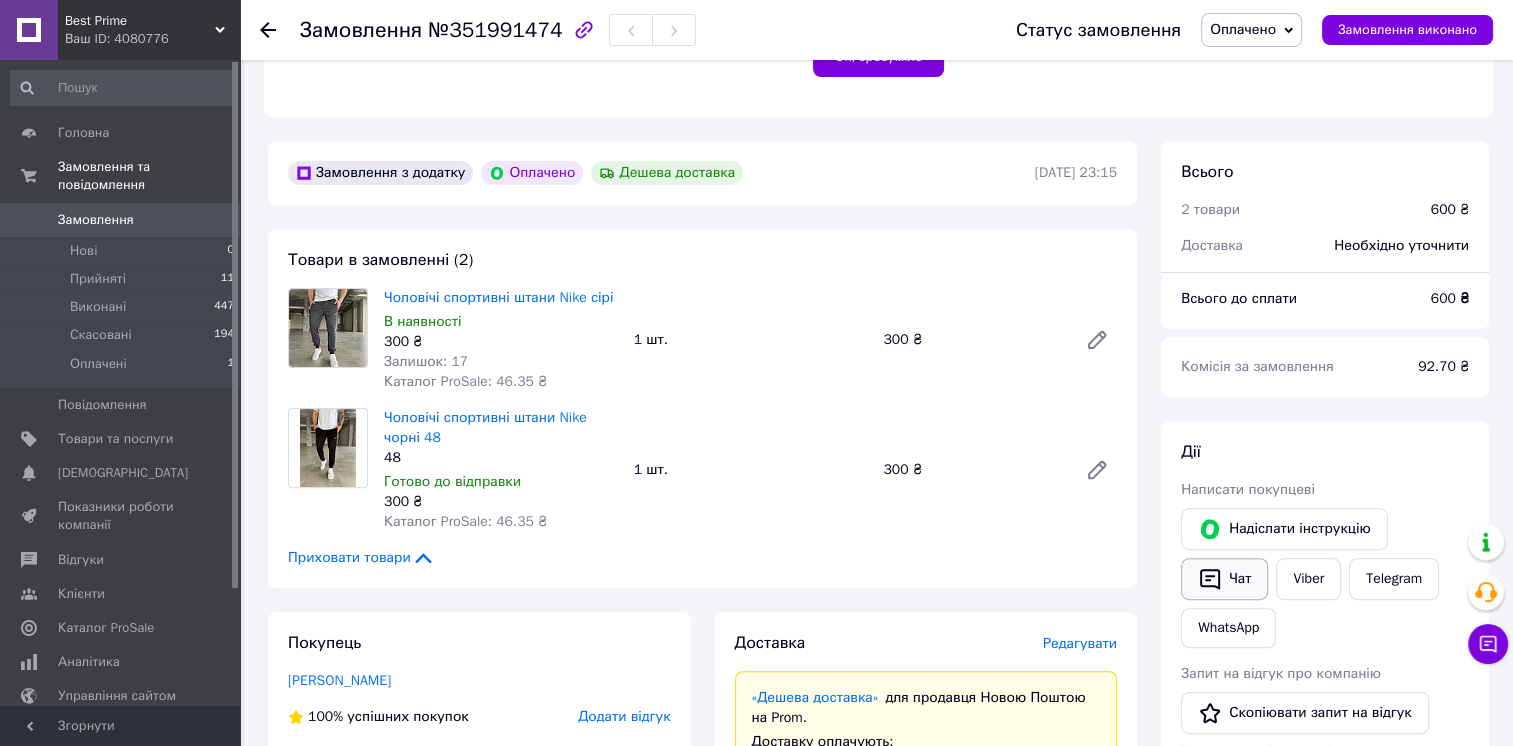 click 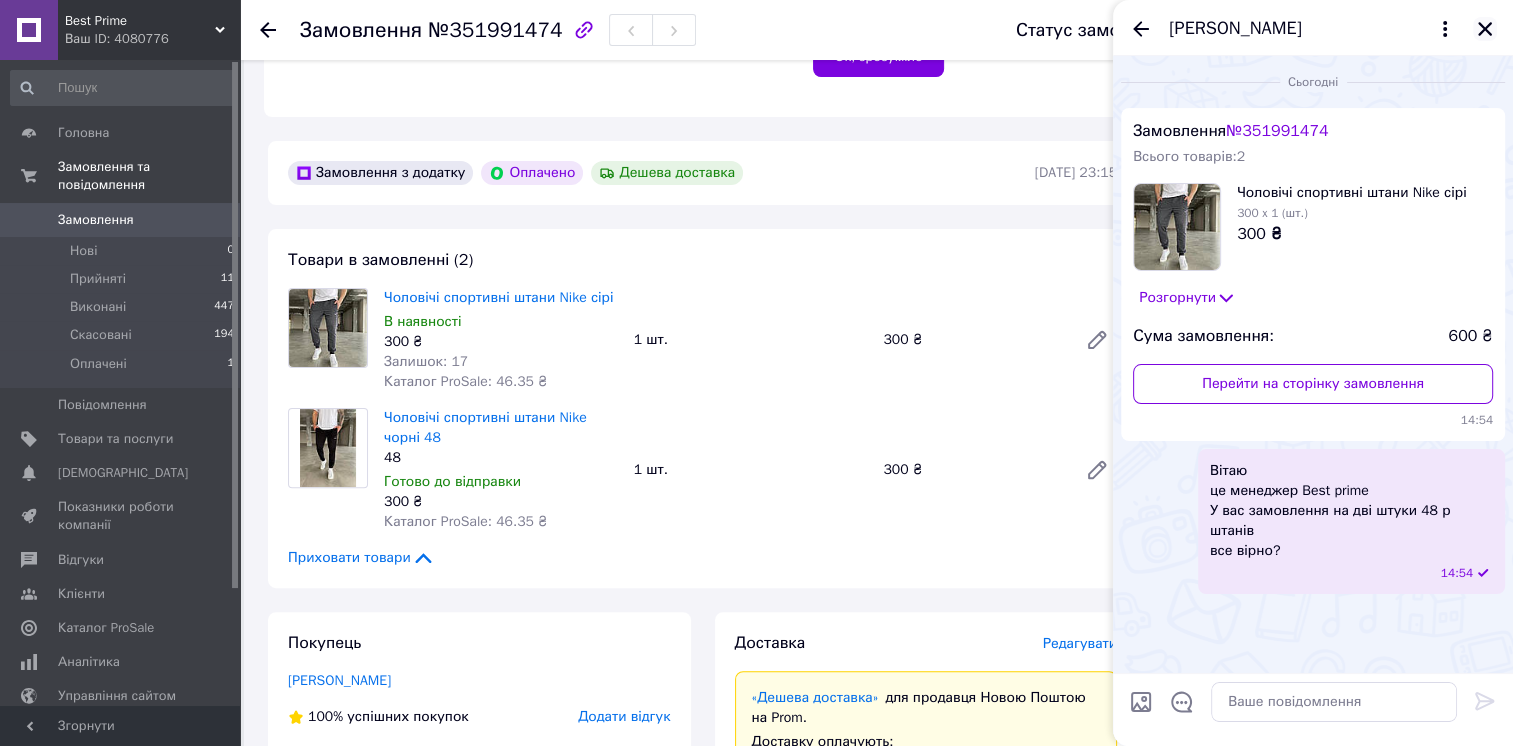 click 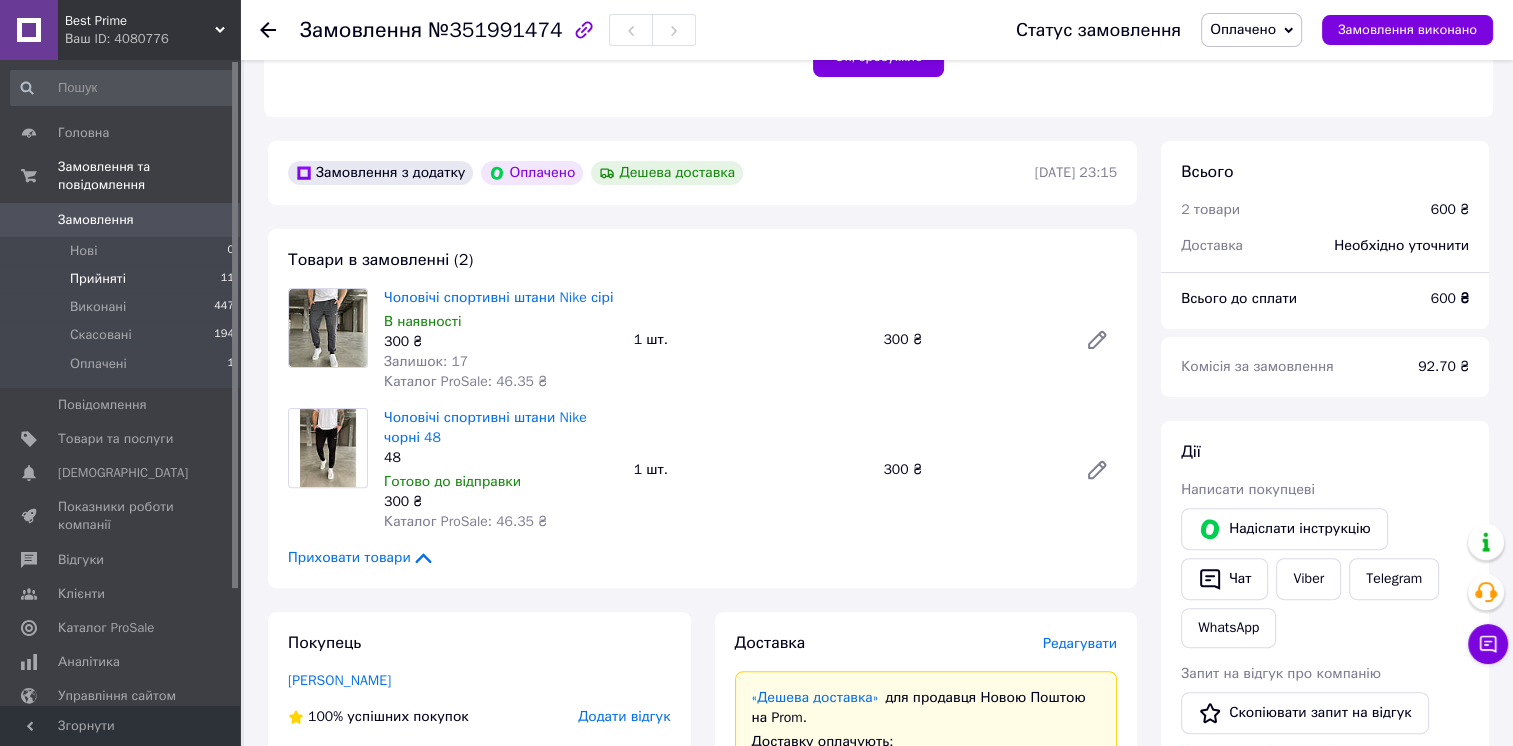 click on "Прийняті" at bounding box center (98, 279) 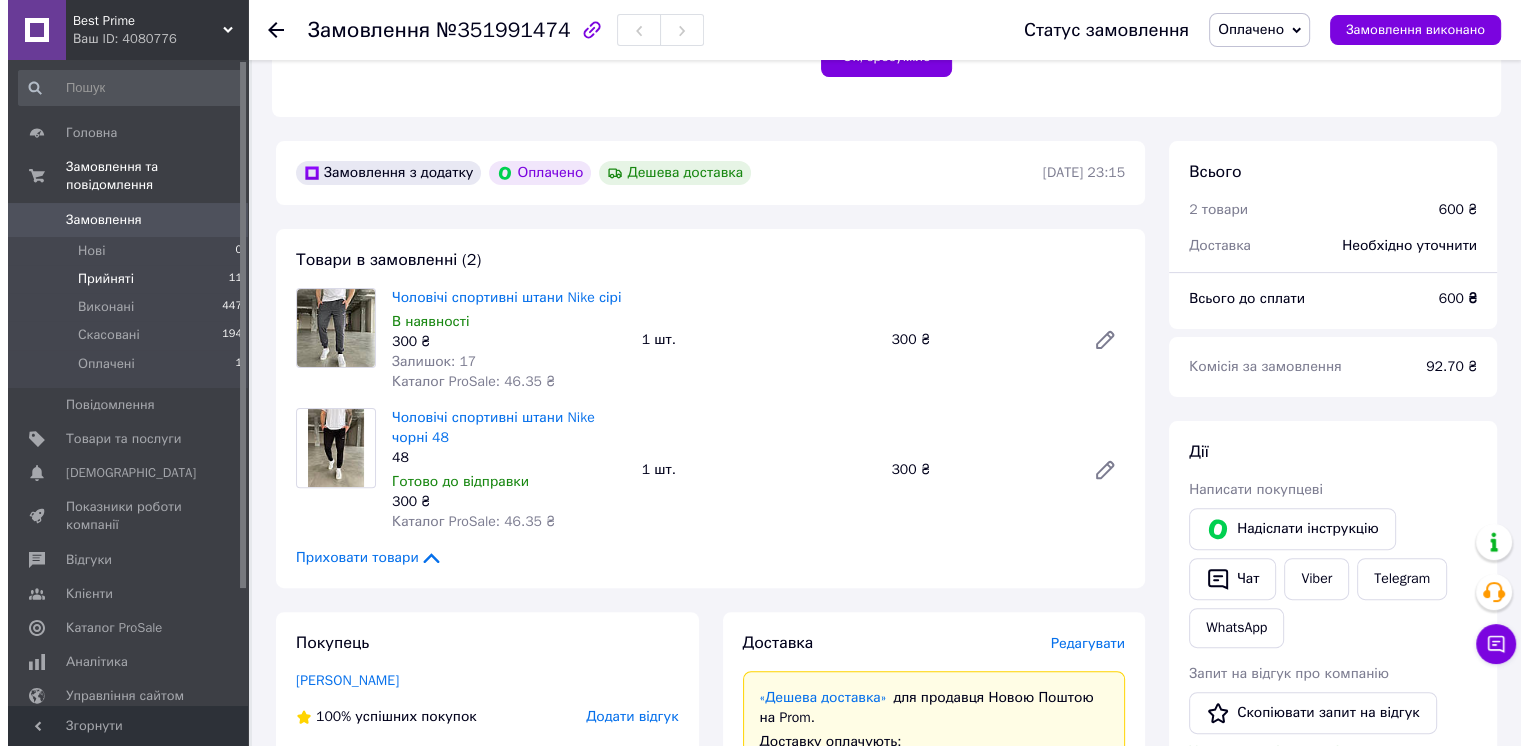 scroll, scrollTop: 0, scrollLeft: 0, axis: both 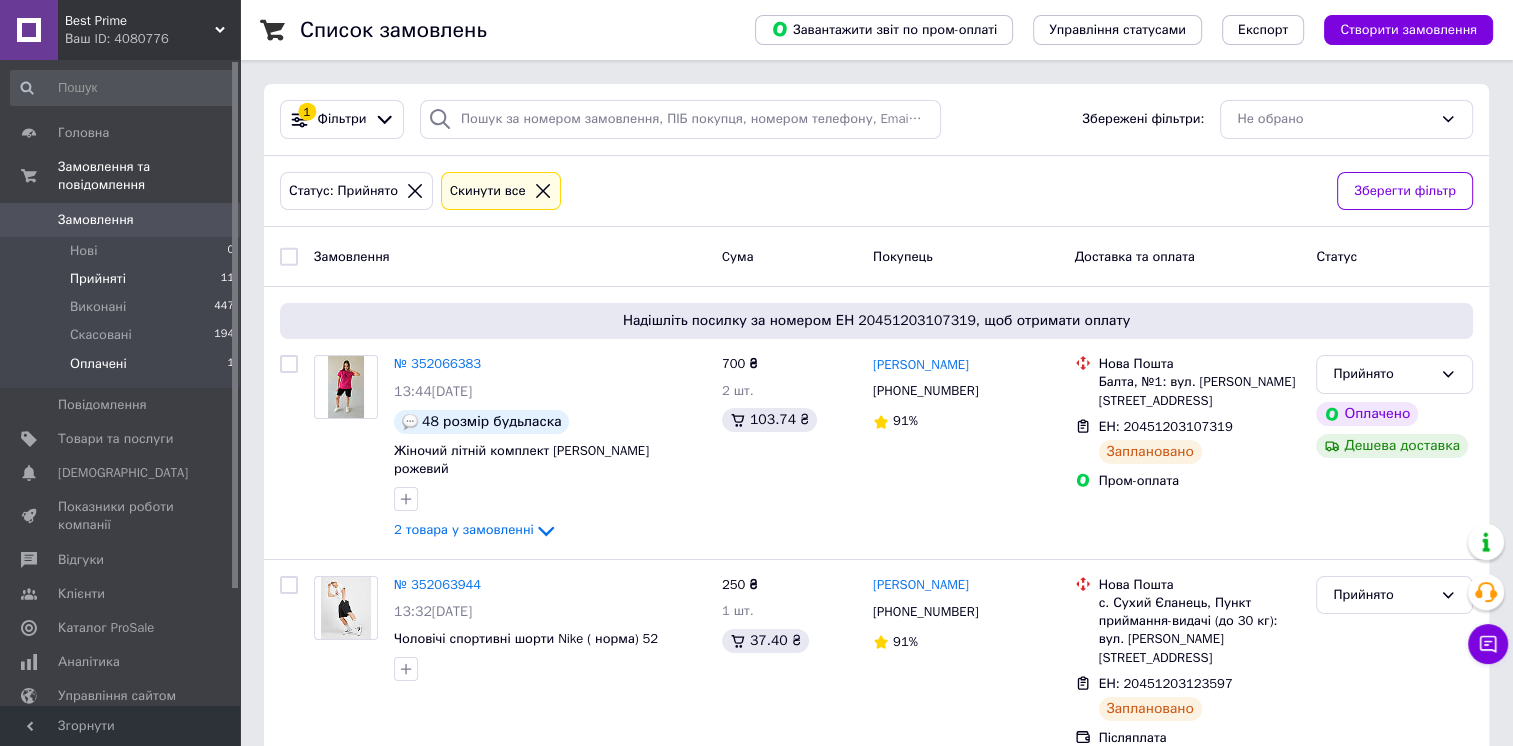 click on "Оплачені 1" at bounding box center [123, 369] 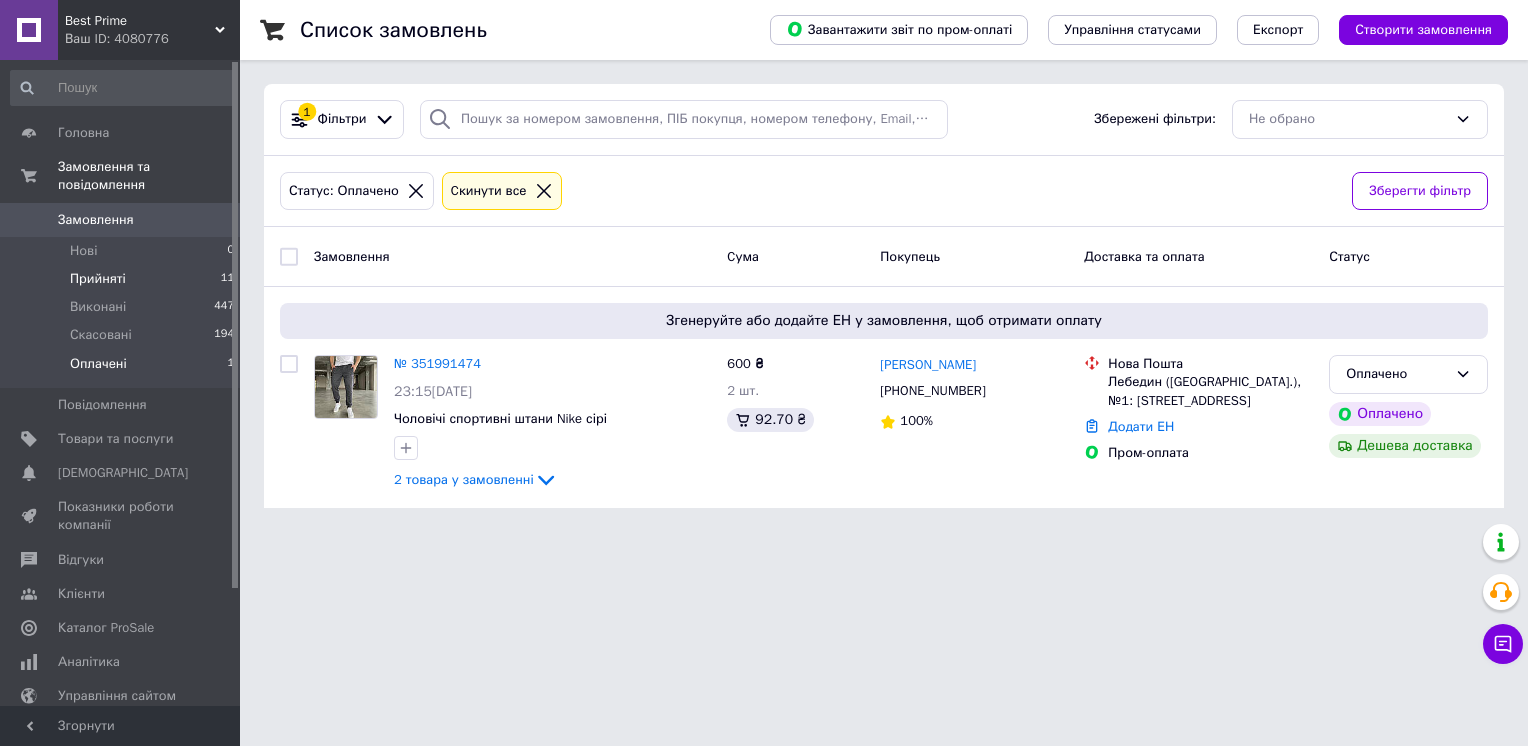 click on "Прийняті" at bounding box center [98, 279] 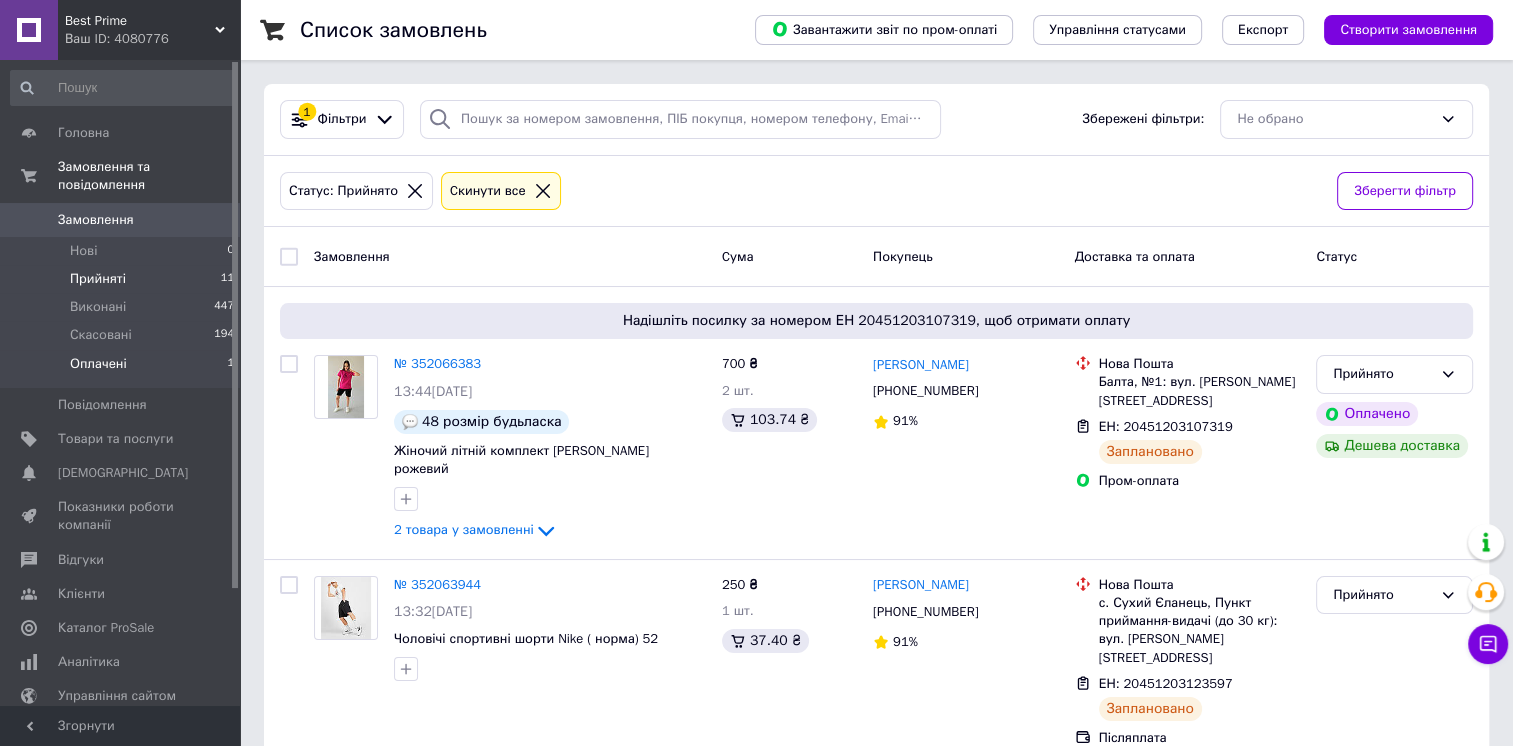 click on "Оплачені 1" at bounding box center (123, 369) 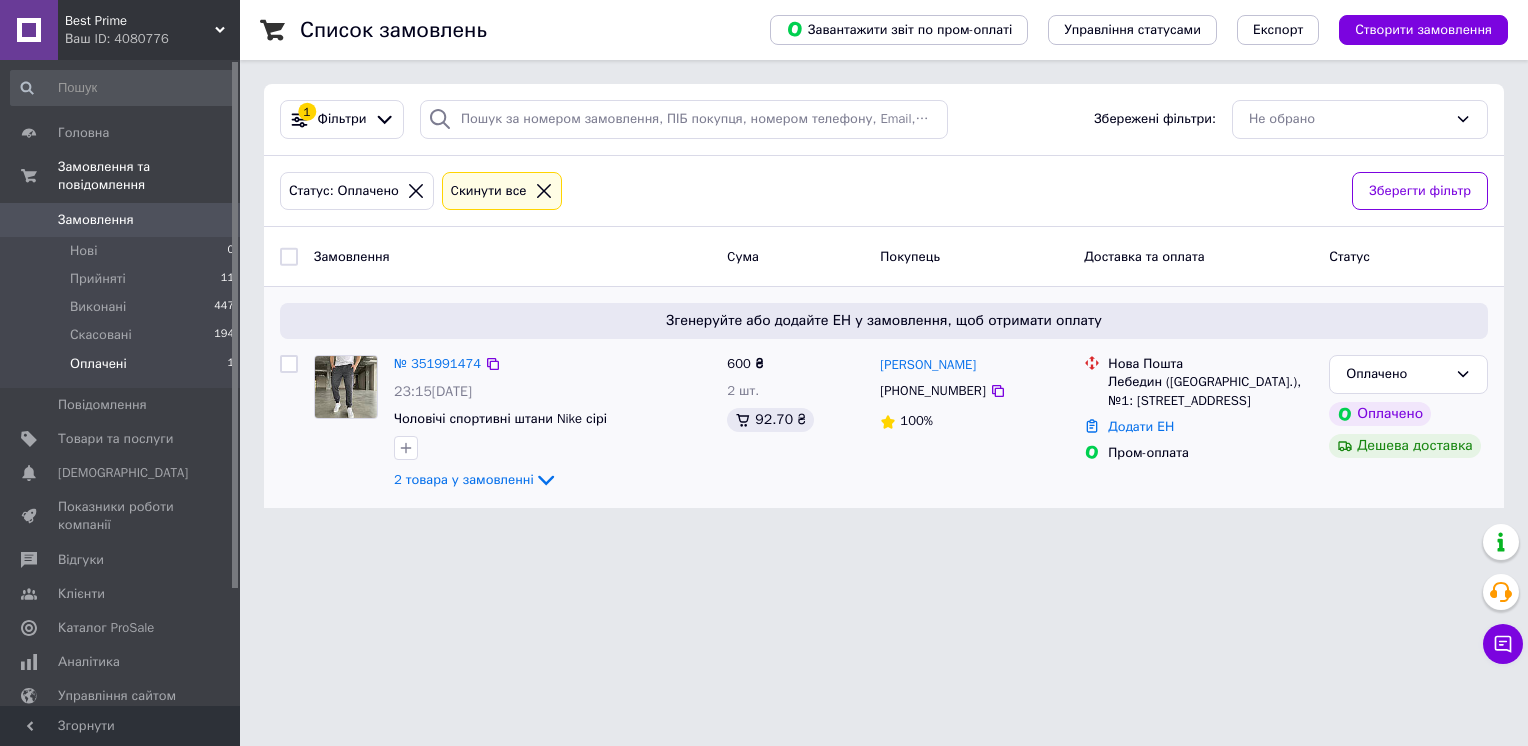 click at bounding box center (346, 387) 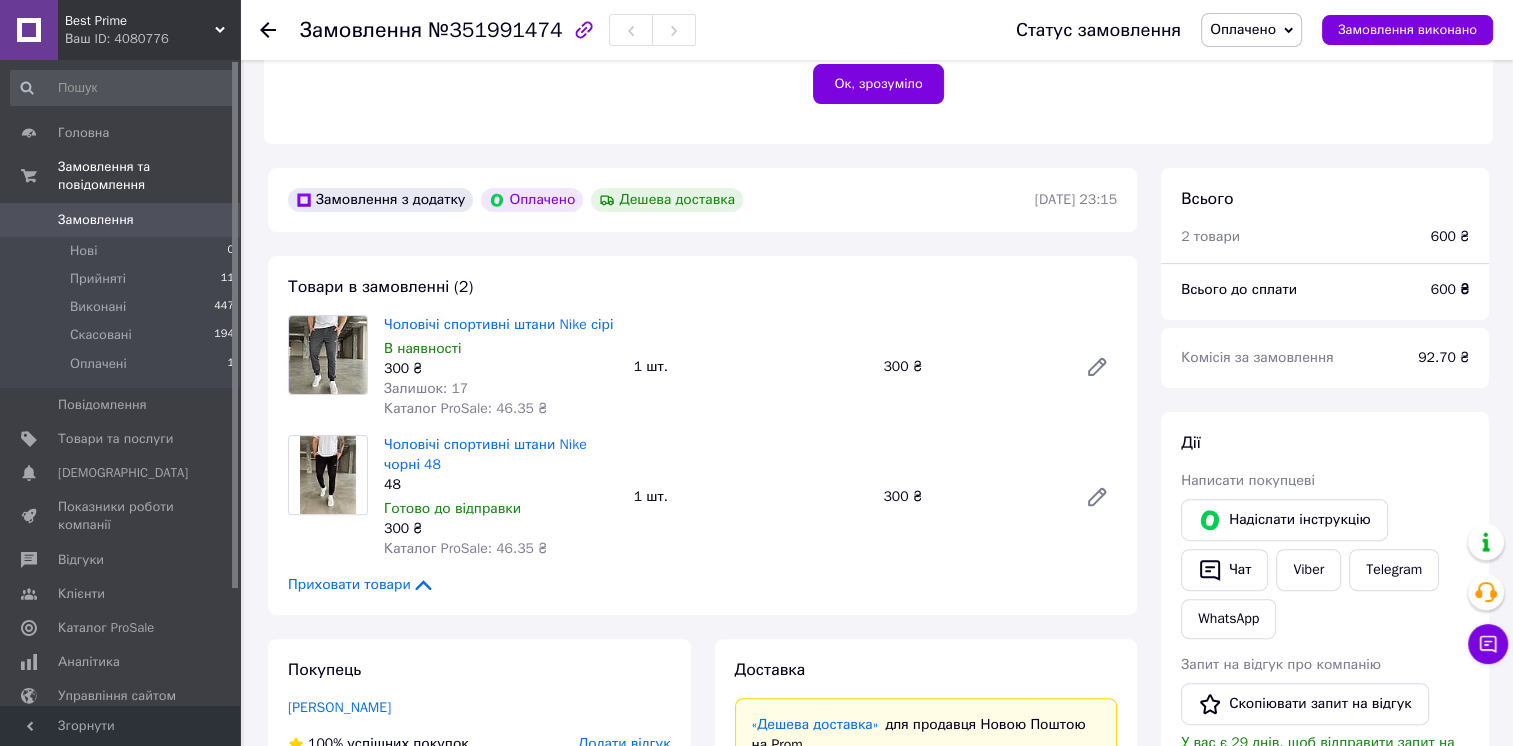 scroll, scrollTop: 600, scrollLeft: 0, axis: vertical 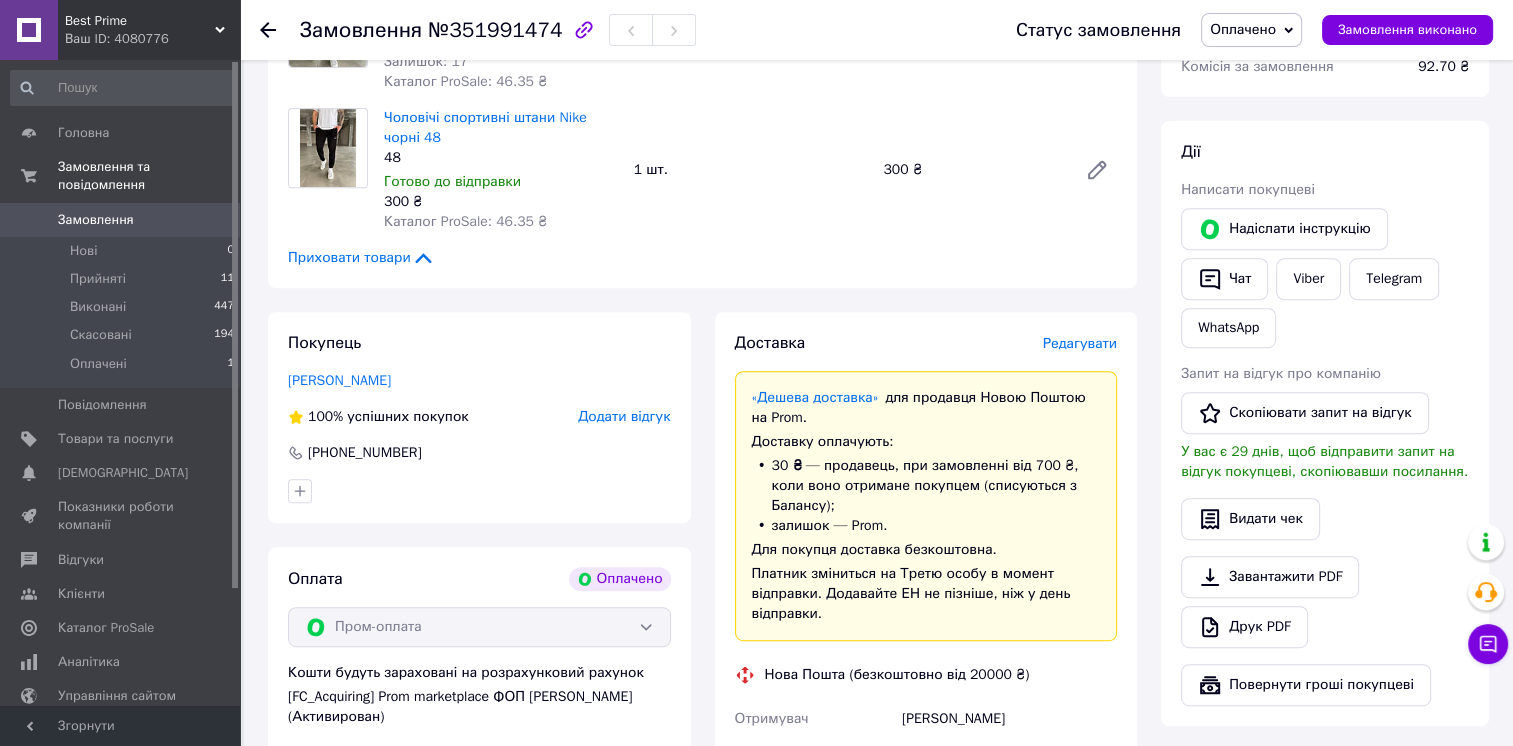 click 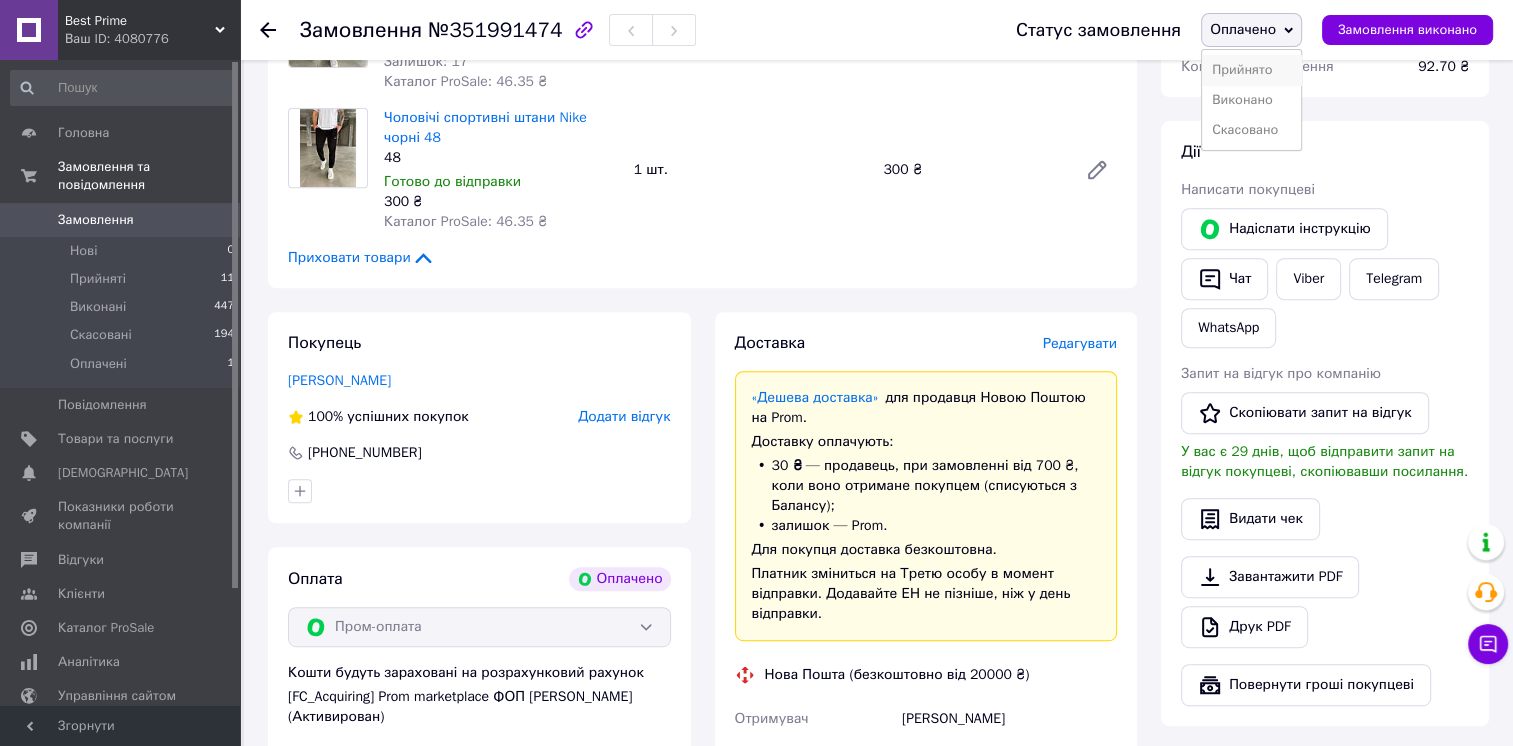 click on "Прийнято" at bounding box center (1251, 70) 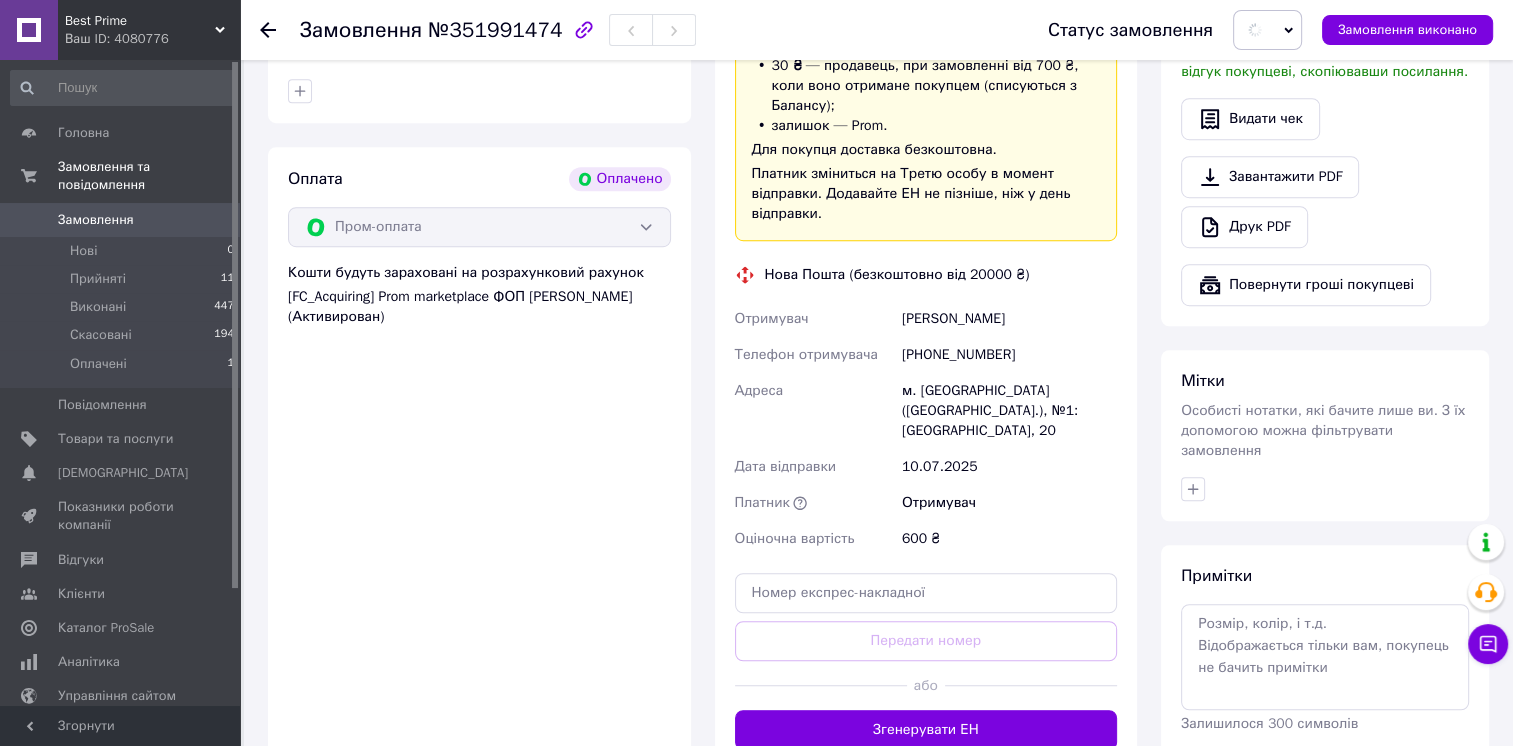 scroll, scrollTop: 1500, scrollLeft: 0, axis: vertical 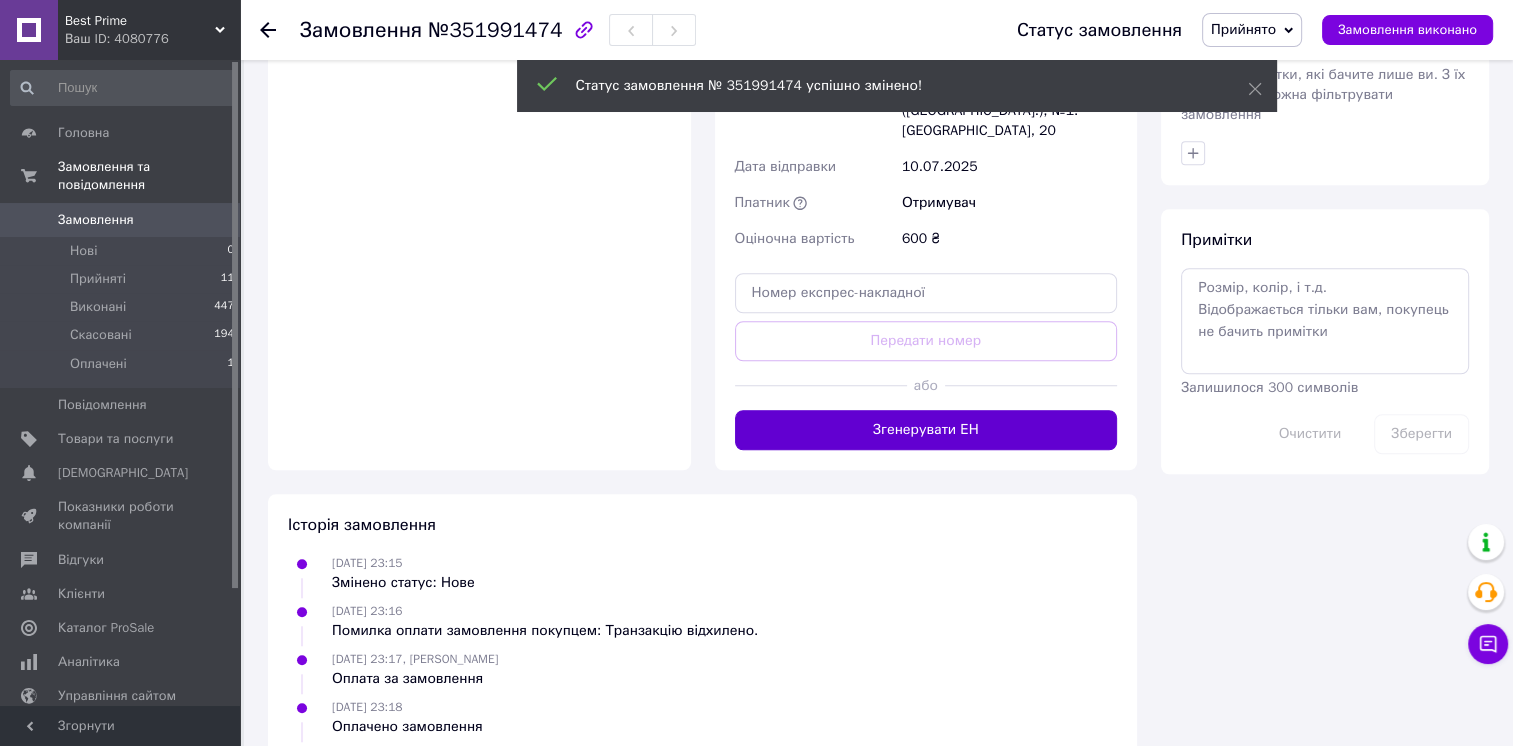click on "Згенерувати ЕН" at bounding box center [926, 430] 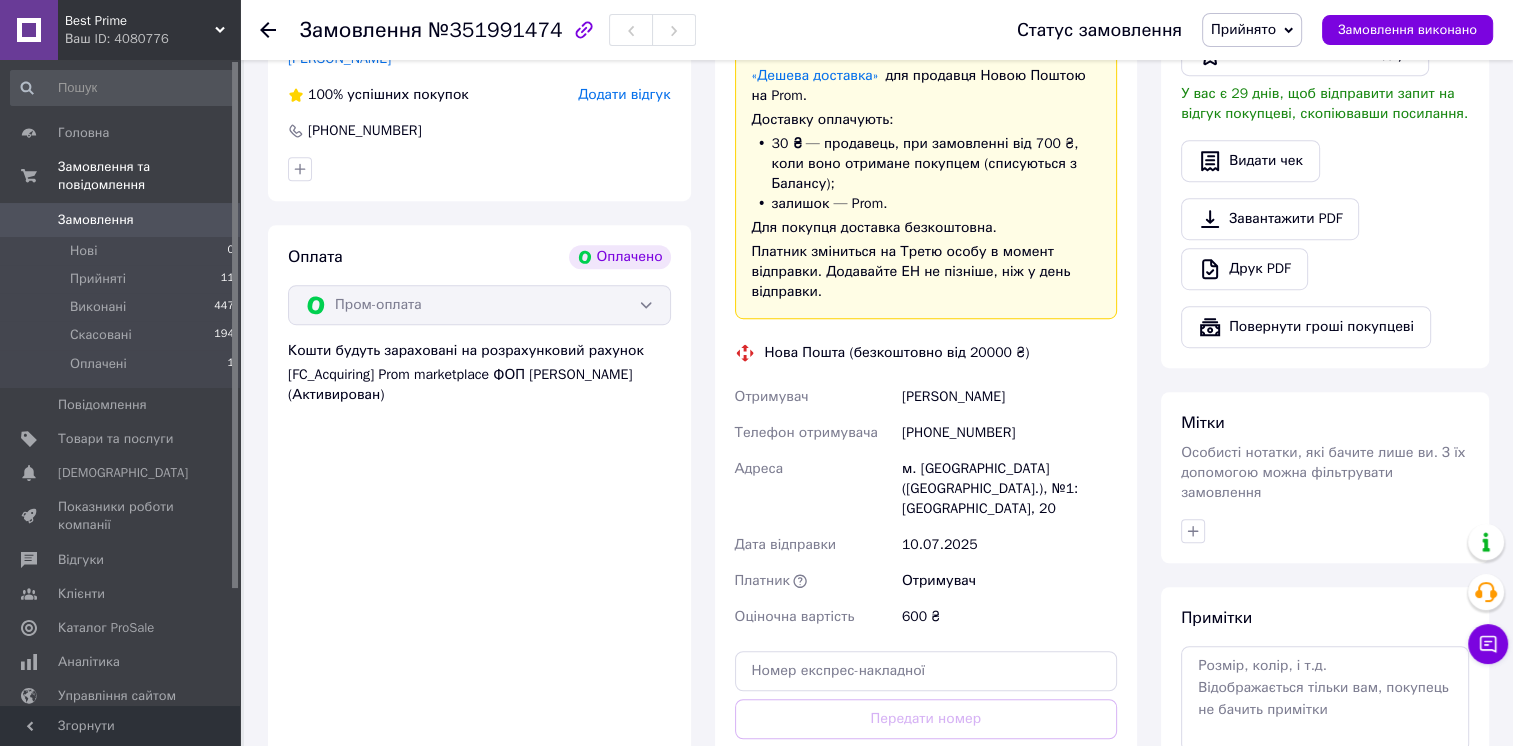 scroll, scrollTop: 1100, scrollLeft: 0, axis: vertical 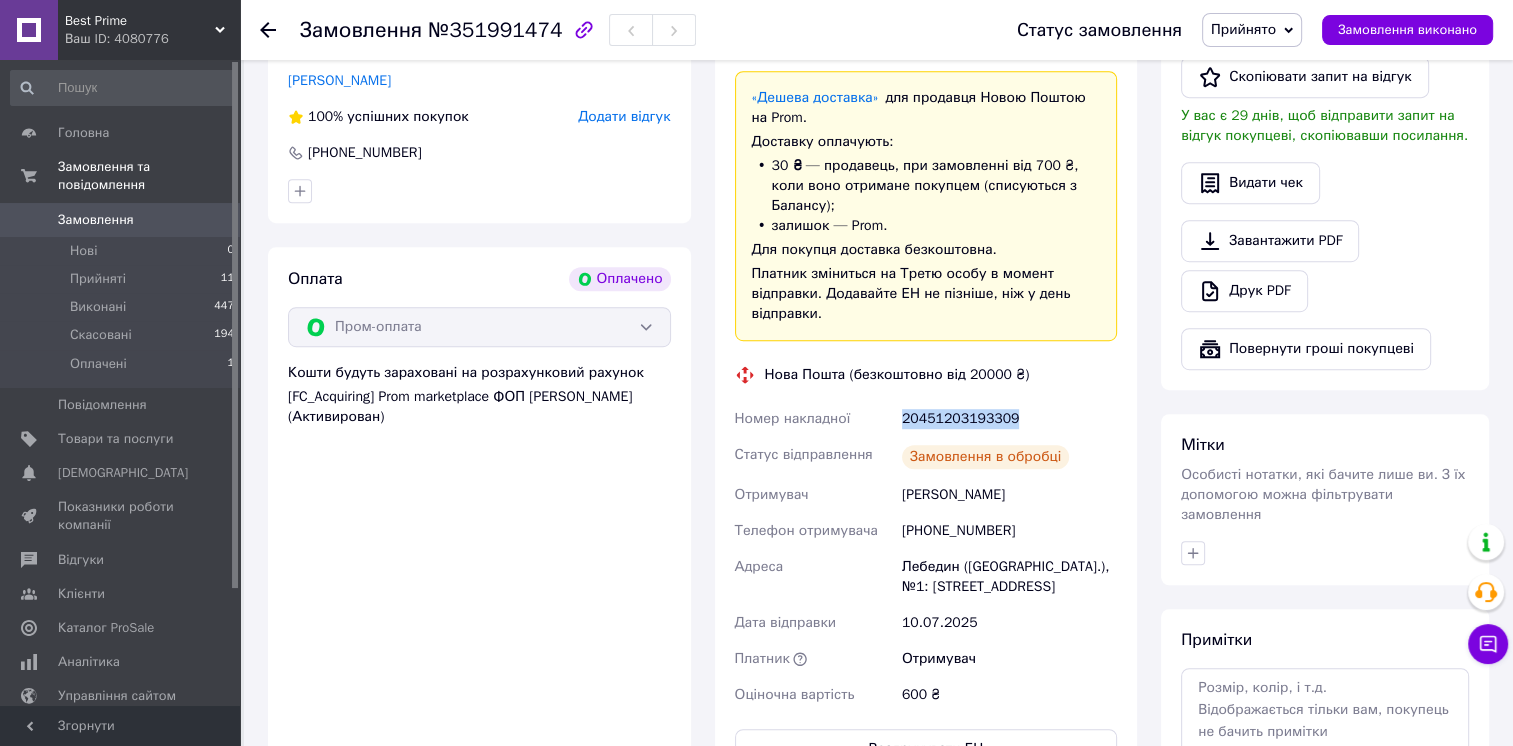drag, startPoint x: 1020, startPoint y: 418, endPoint x: 884, endPoint y: 418, distance: 136 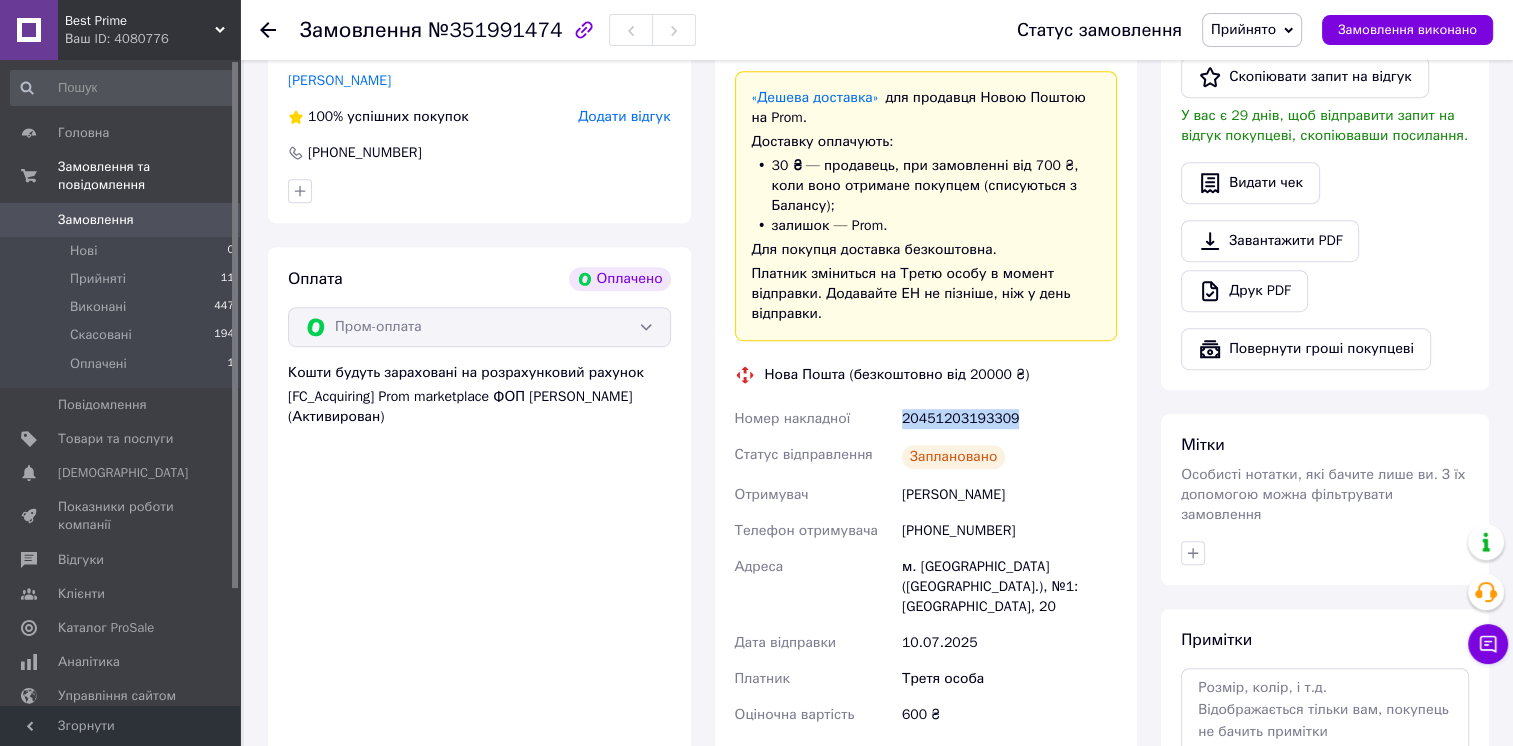 copy on "Номер накладної 20451203193309" 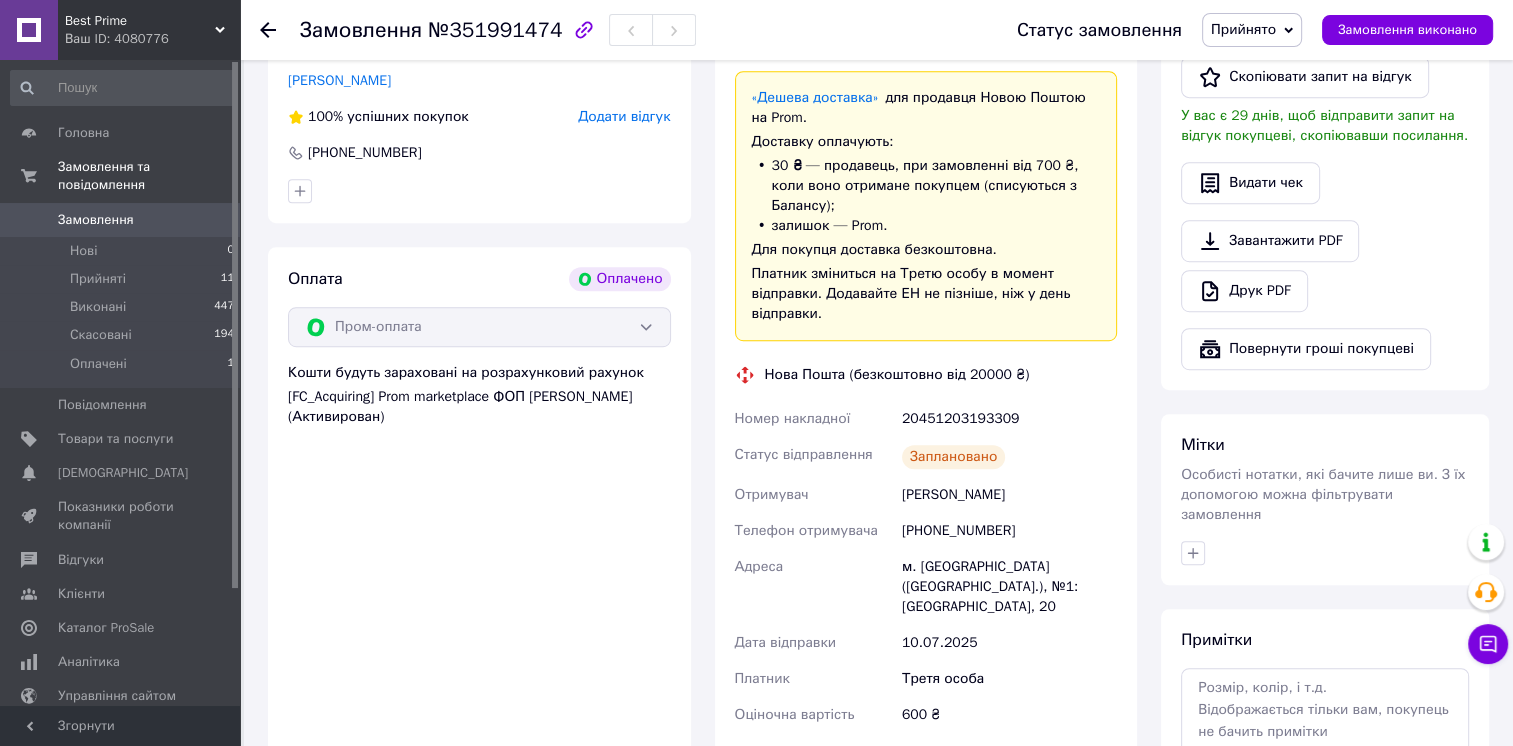 click on "Замовлення №351991474 Статус замовлення Прийнято Виконано Скасовано Оплачено Замовлення виконано Це замовлення сплачено за допомогою Пром-оплата з виплатою на картку працює як P2P переказ (з картки на картку) з обмеженнями платіжних систем: до 150 виплат загалом на 3 картки. Досягли ліміту? Підпишіть договір з ТОВ «ФК «ЕВО» та підключіть розрахунковий рахунок. Якщо у вас з'явилися питання, пишіть —   [EMAIL_ADDRESS][DOMAIN_NAME] 1 Зв'яжіться з покупцем Підтвердіть оплату, наявність товару, спосіб і терміни доставки 2 Відправте товар якомога швидше 3 Отримайте гроші Ок, зрозуміло 48" at bounding box center [756, 106] 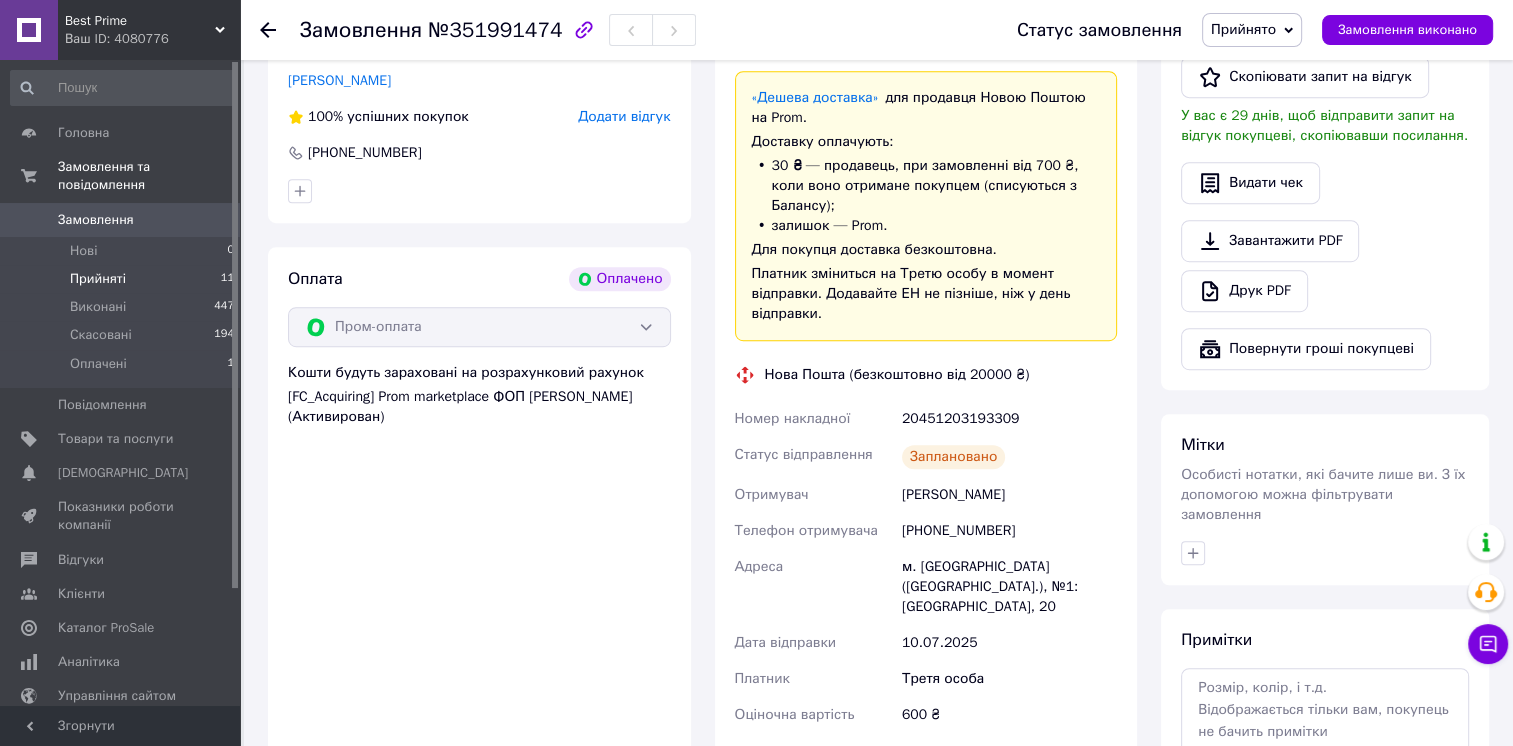 click on "Прийняті" at bounding box center (98, 279) 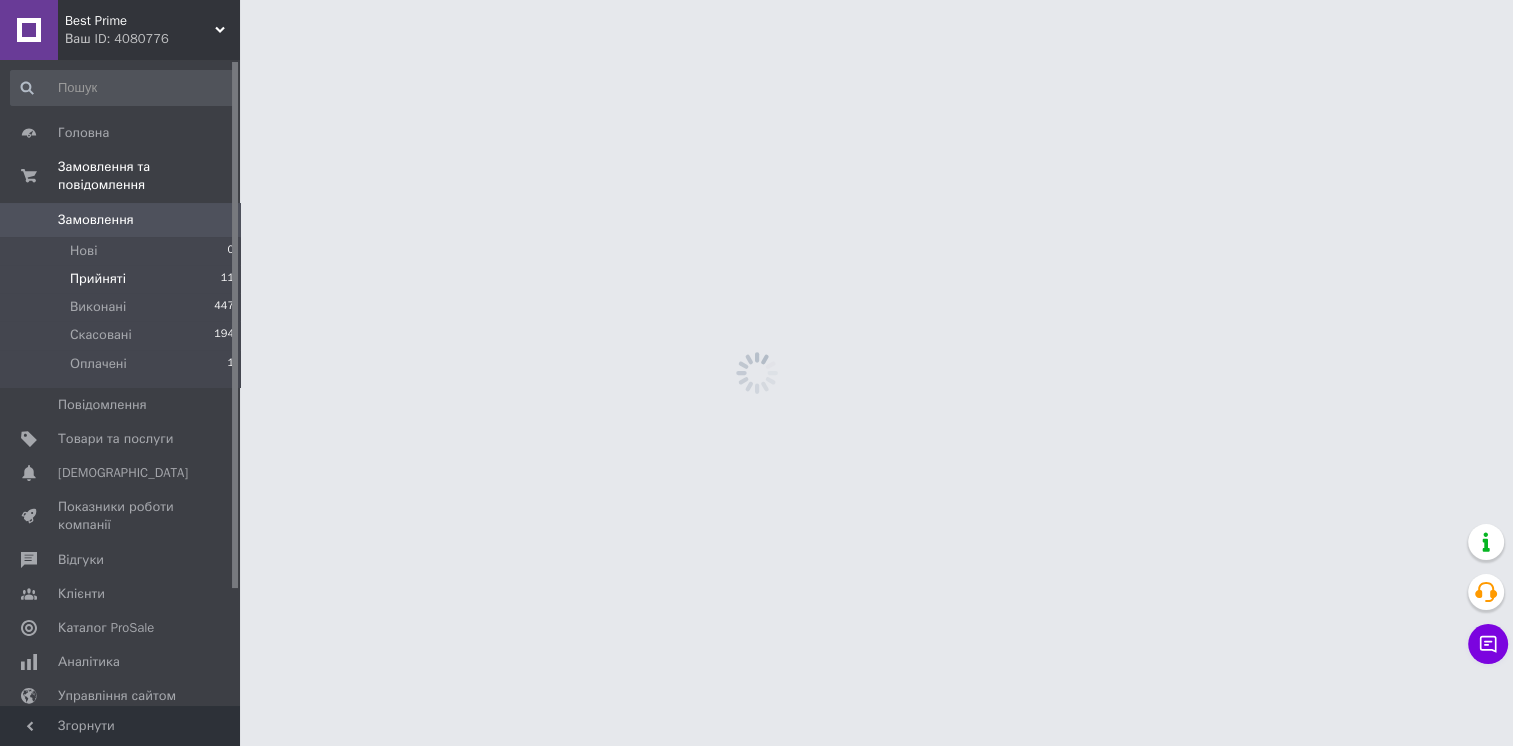 scroll, scrollTop: 0, scrollLeft: 0, axis: both 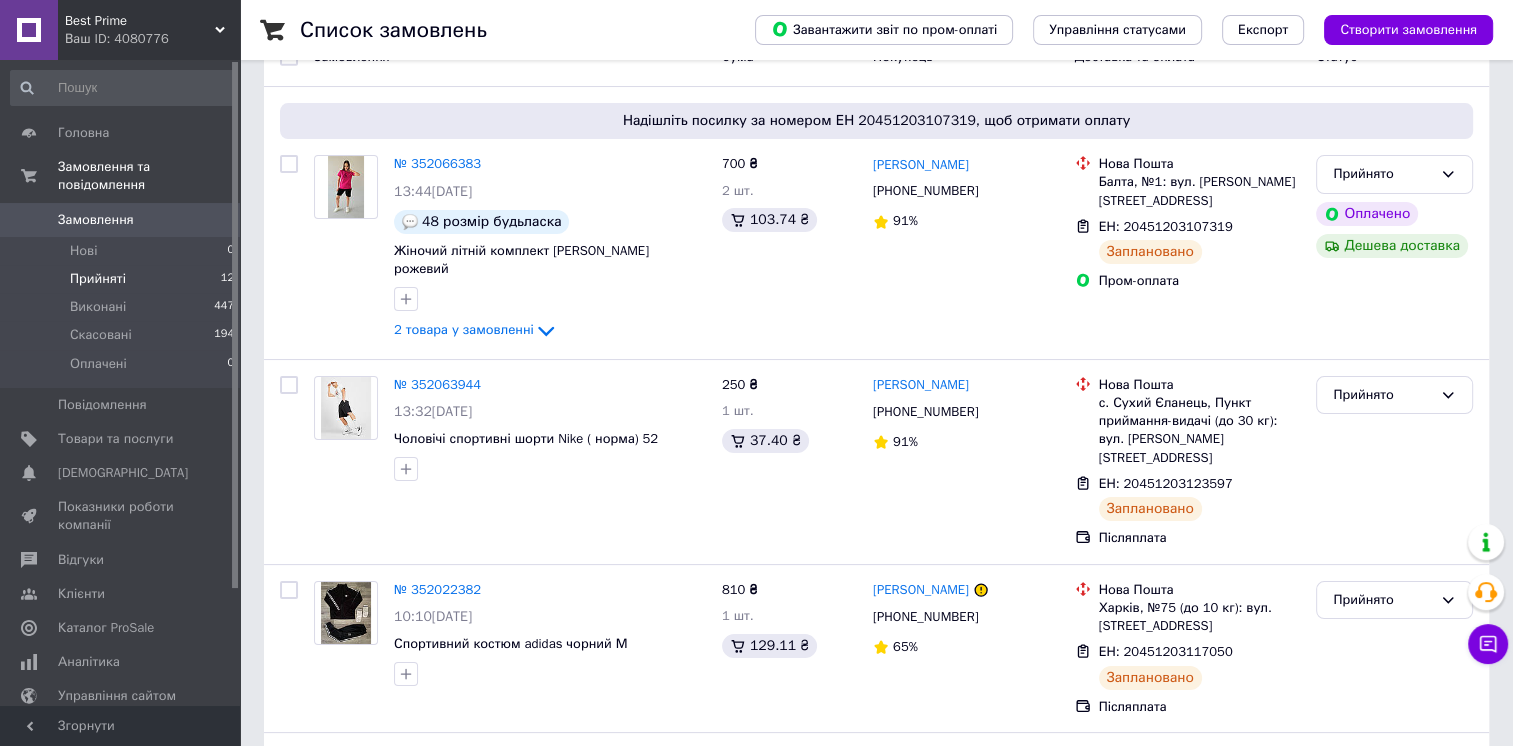 click on "Прийняті" at bounding box center (98, 279) 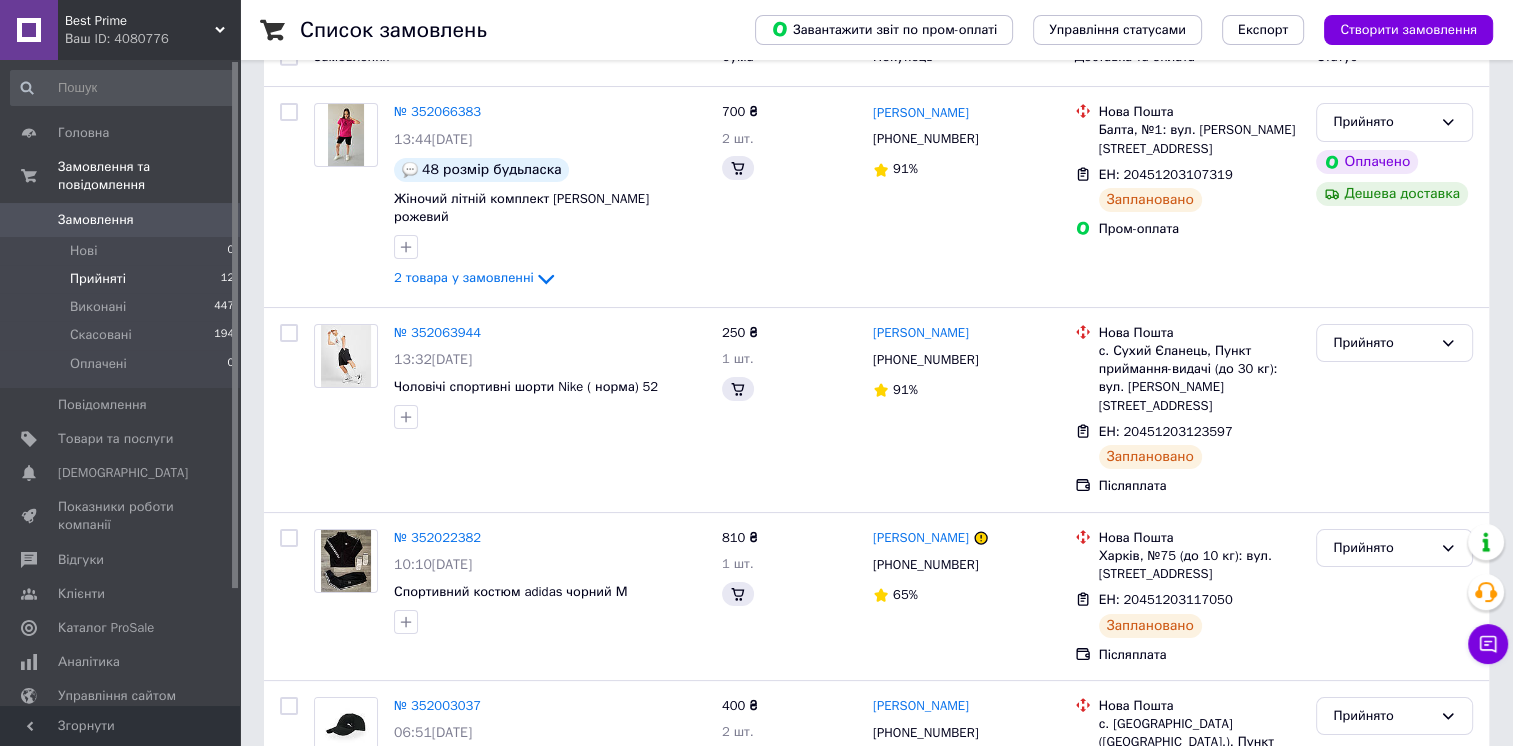 scroll, scrollTop: 0, scrollLeft: 0, axis: both 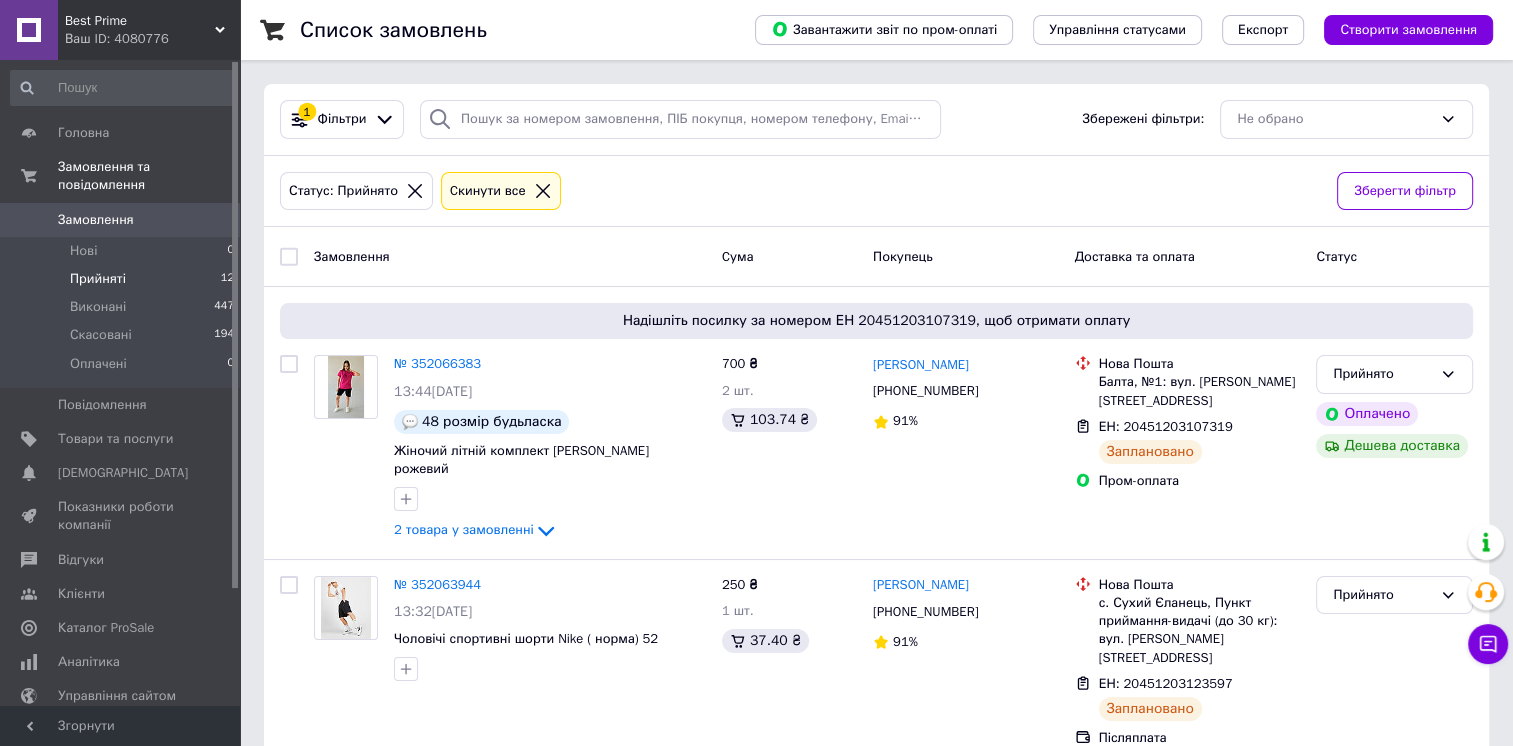 click on "Список замовлень   Завантажити звіт по пром-оплаті Управління статусами Експорт Створити замовлення 1 Фільтри Збережені фільтри: Не обрано Статус: Прийнято Cкинути все Зберегти фільтр Замовлення Cума Покупець Доставка та оплата Статус Надішліть посилку за номером ЕН 20451203107319, щоб отримати оплату № 352066383 13:44[DATE] 48 розмір будьласка  Жіночий літній комплект [PERSON_NAME] рожевий 2 товара у замовленні 700 ₴ 2 шт. 103.74 ₴ [PERSON_NAME] [PHONE_NUMBER] 91% [GEOGRAPHIC_DATA], №1: вул. [STREET_ADDRESS] ЕН: 20451203107319 Заплановано Пром-оплата Прийнято Оплачено Дешева доставка № 352063944 91%" at bounding box center [876, 1434] 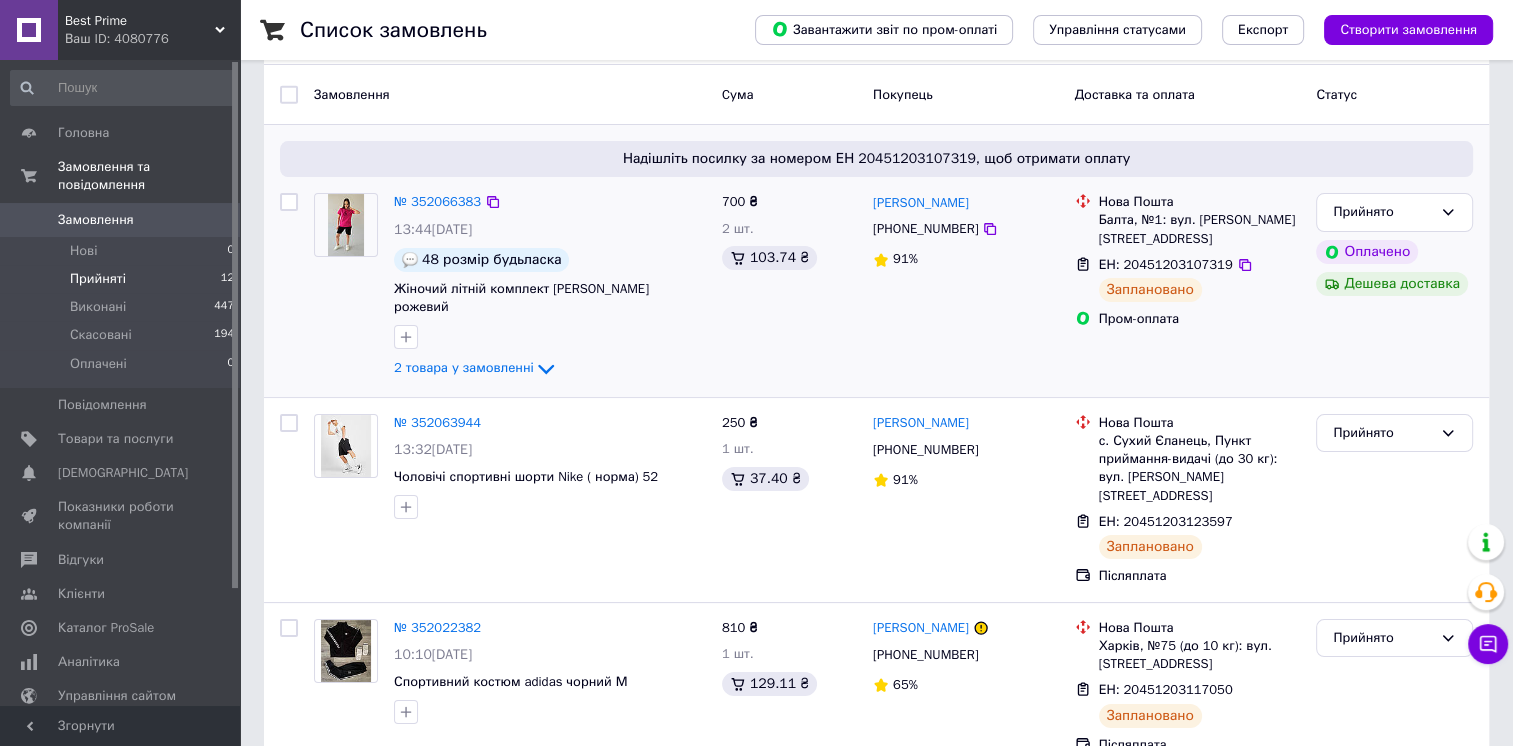 scroll, scrollTop: 300, scrollLeft: 0, axis: vertical 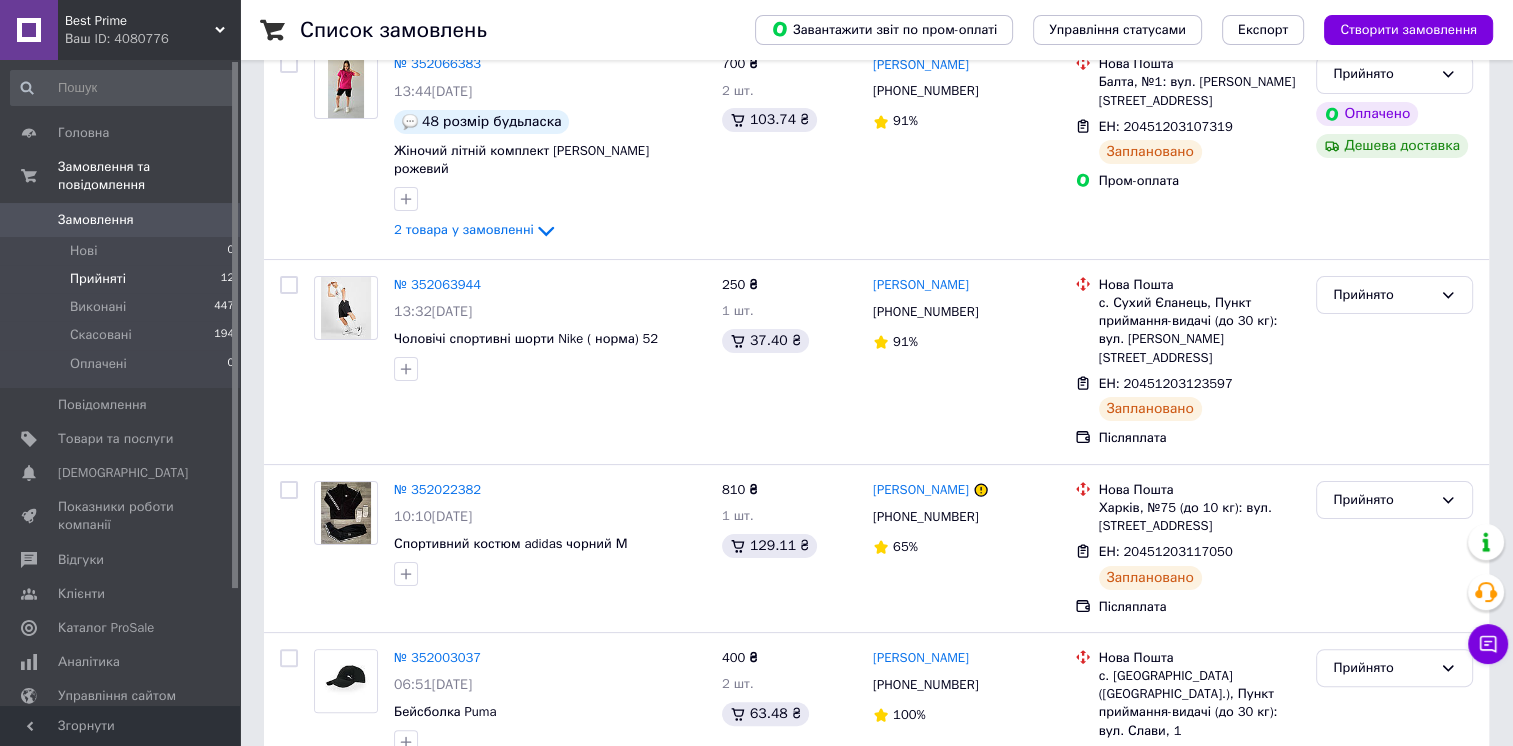 click on "Прийняті" at bounding box center (98, 279) 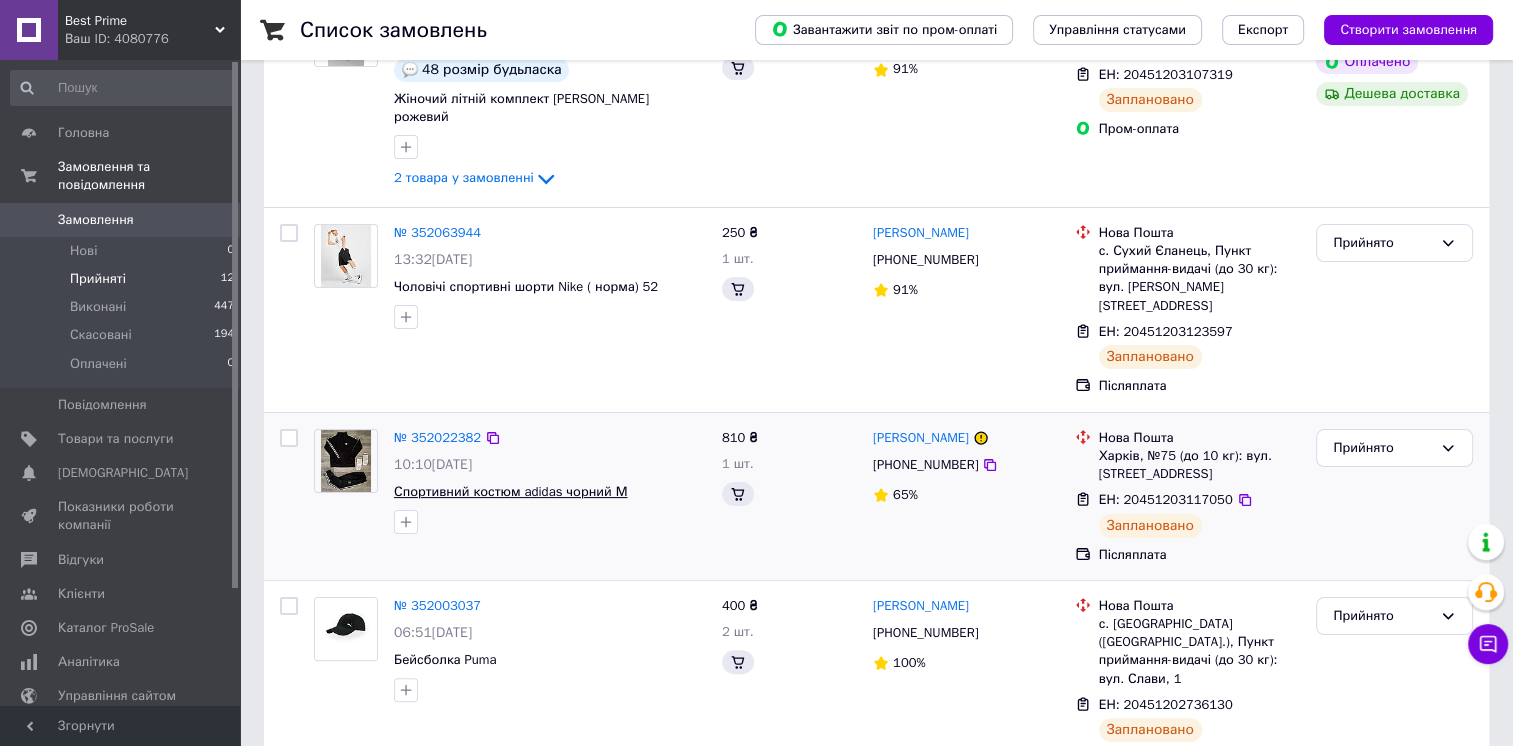 scroll, scrollTop: 0, scrollLeft: 0, axis: both 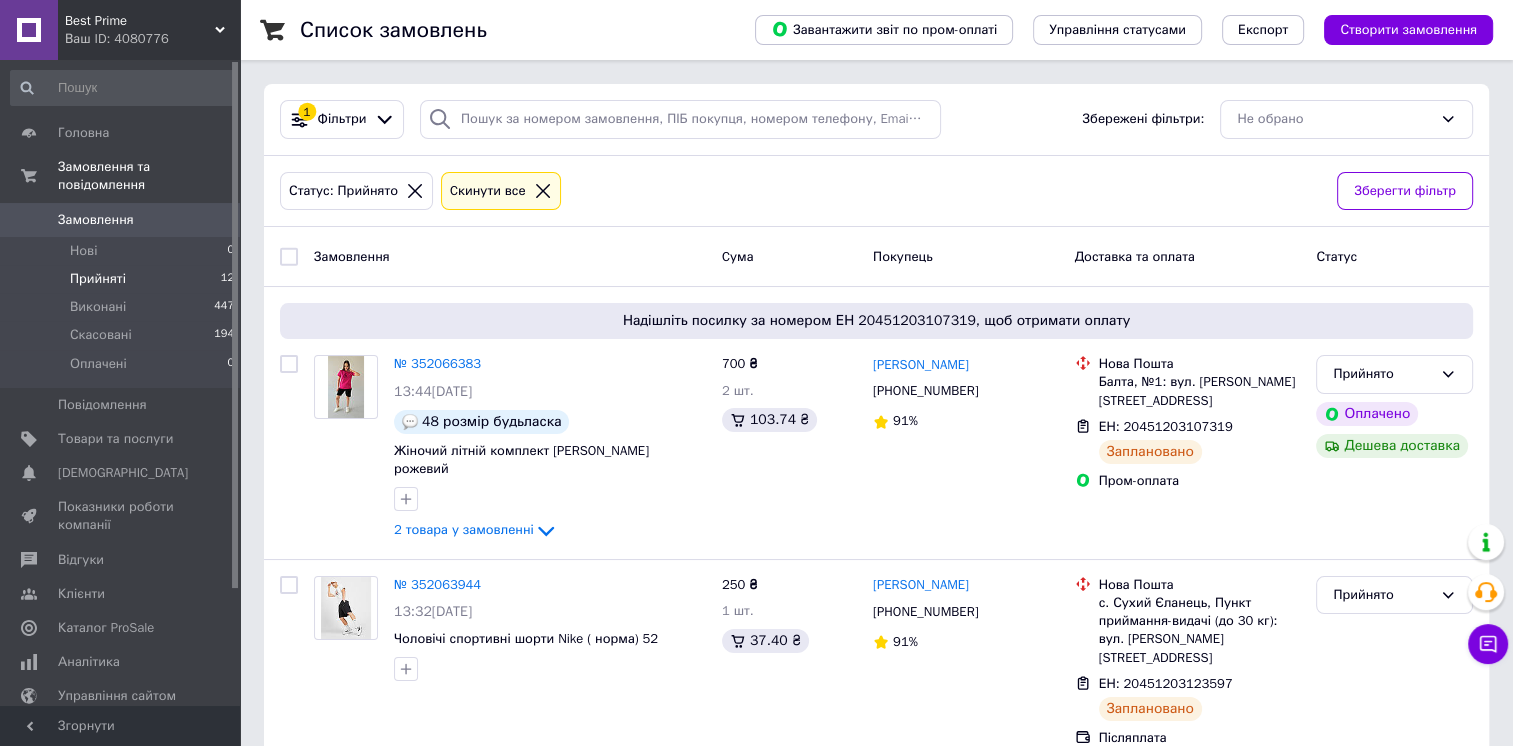 click on "Прийняті" at bounding box center [98, 279] 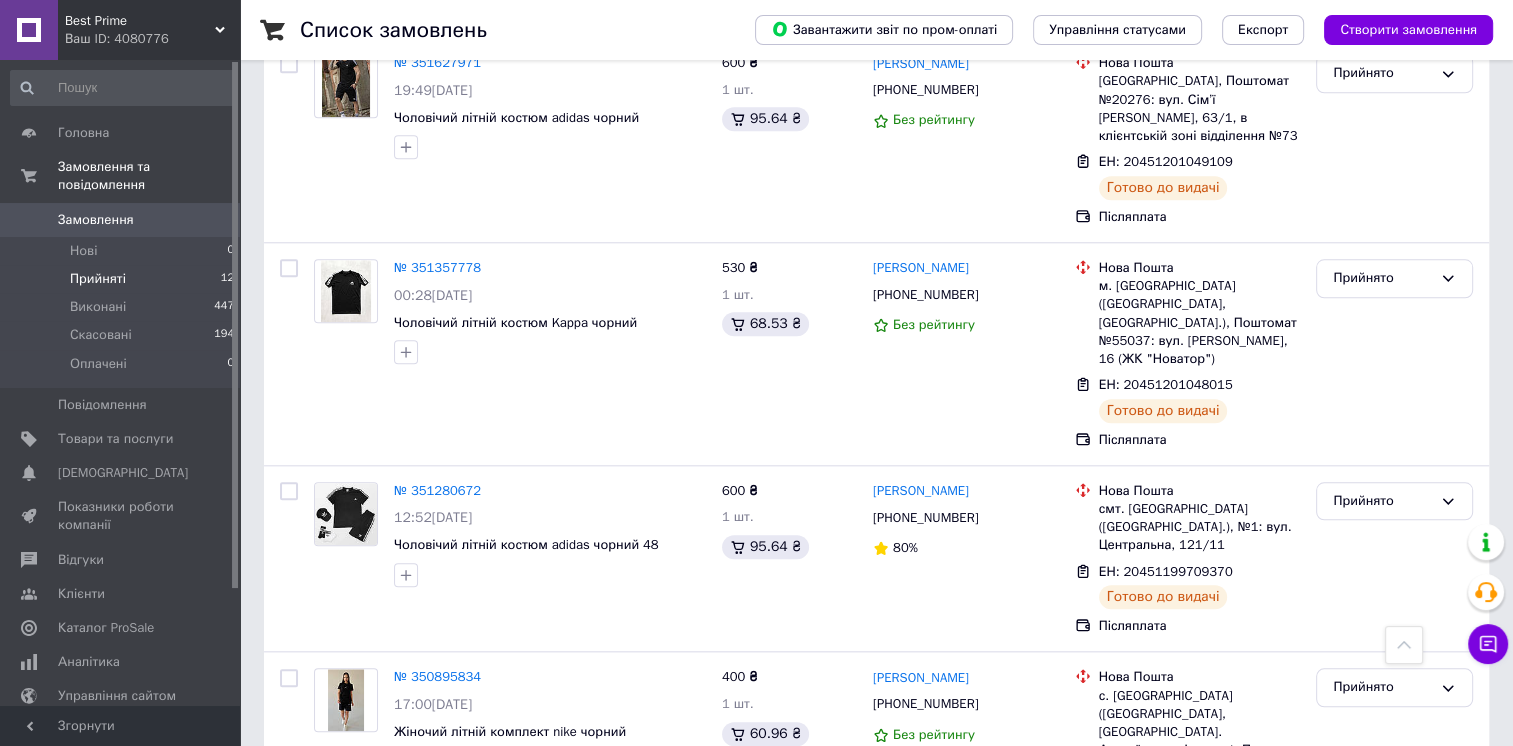 scroll, scrollTop: 1956, scrollLeft: 0, axis: vertical 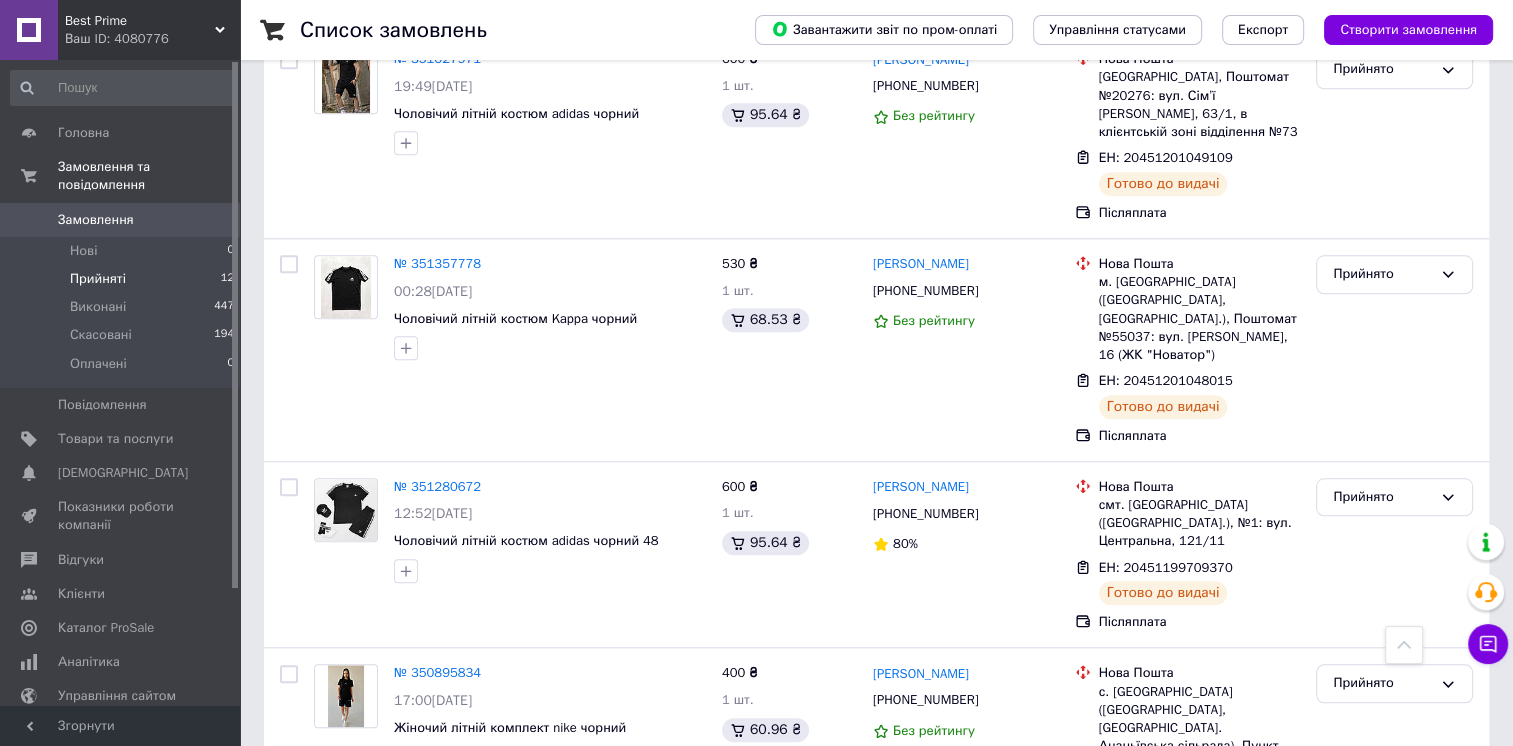 click on "Прийняті" at bounding box center [98, 279] 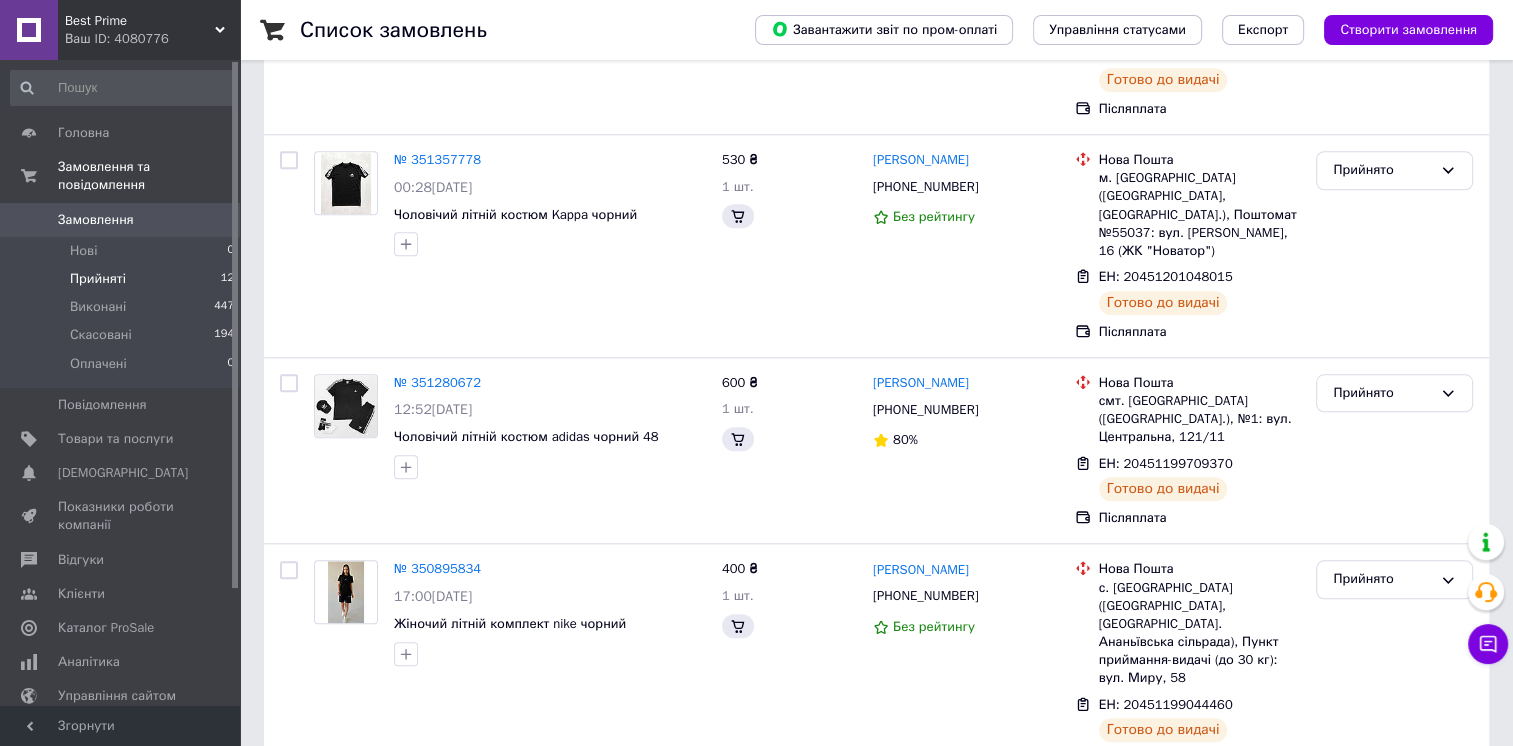 scroll, scrollTop: 0, scrollLeft: 0, axis: both 